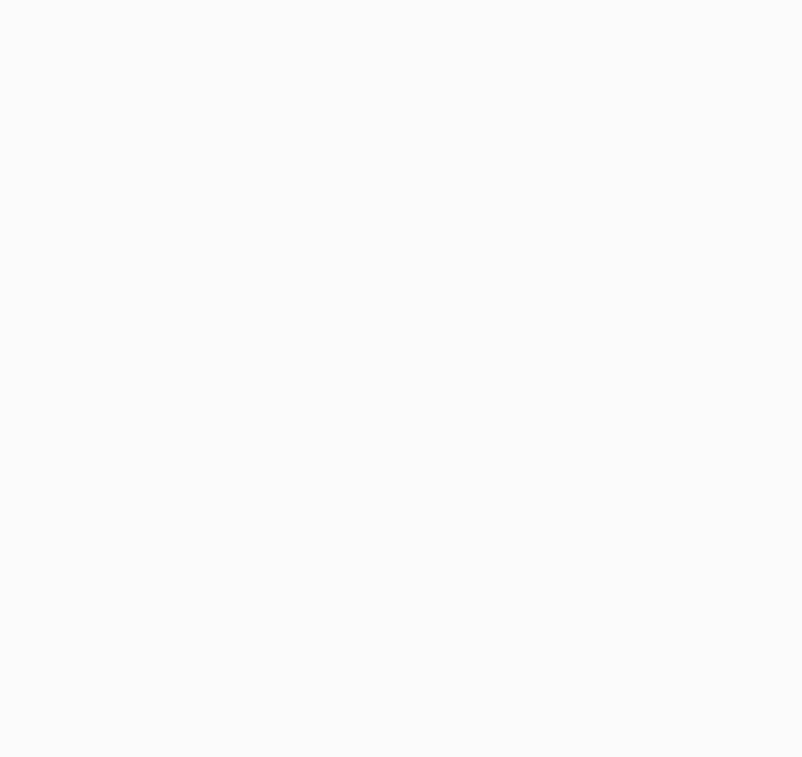 scroll, scrollTop: 0, scrollLeft: 0, axis: both 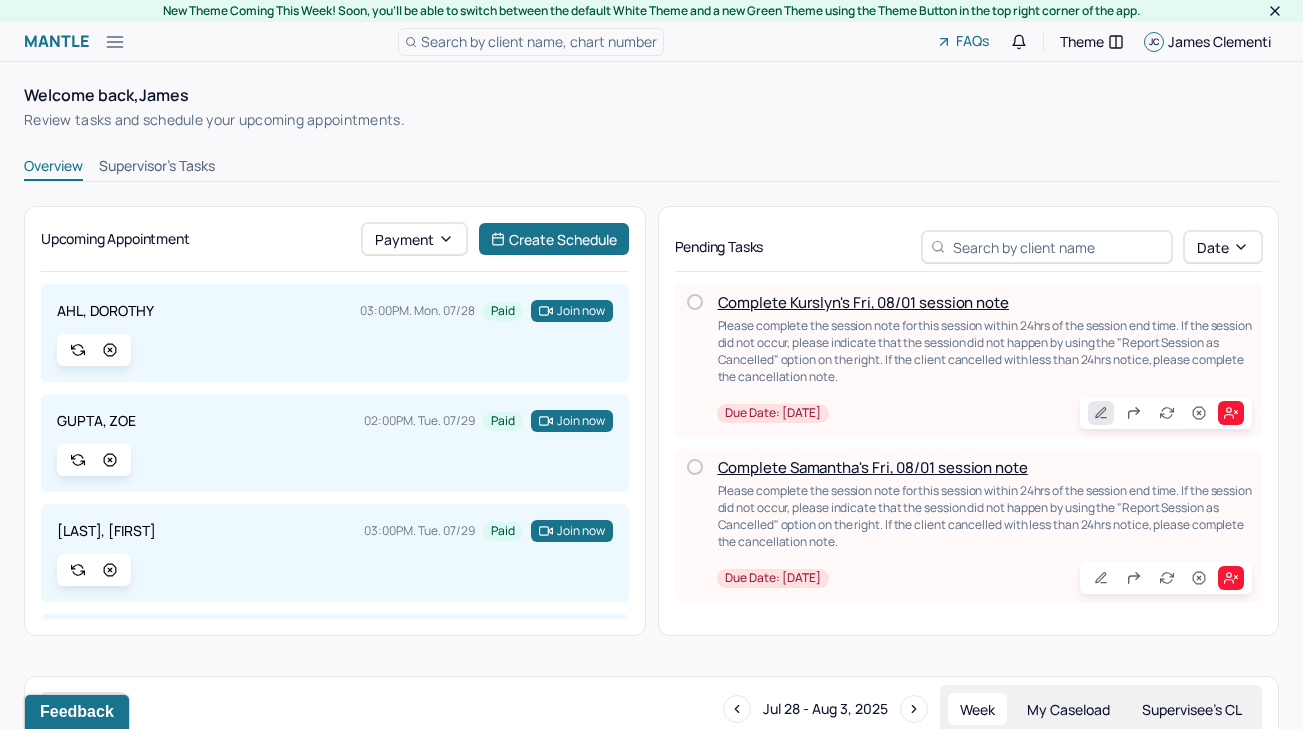 click at bounding box center (1101, 413) 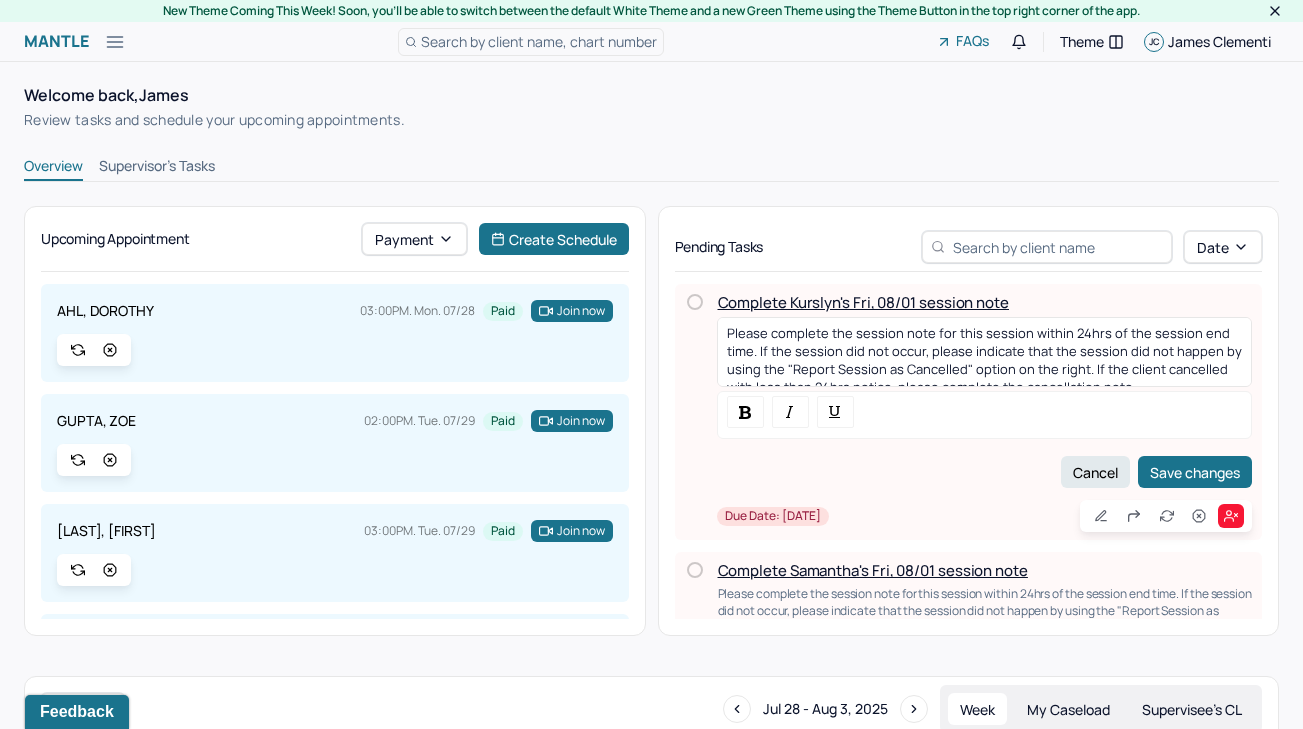 click on "Please complete the session note for this session within 24hrs of the session end time. If the session did not occur, please indicate that the session did not happen by using the "Report Session as Cancelled" option on the right. If the client cancelled with less than 24hrs notice, please complete the cancellation note." at bounding box center [986, 360] 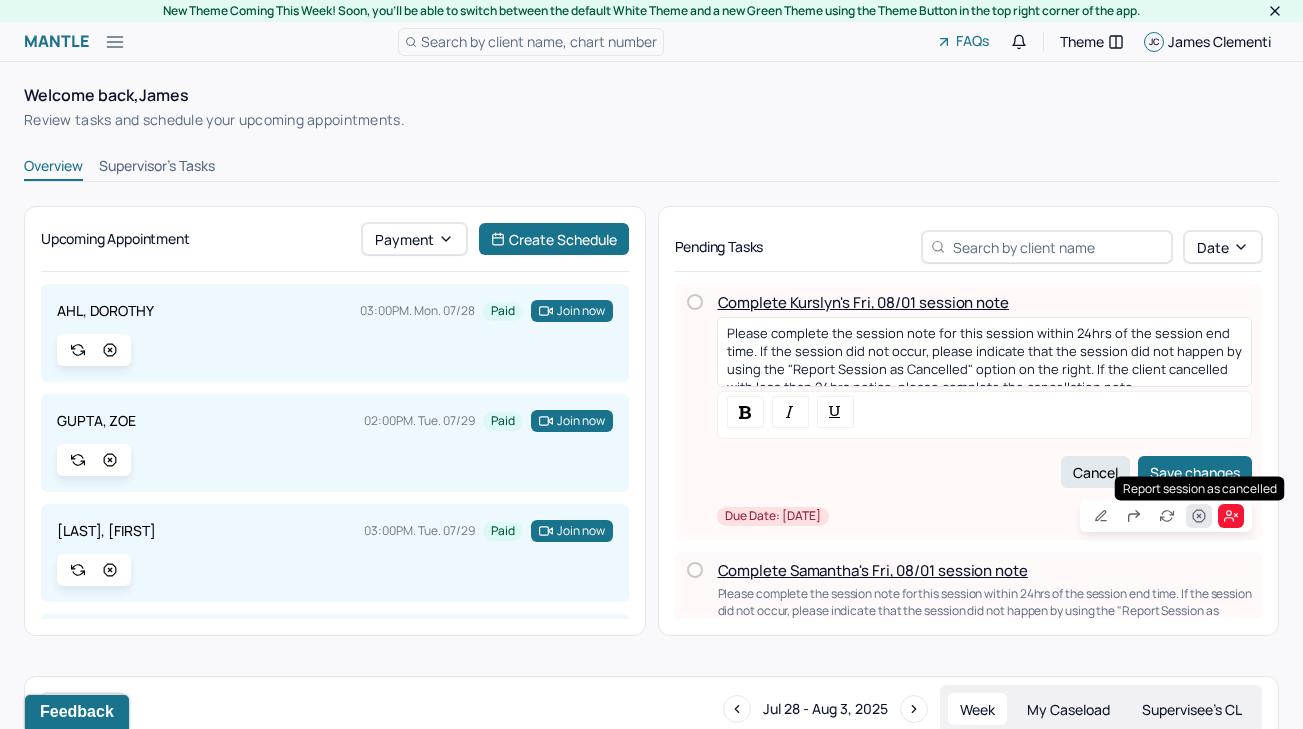 click 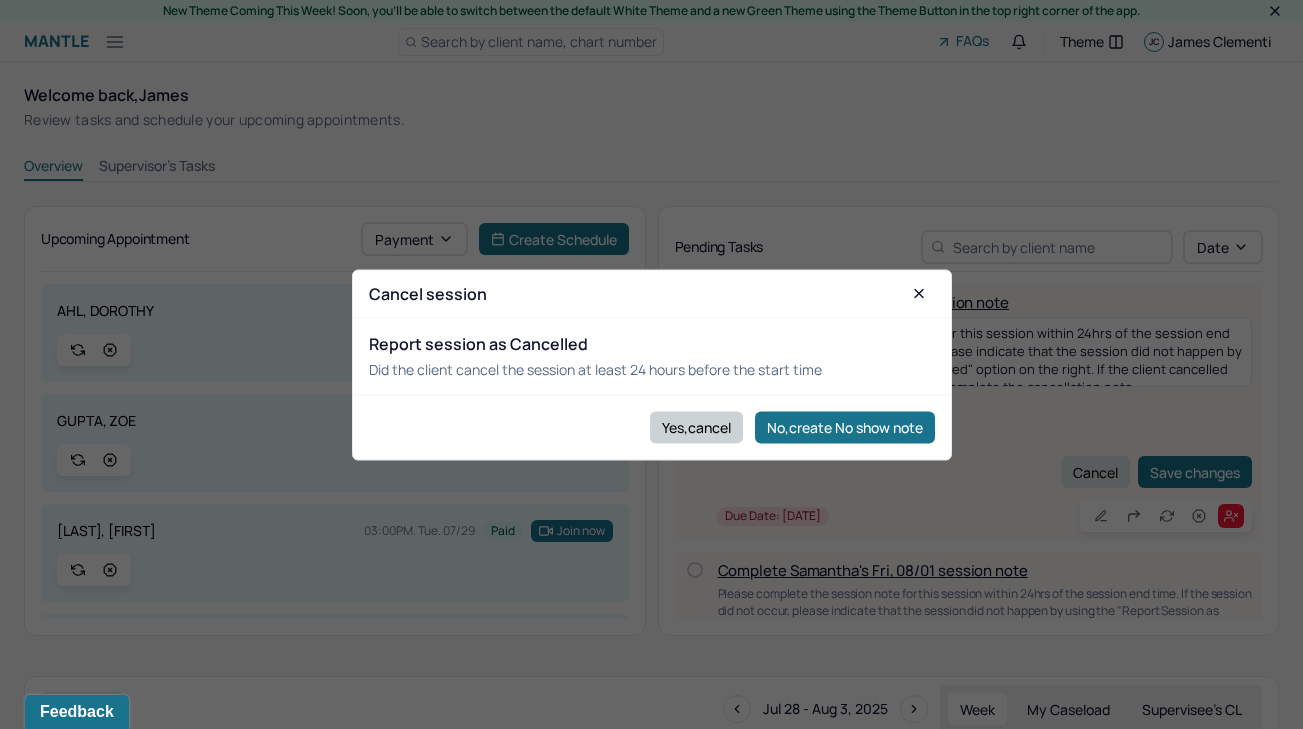 click on "Yes,cancel" at bounding box center [696, 427] 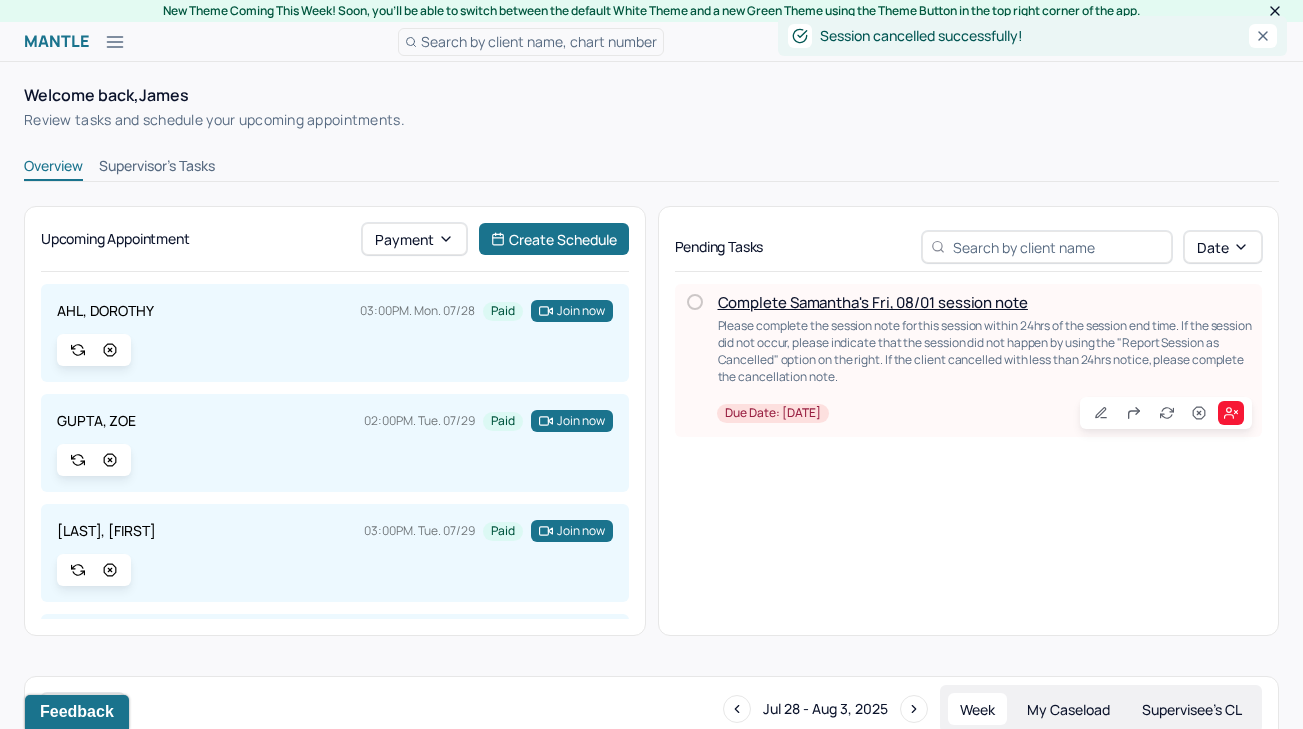 click on "Complete Samantha's Fri, 08/01 session note" at bounding box center (873, 302) 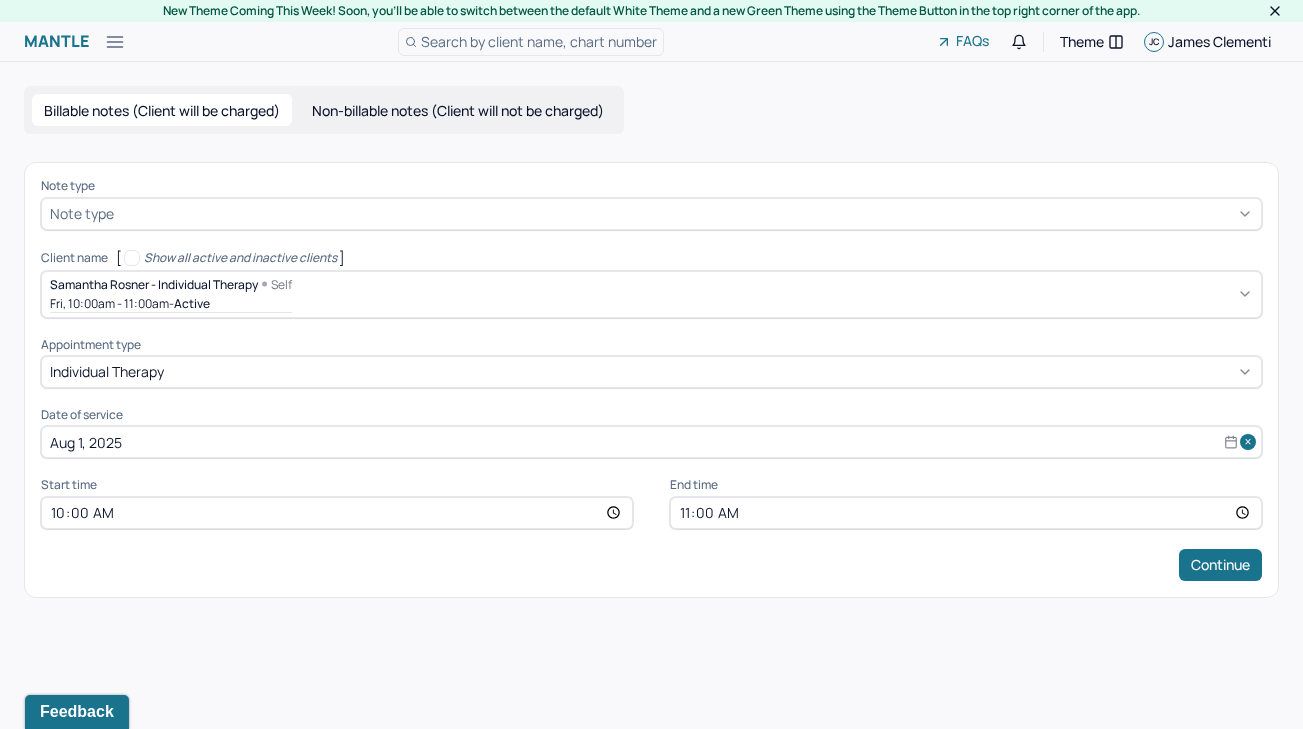 click at bounding box center (685, 213) 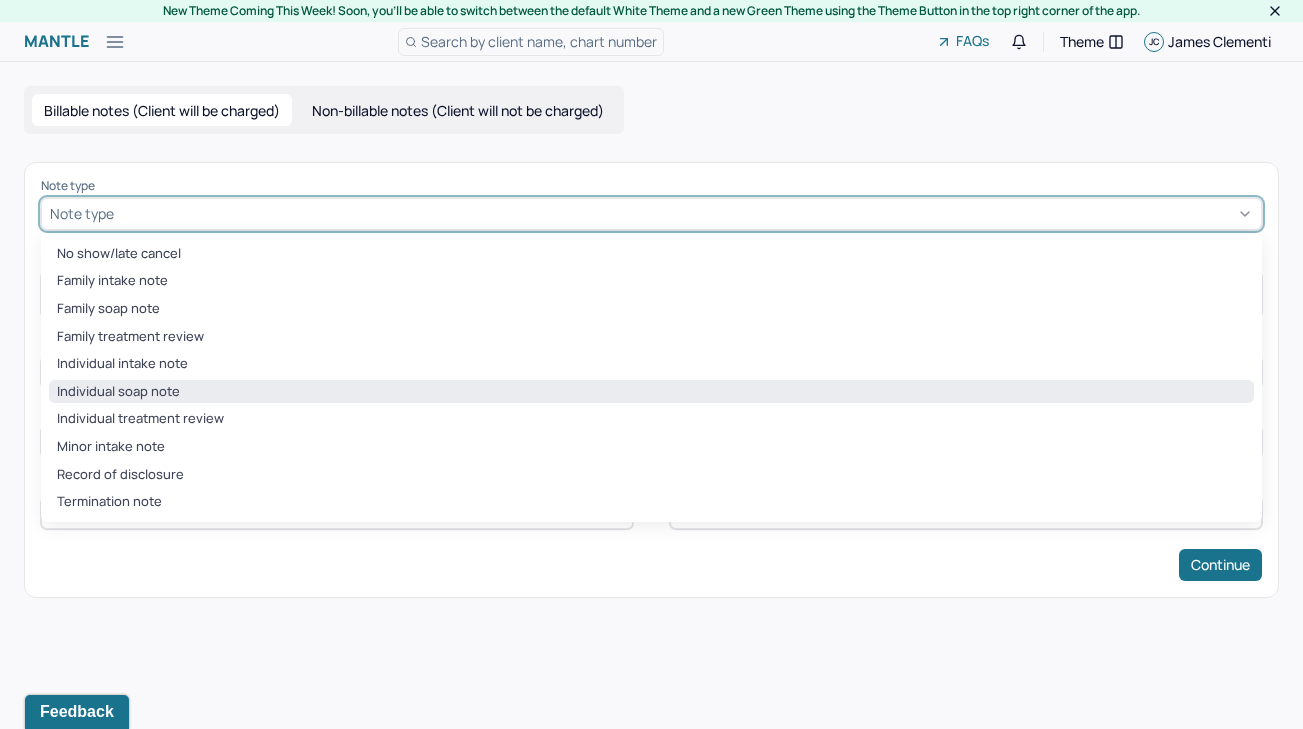 click on "Individual soap note" at bounding box center [651, 392] 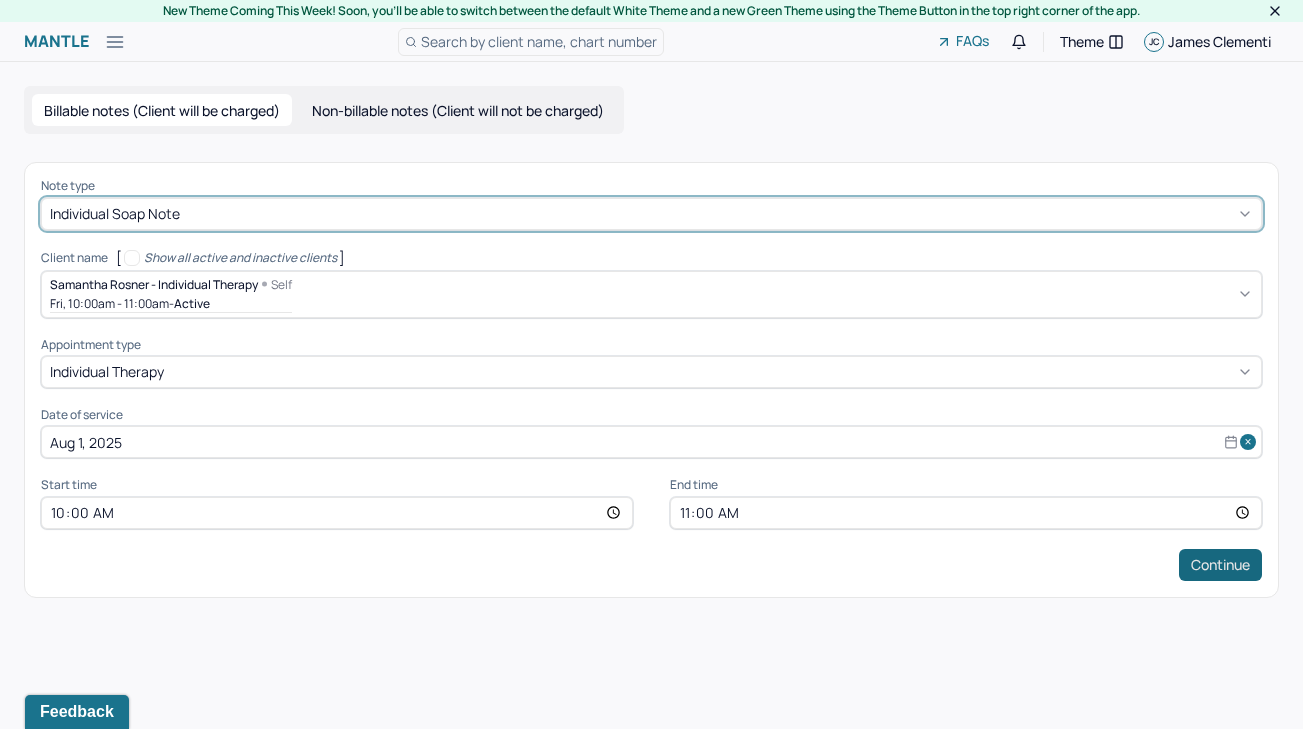 click on "Continue" at bounding box center (1220, 565) 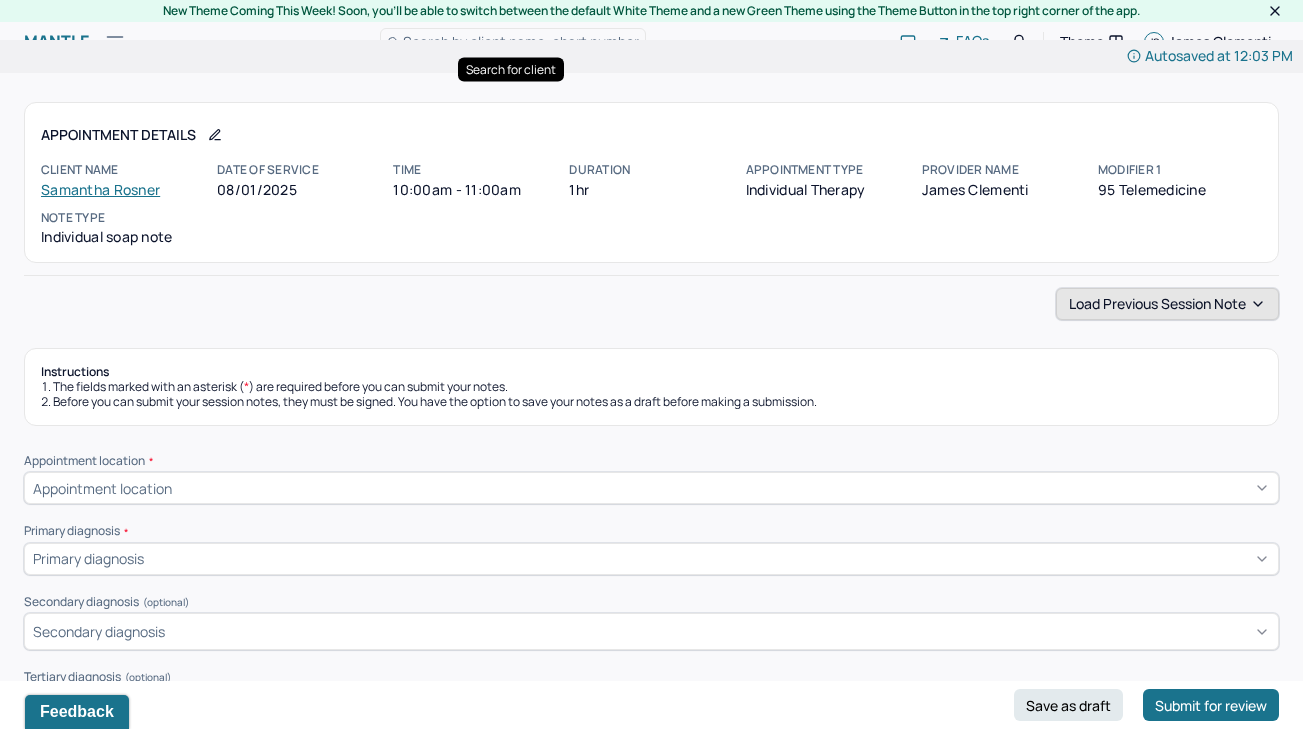click on "Load previous session note" at bounding box center (1167, 304) 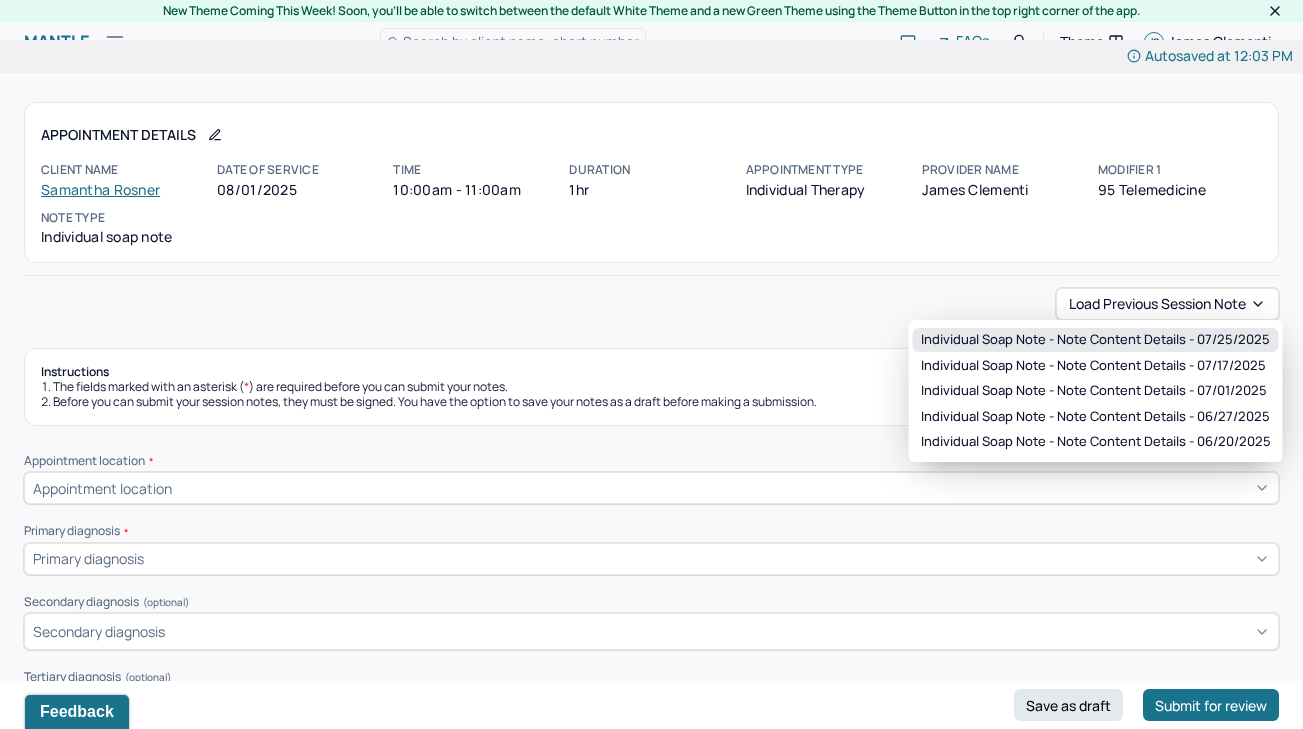 click on "Individual soap note   - Note content Details -   07/25/2025" at bounding box center (1096, 340) 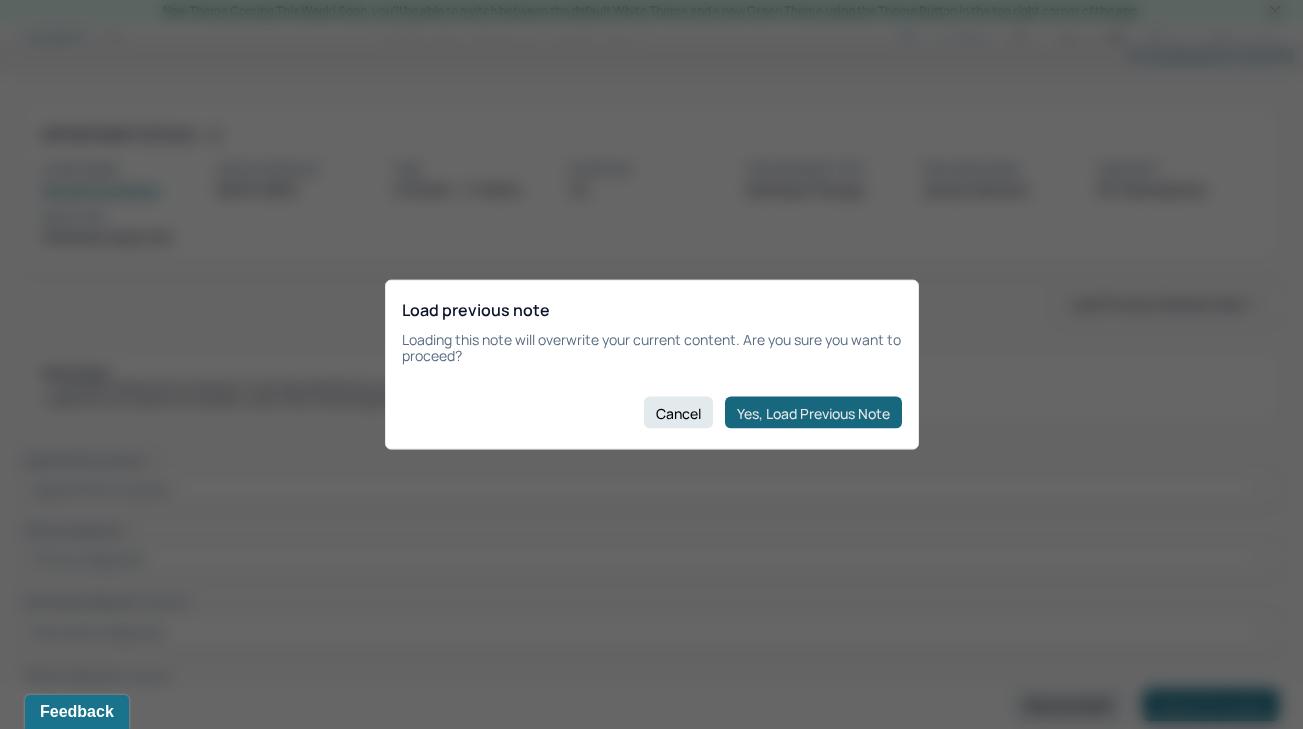 click on "Yes, Load Previous Note" at bounding box center [813, 413] 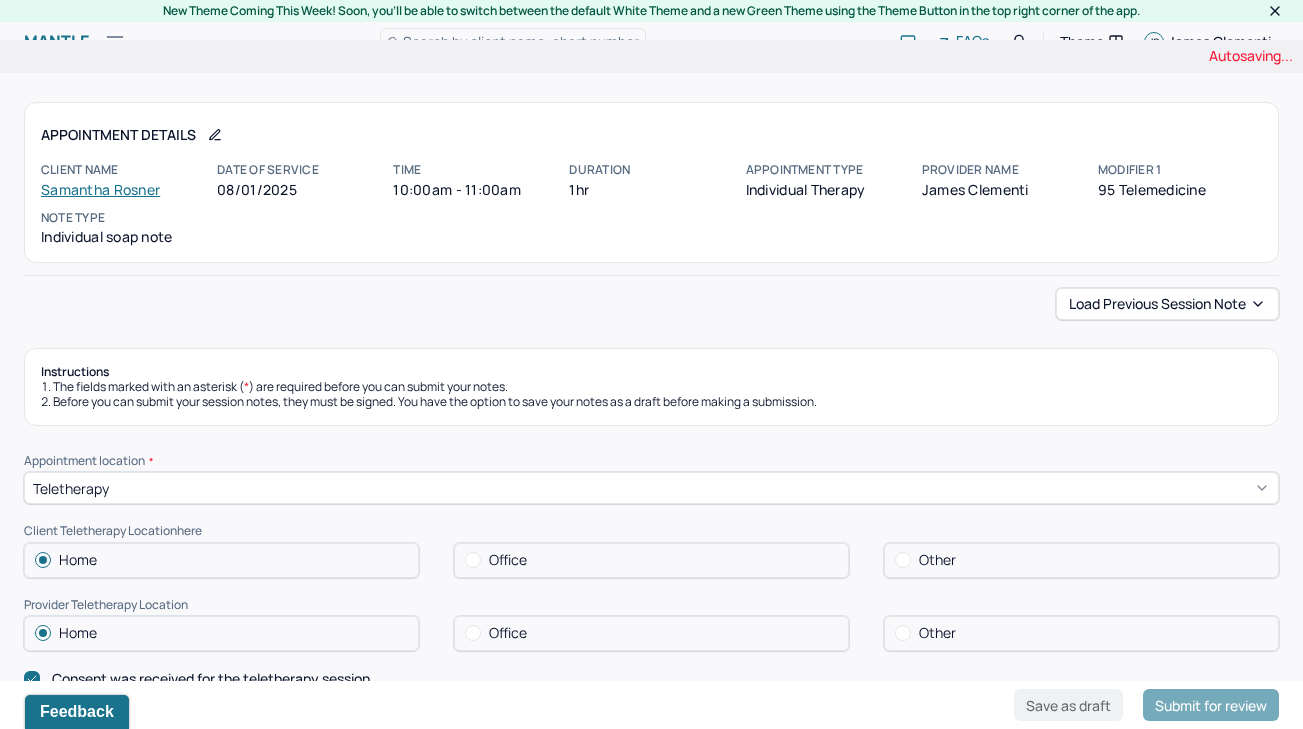 click on "Load previous session note" at bounding box center [651, 304] 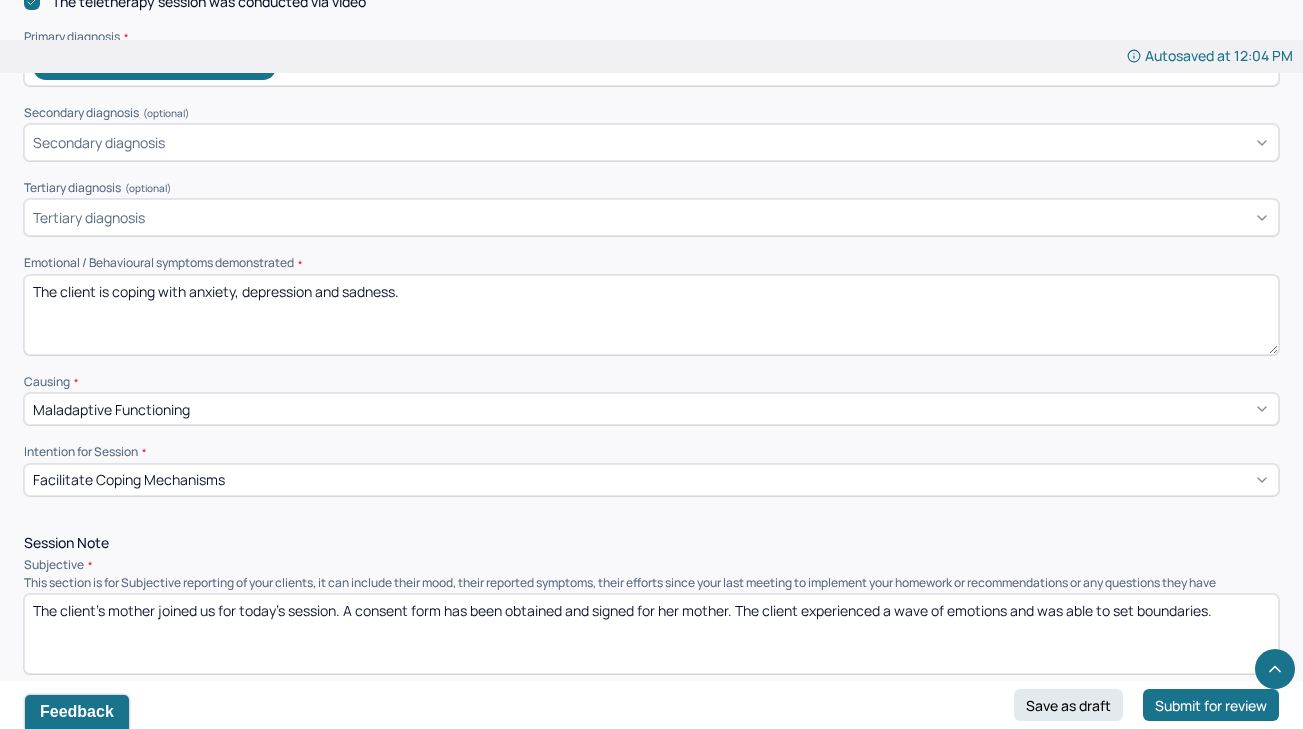 scroll, scrollTop: 709, scrollLeft: 0, axis: vertical 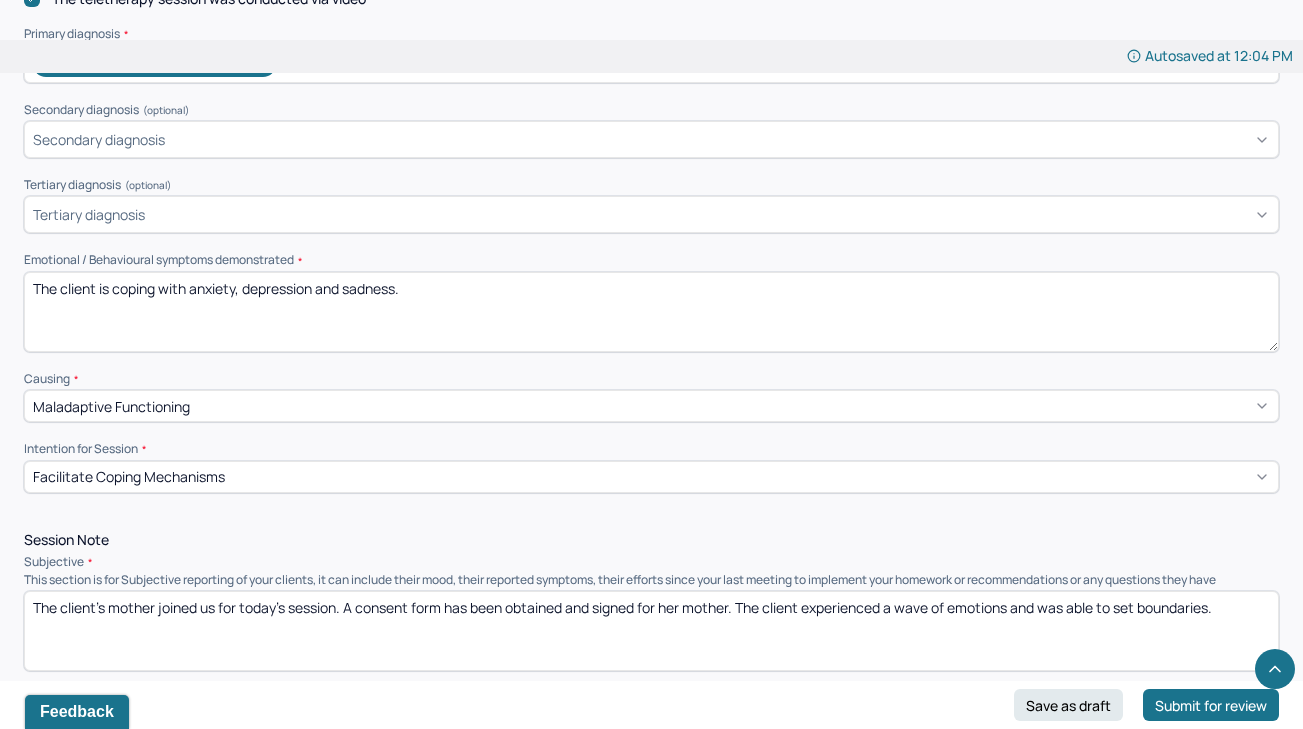 drag, startPoint x: 400, startPoint y: 275, endPoint x: 190, endPoint y: 274, distance: 210.00238 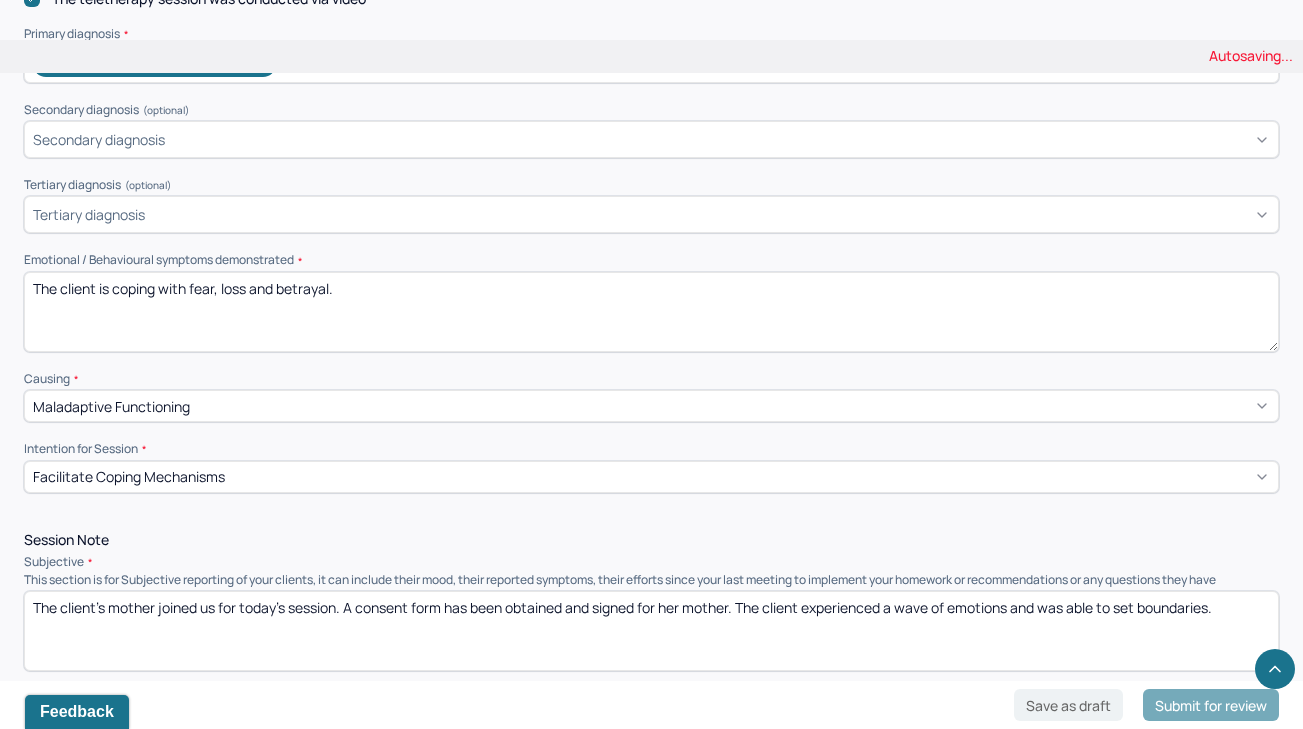 type on "The client is coping with fear, loss and betrayal." 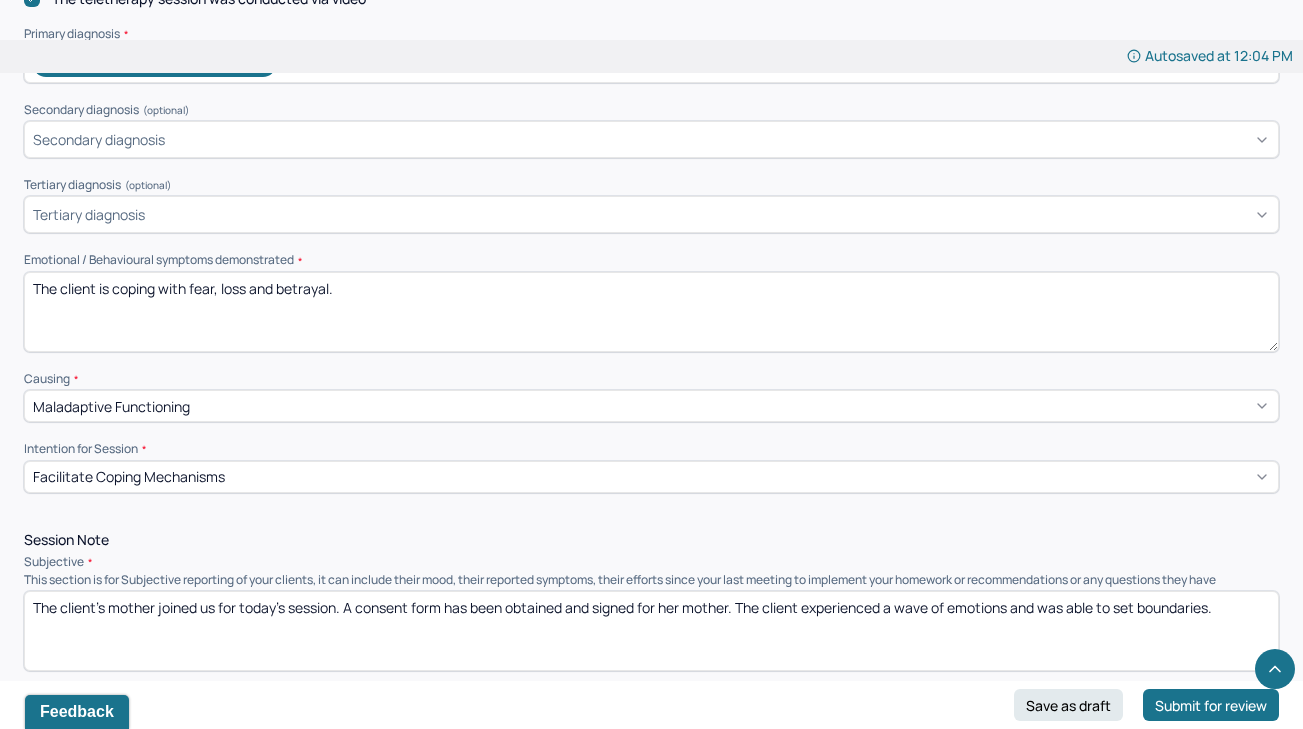 click on "Instructions The fields marked with an asterisk ( * ) are required before you can submit your notes. Before you can submit your session notes, they must be signed. You have the option to save your notes as a draft before making a submission. Appointment location * Teletherapy Client Teletherapy Location here Home Office Other Provider Teletherapy Location Home Office Other Consent was received for the teletherapy session The teletherapy session was conducted via video Primary diagnosis * F41.1 GENERALIZED ANXIETY DISORDER Secondary diagnosis (optional) Secondary diagnosis Tertiary diagnosis (optional) Tertiary diagnosis Emotional / Behavioural symptoms demonstrated * The client is coping with fear, loss and grief.  Causing * Maladaptive Functioning Intention for Session * Facilitate coping mechanisms Session Note Subjective The client's mother joined us for today's session. A consent form has been obtained and signed for her mother. The client experienced a wave of emotions and was able to set boundaries. * *" at bounding box center [651, 1196] 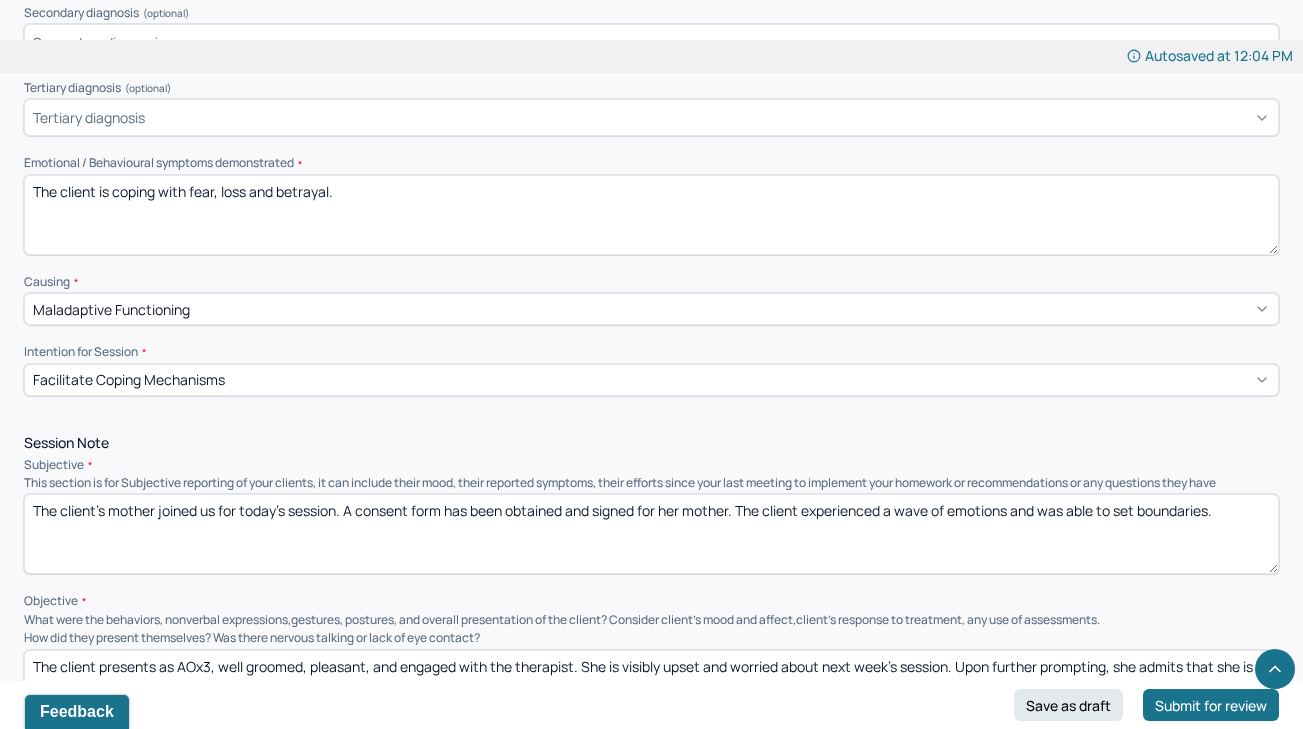 scroll, scrollTop: 821, scrollLeft: 0, axis: vertical 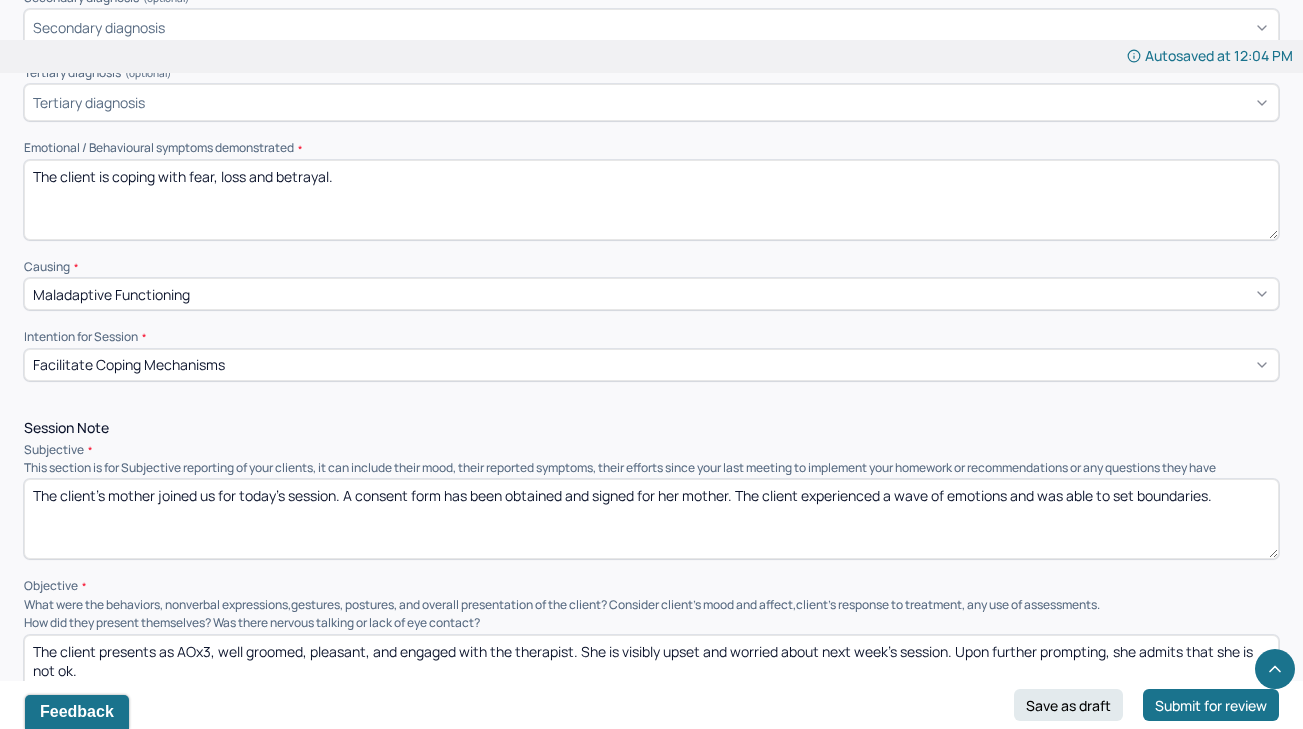 drag, startPoint x: 210, startPoint y: 517, endPoint x: 98, endPoint y: 471, distance: 121.07848 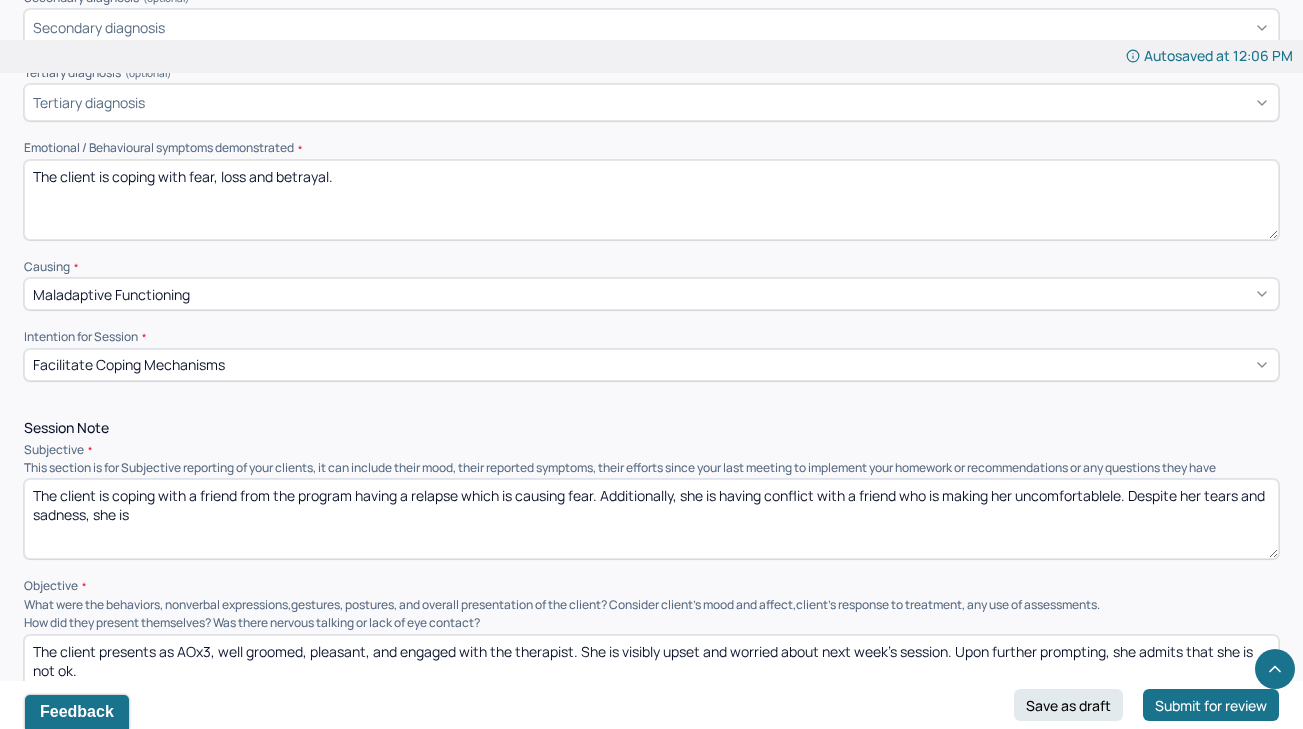 click on "The client is coping with a friend from the program having a relapse which is causing fear. Additionally, she is having conflict with a friend who is making her uncomfortablele. Despite her tears and sadness, she is" at bounding box center (651, 519) 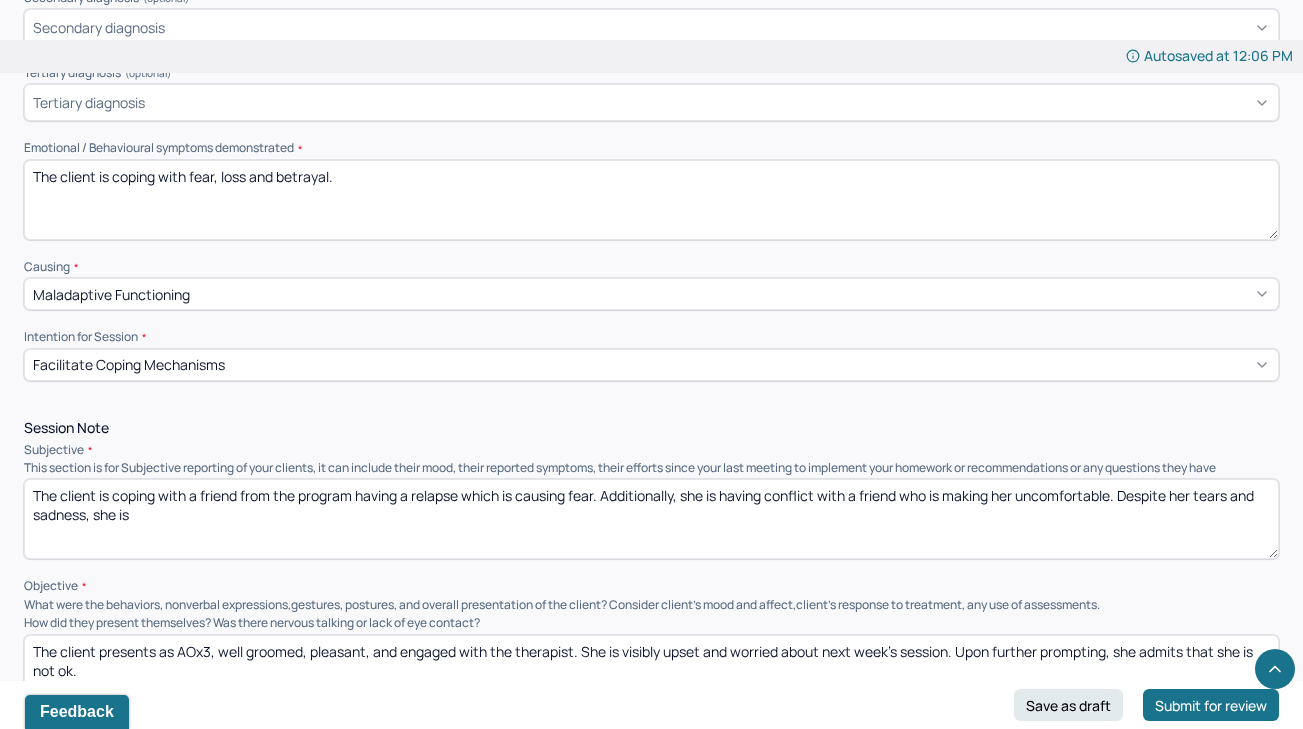 click on "The client is coping with a friend from the program having a relapse which is causing fear. Additionally, she is having conflict with a friend who is making her uncomfortable. Despite her tears and sadness, she is" at bounding box center (651, 519) 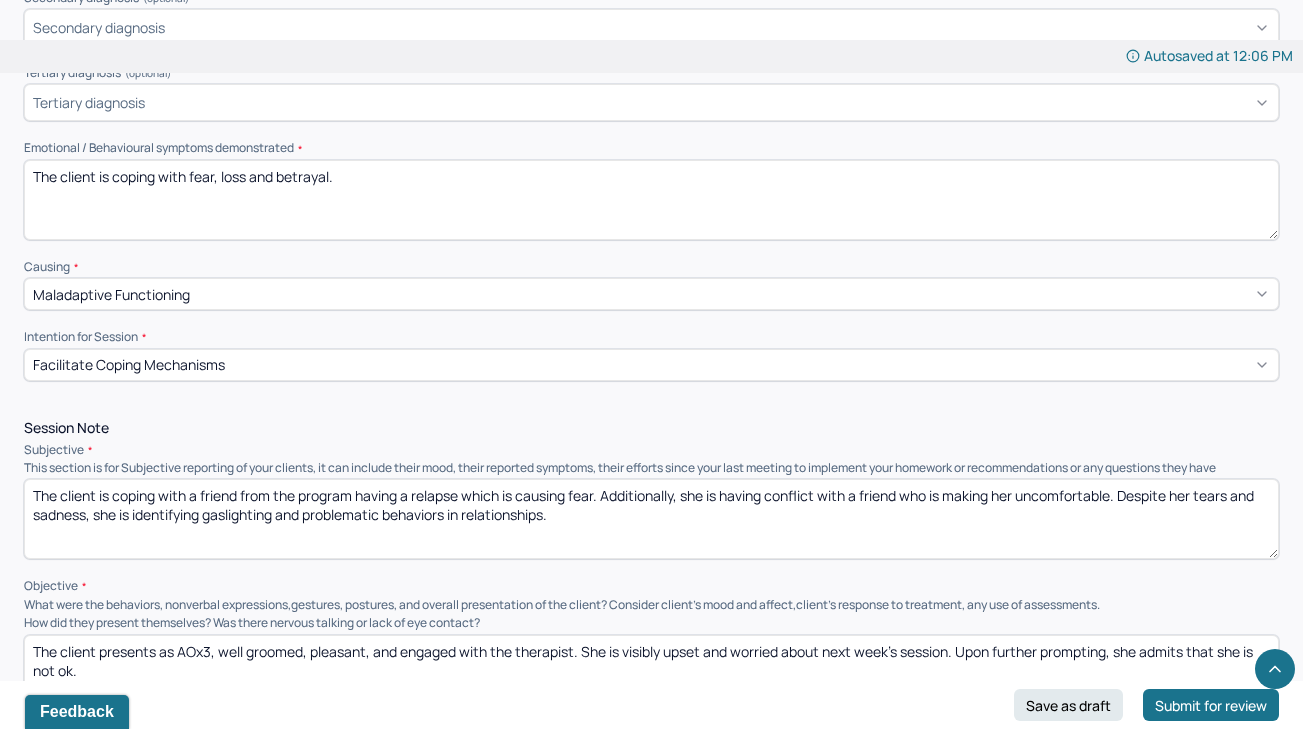 type on "The client is coping with a friend from the program having a relapse which is causing fear. Additionally, she is having conflict with a friend who is making her uncomfortable. Despite her tears and sadness, she is identifying gaslighting and problematic behaviors in relationships." 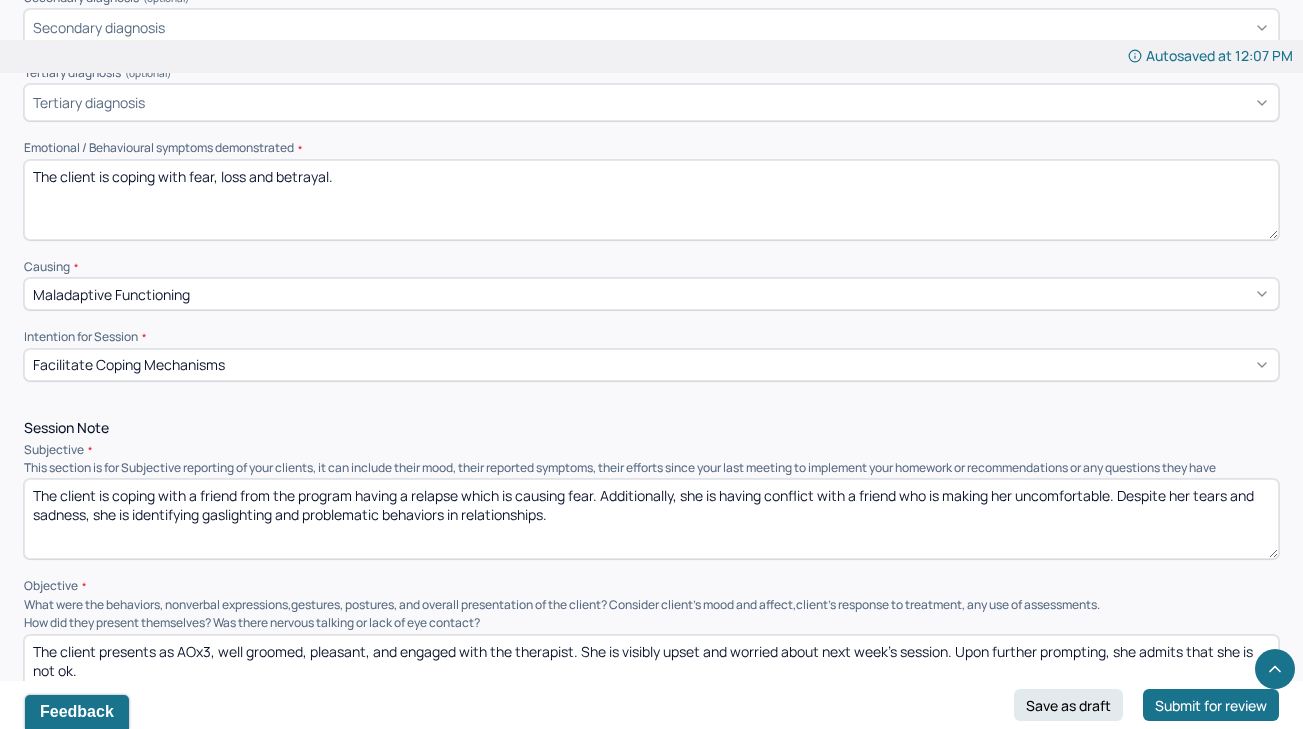 click on "Session Note Subjective This section is for Subjective reporting of your clients, it can include their mood, their reported symptoms, their efforts since your last meeting to implement your homework or recommendations or any questions they have The client is coping with a friend from the program having a relapse which is causing fear. Additionally, she is having conflict with a friend who is making her uncomfortable. Despite her tears and sadness, she is identifying gaslighting and problematic behaviors in relationships.  Objective What were the behaviors, nonverbal expressions,gestures, postures, and overall presentation of the client? Consider client's mood and affect,client's response to treatment, any use of assessments. How did they present themselves? Was there nervous talking or lack of eye contact? The client presents as AOx3, well groomed, pleasant, and engaged with the therapist. She is visibly upset and worried about next week's session. Upon further prompting, she admits that she is not ok." at bounding box center (651, 651) 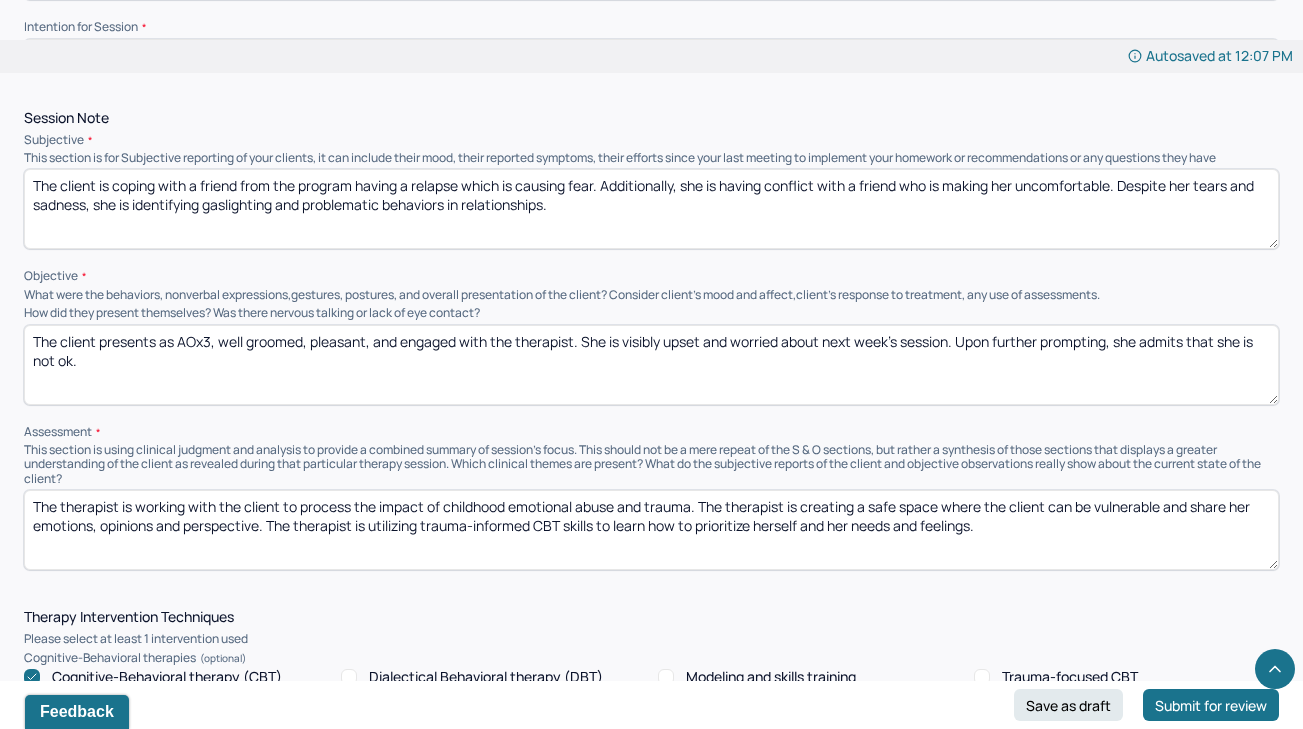 scroll, scrollTop: 1136, scrollLeft: 0, axis: vertical 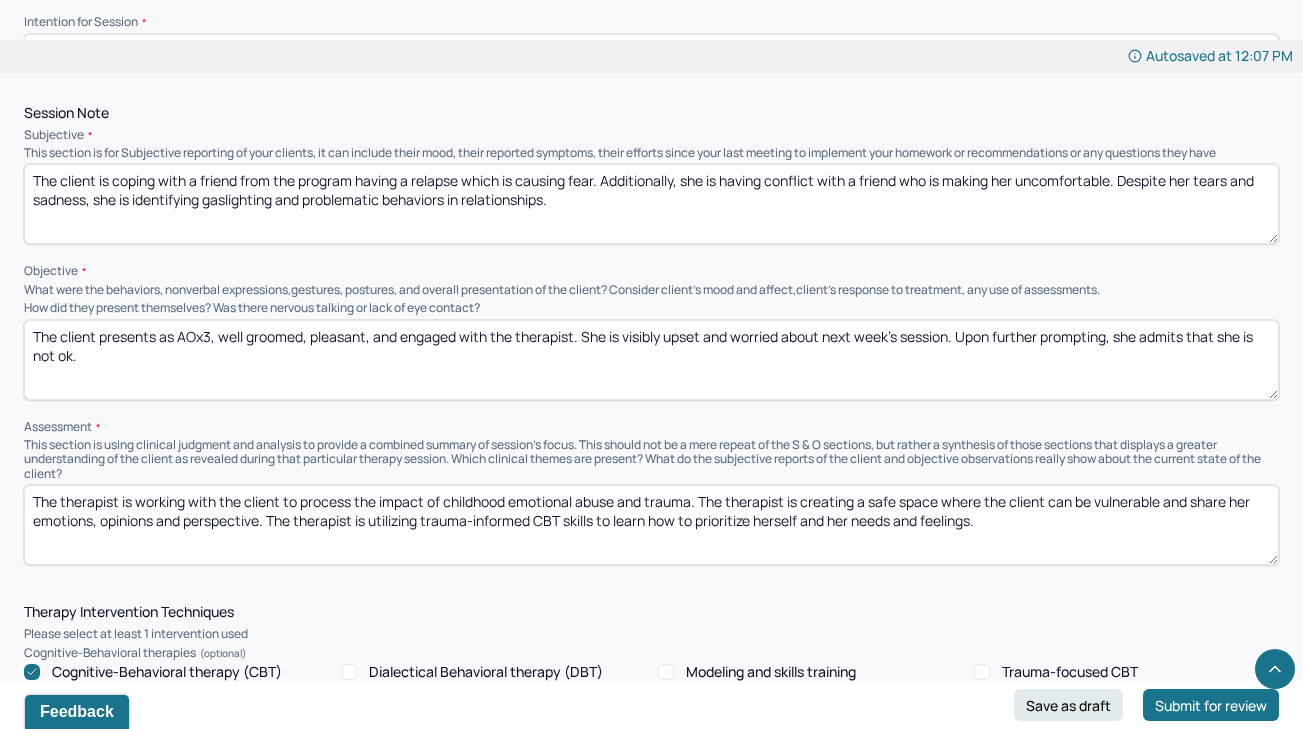 click on "The client presents as AOx3, well groomed, pleasant, and engaged with the therapist. She is visibly upset and worried about next week's session. Upon further prompting, she admits that she is not ok." at bounding box center (651, 360) 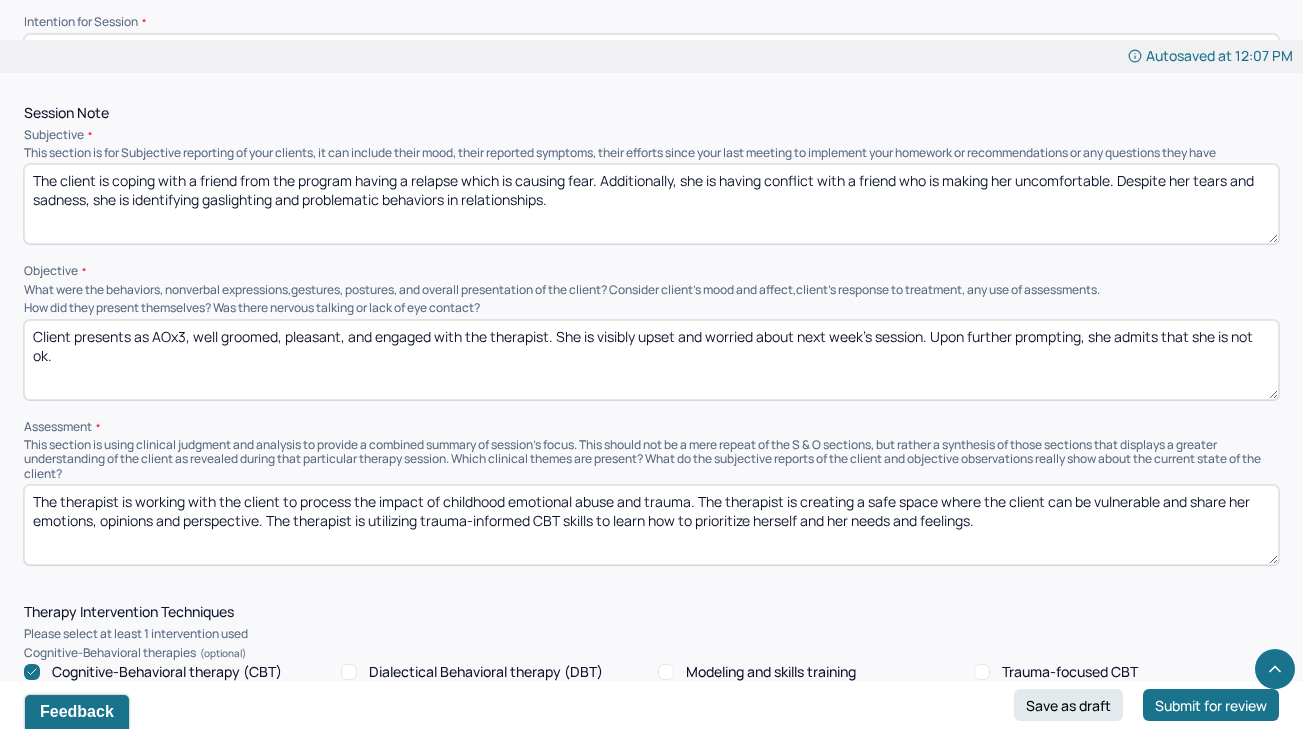 type on "Client presents as AOx3, well groomed, pleasant, and engaged with the therapist. She is visibly upset and worried about next week's session. Upon further prompting, she admits that she is not ok." 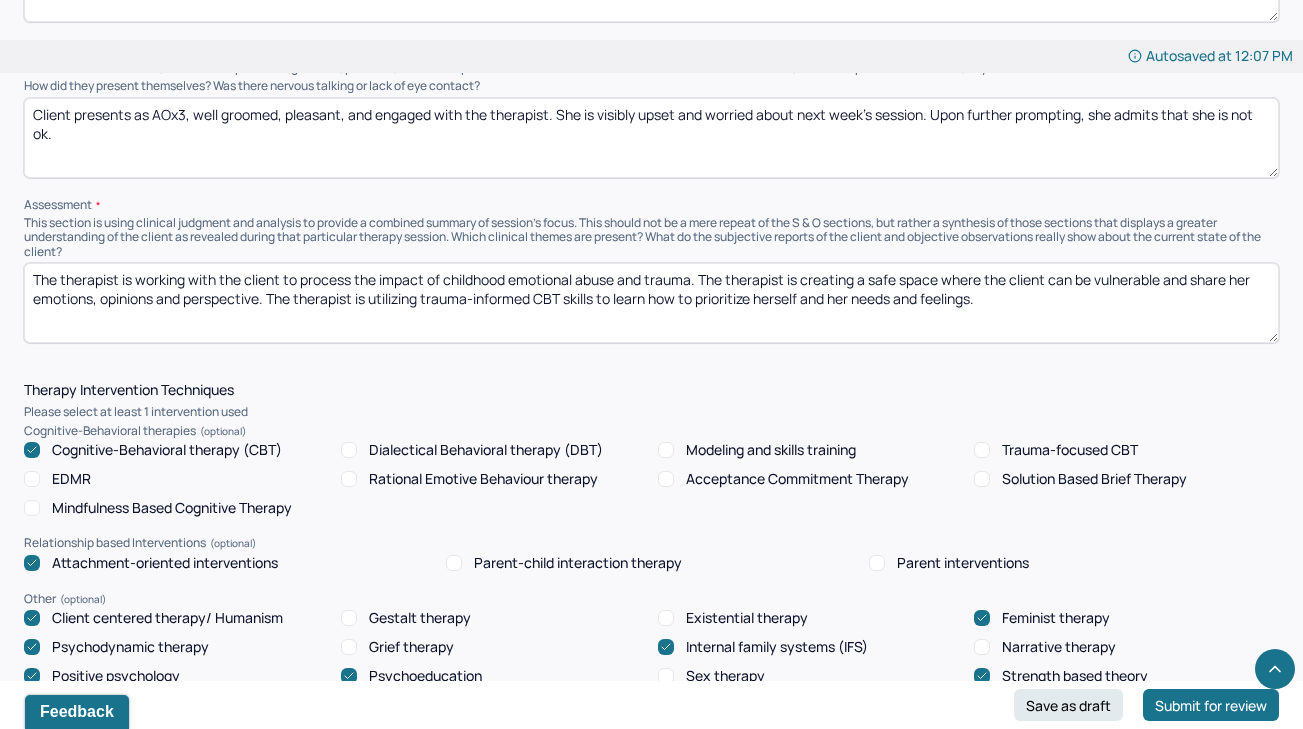 scroll, scrollTop: 1453, scrollLeft: 0, axis: vertical 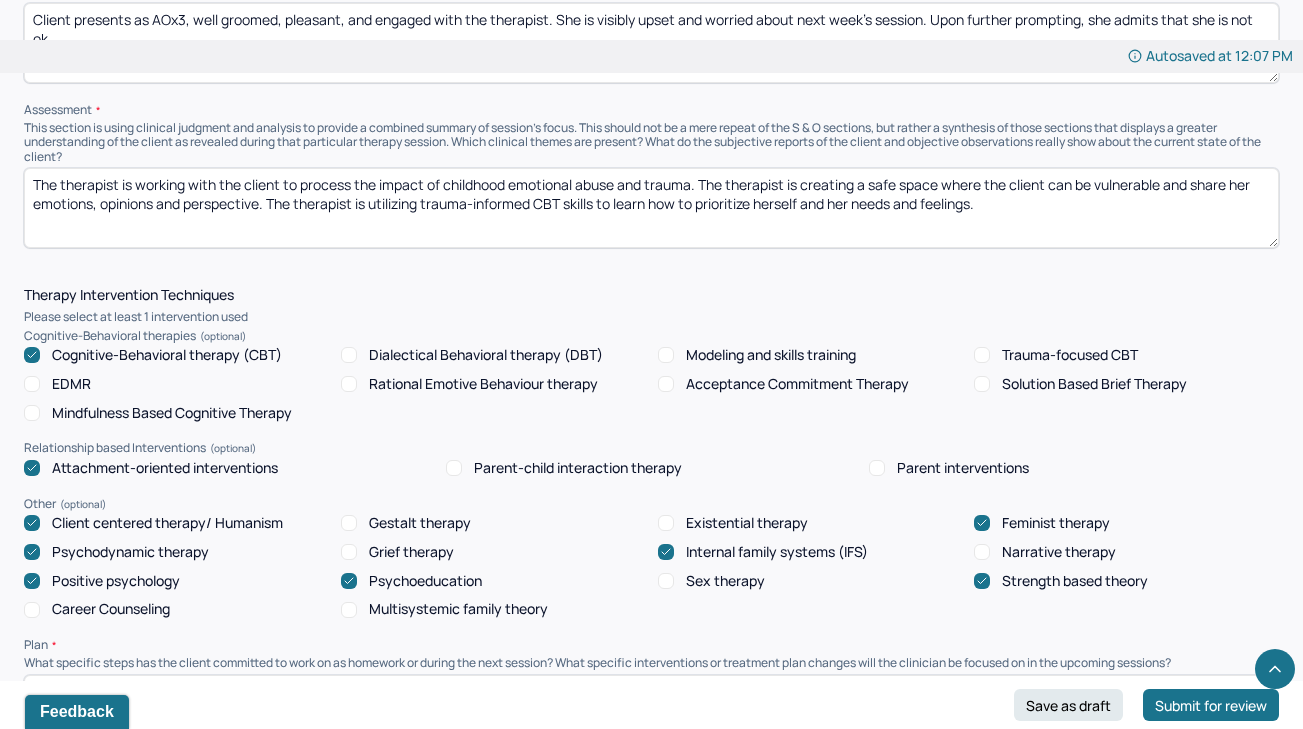 drag, startPoint x: 690, startPoint y: 166, endPoint x: 622, endPoint y: 165, distance: 68.007355 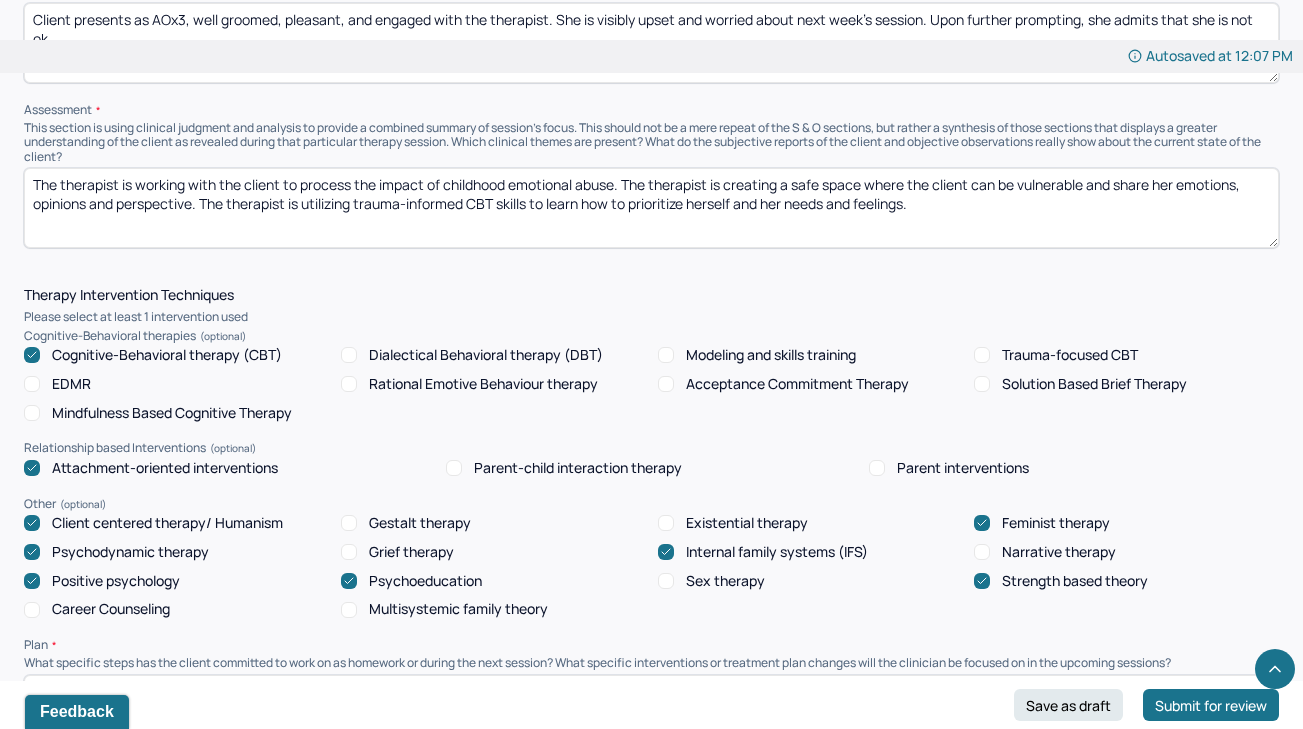 type on "The therapist is working with the client to process the impact of childhood emotional abuse. The therapist is creating a safe space where the client can be vulnerable and share her emotions, opinions and perspective. The therapist is utilizing trauma-informed CBT skills to learn how to prioritize herself and her needs and feelings." 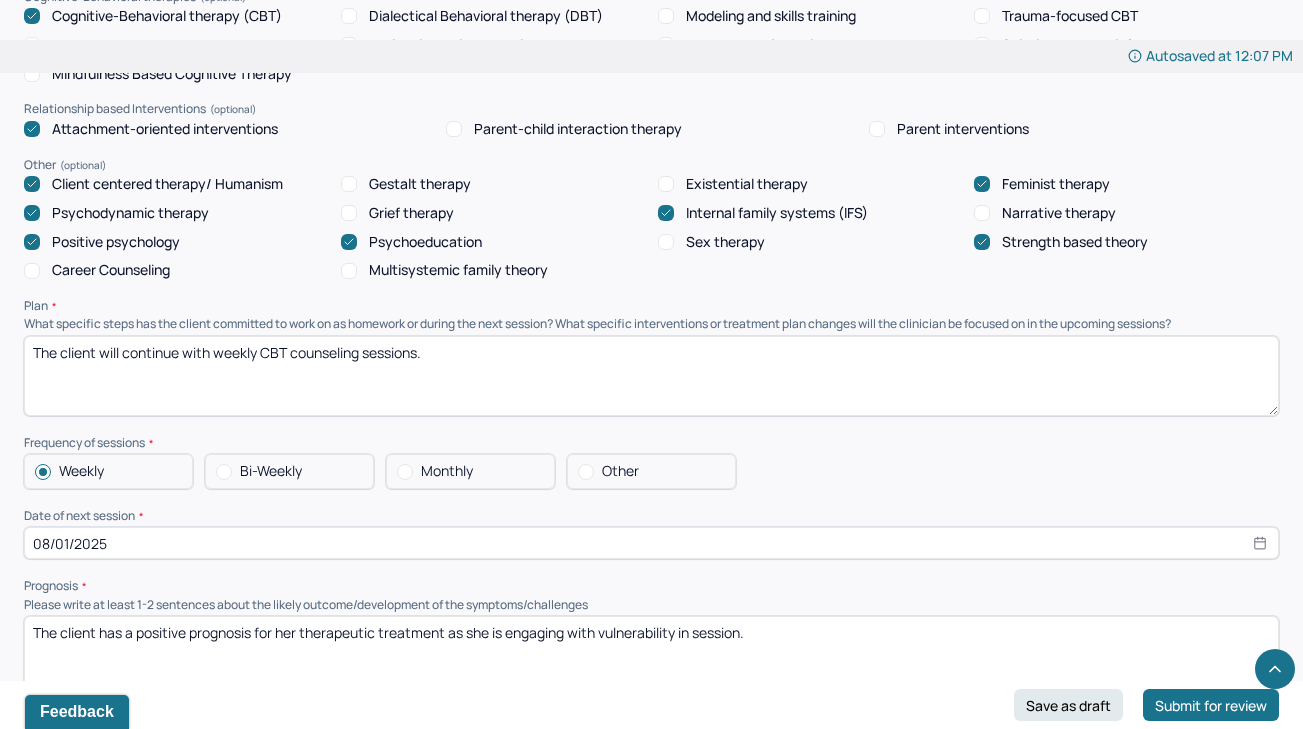 scroll, scrollTop: 1870, scrollLeft: 0, axis: vertical 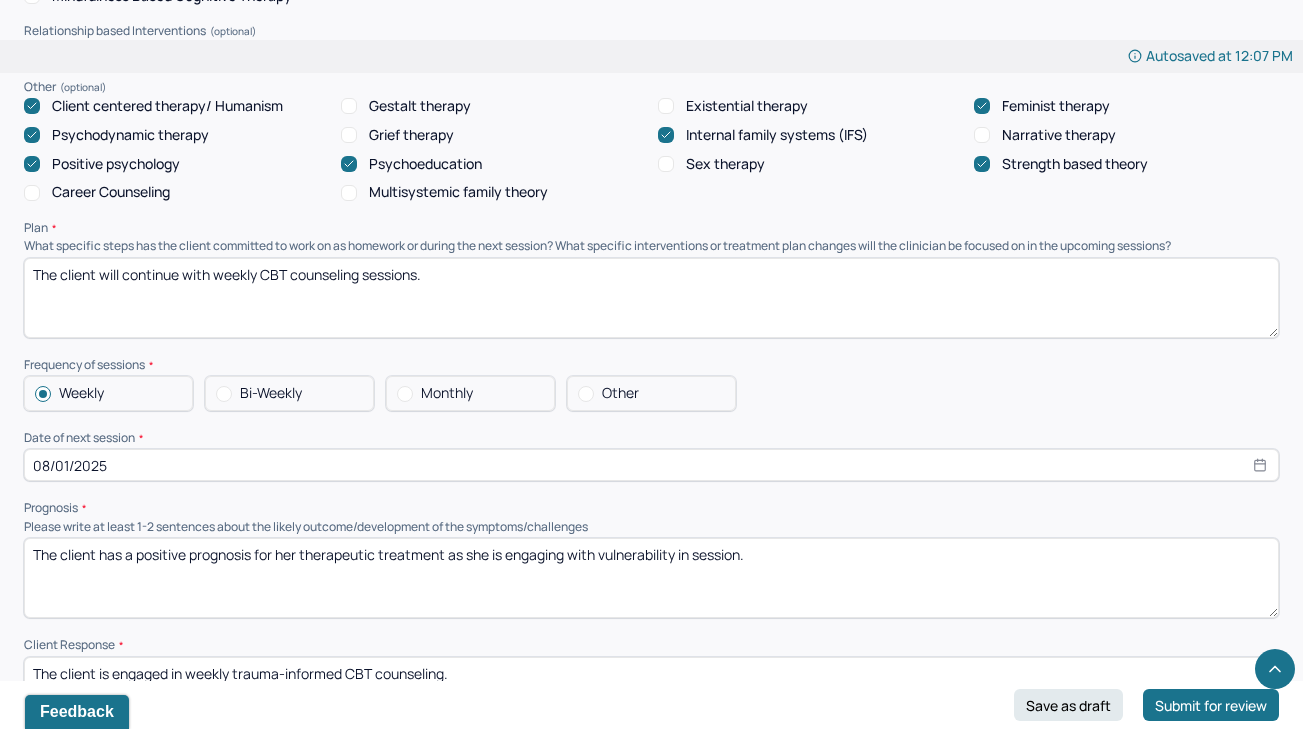 drag, startPoint x: 418, startPoint y: 251, endPoint x: 347, endPoint y: 249, distance: 71.02816 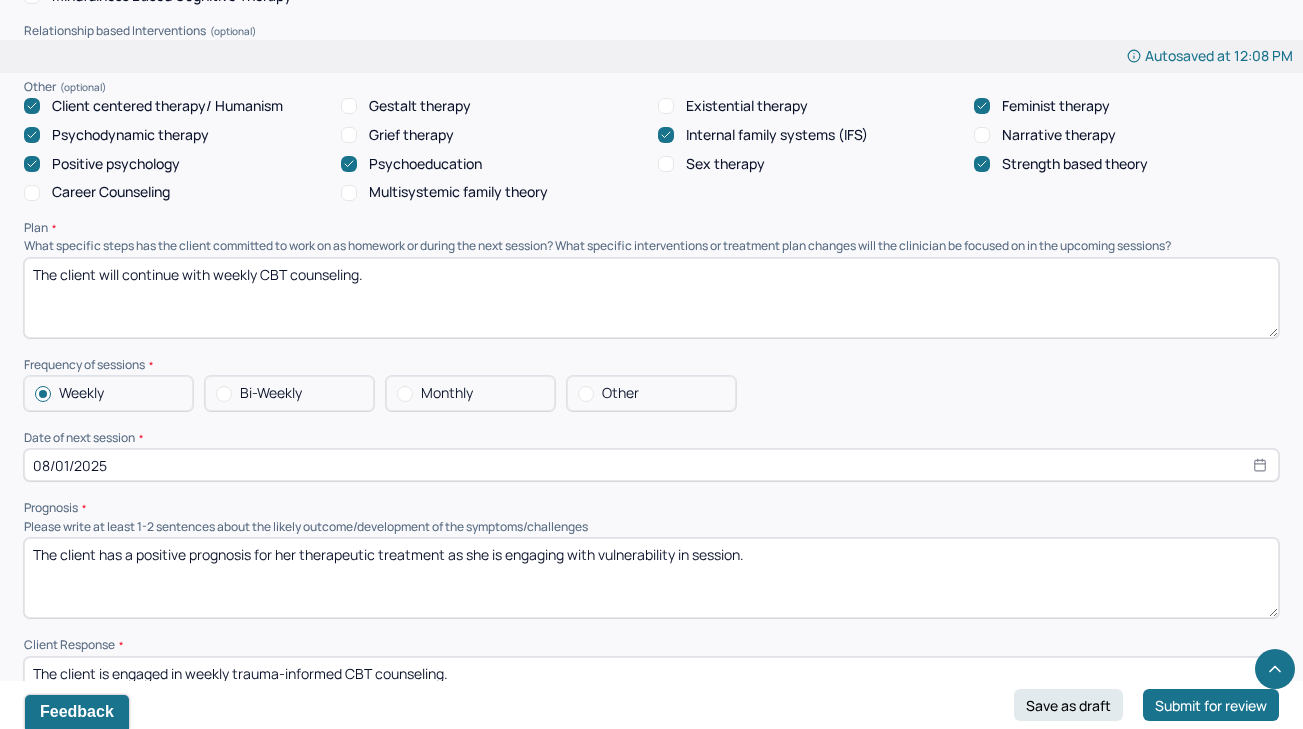 type on "The client will continue with weekly CBT counseling." 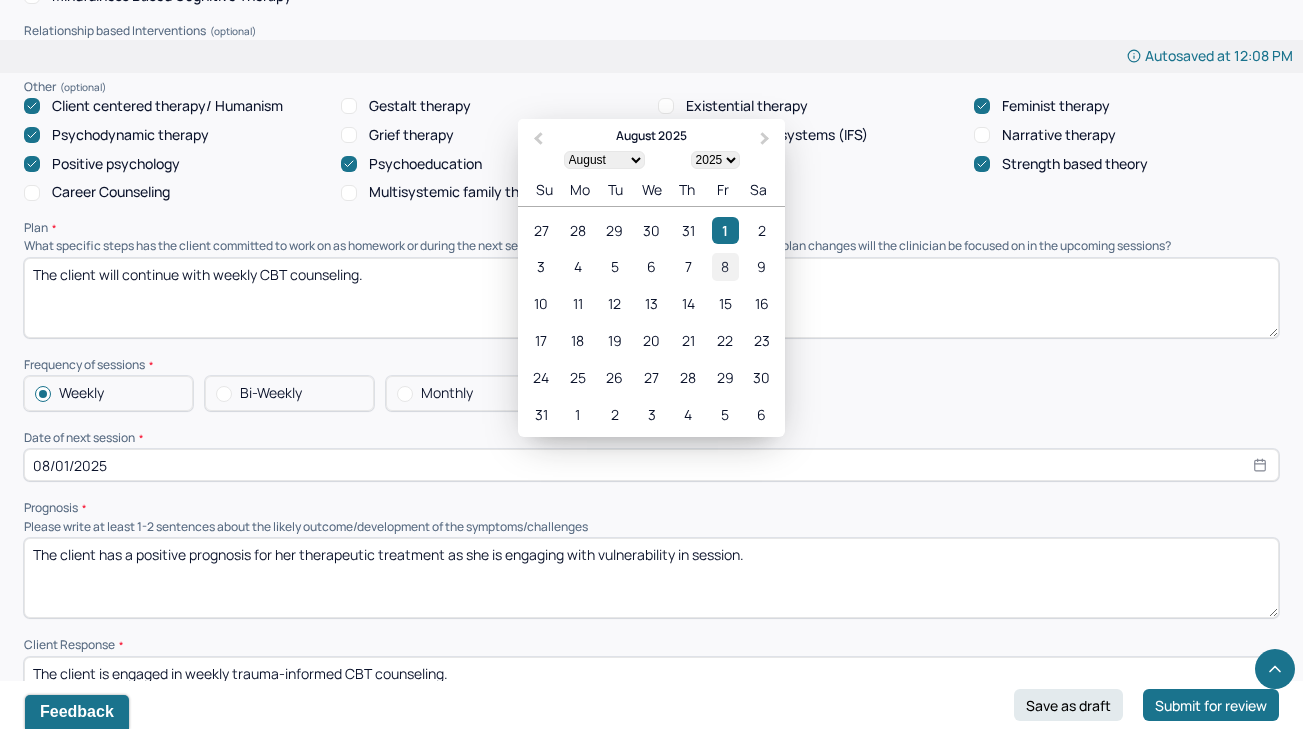 click on "8" at bounding box center [725, 267] 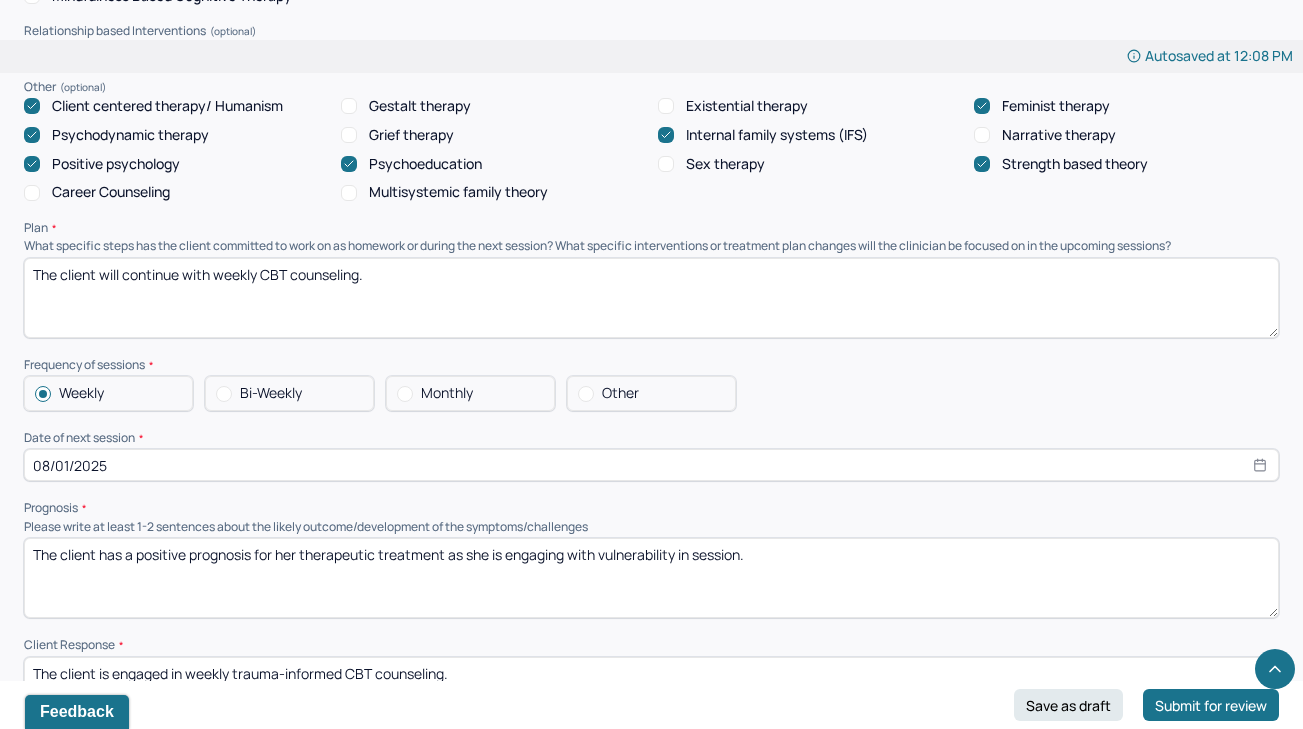 type on "08/08/2025" 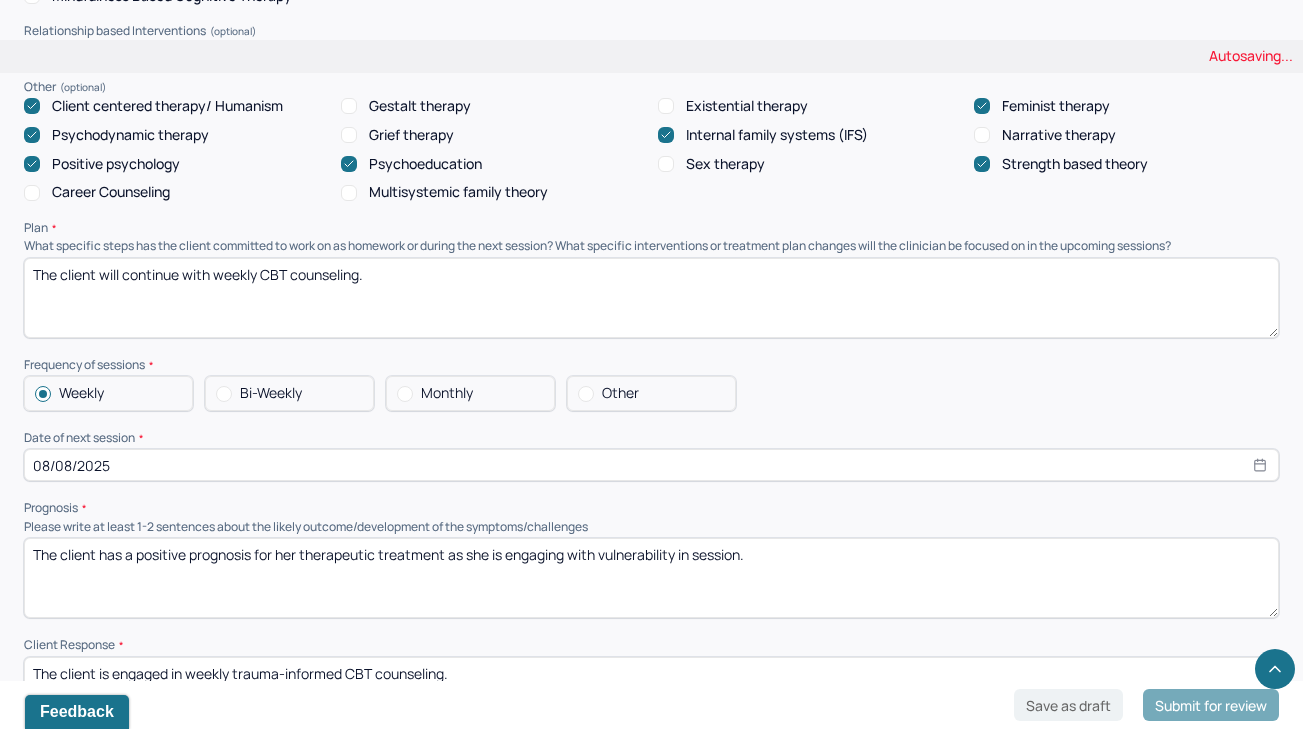 click on "Prognosis" at bounding box center [651, 508] 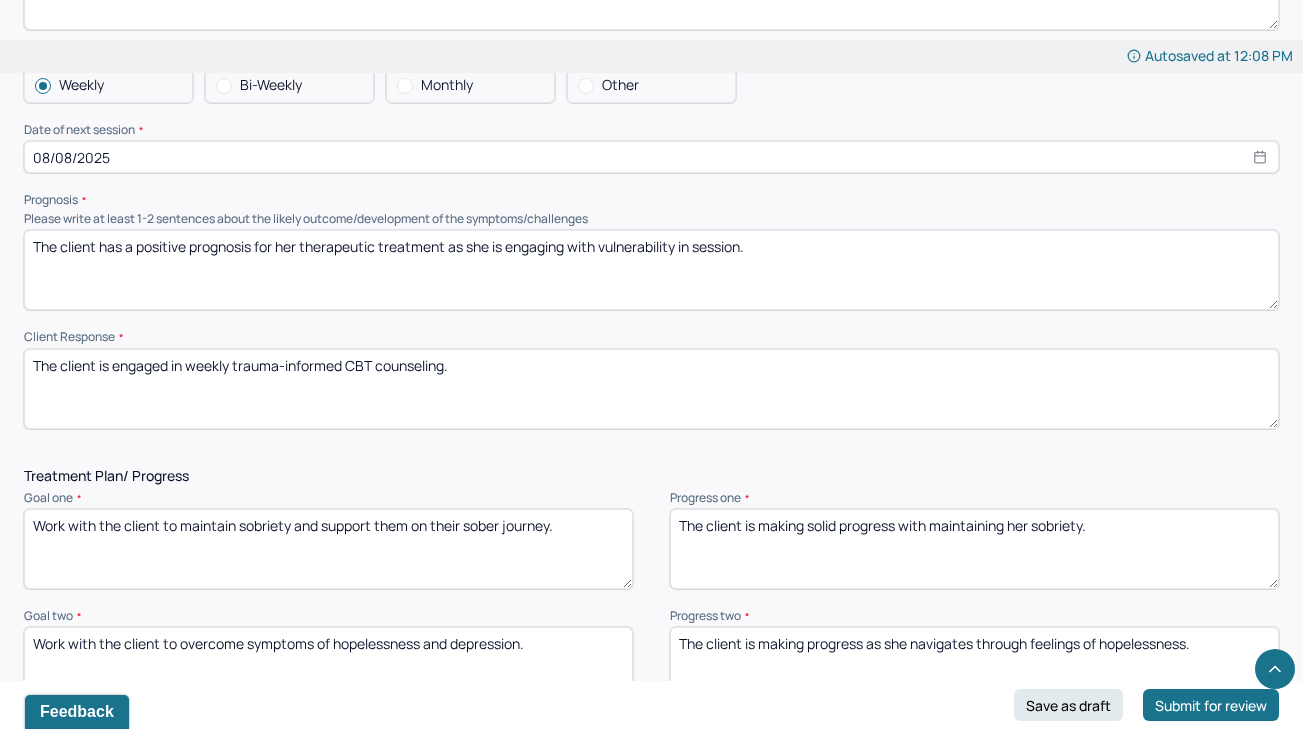 scroll, scrollTop: 2194, scrollLeft: 0, axis: vertical 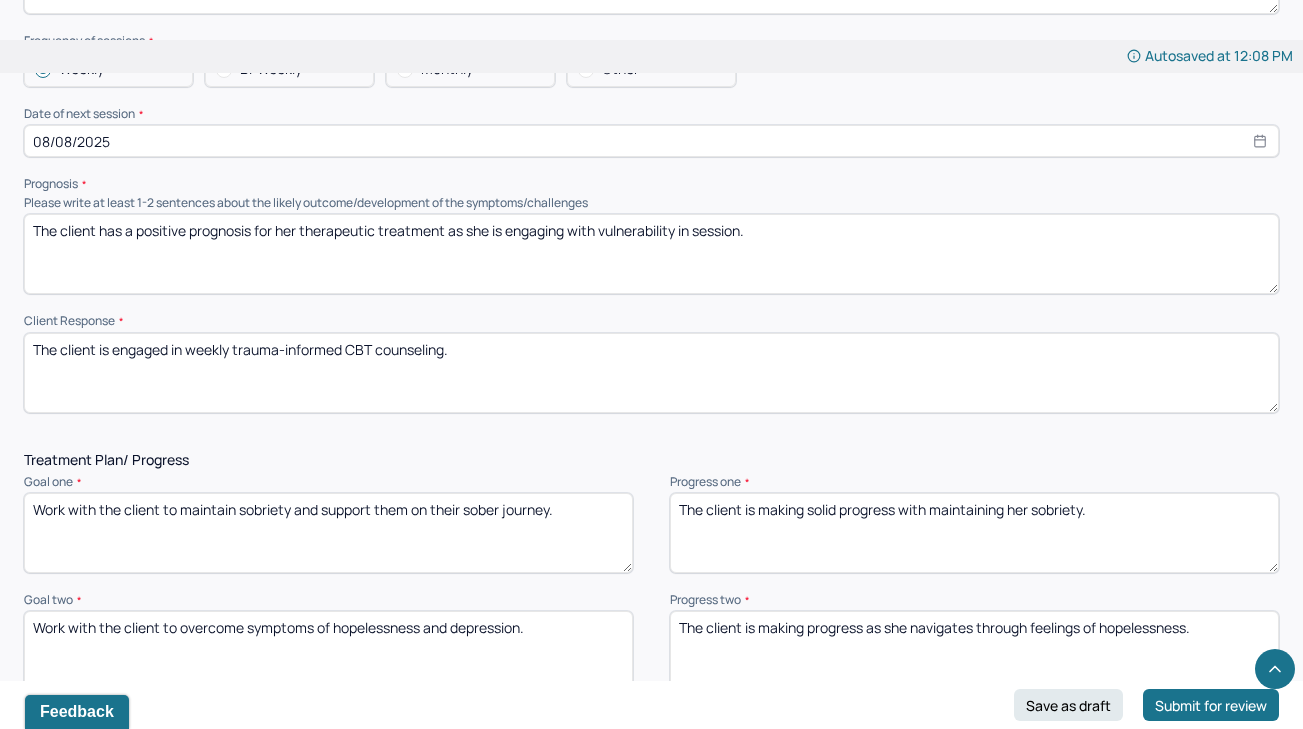drag, startPoint x: 301, startPoint y: 201, endPoint x: 276, endPoint y: 194, distance: 25.96151 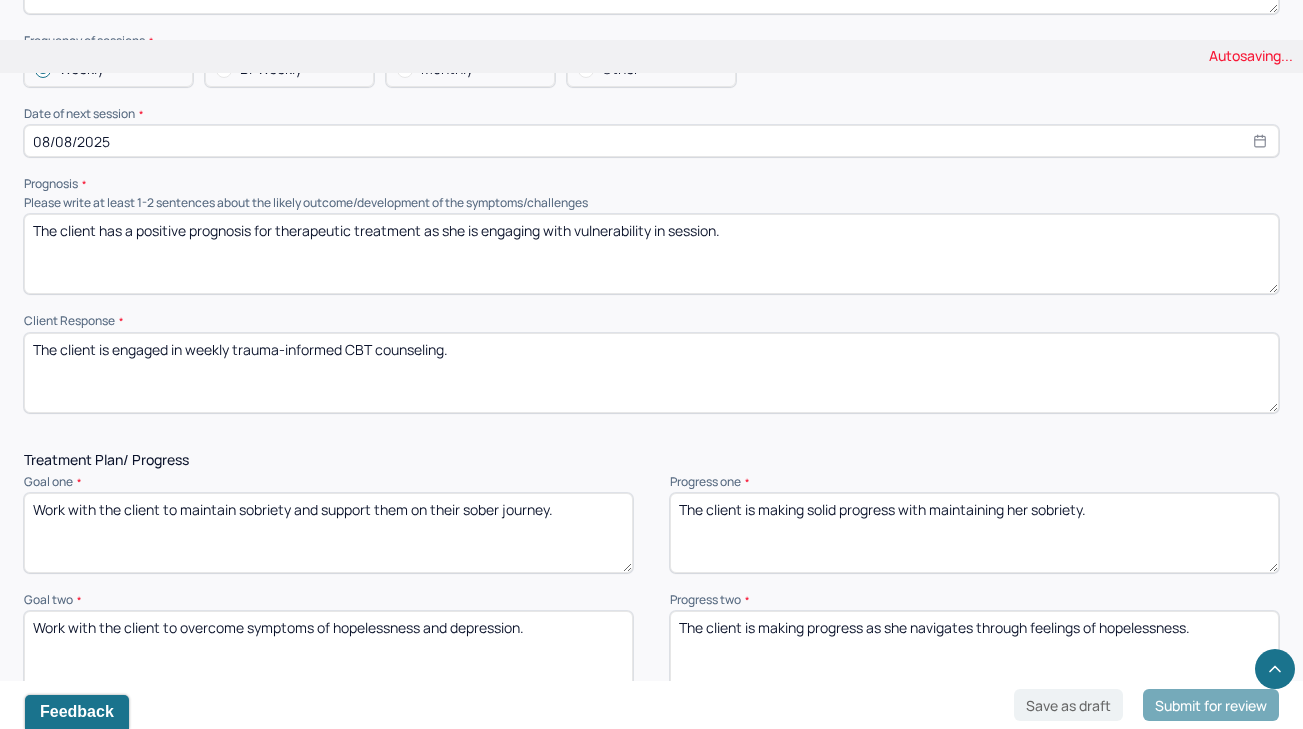 type on "The client has a positive prognosis for therapeutic treatment as she is engaging with vulnerability in session." 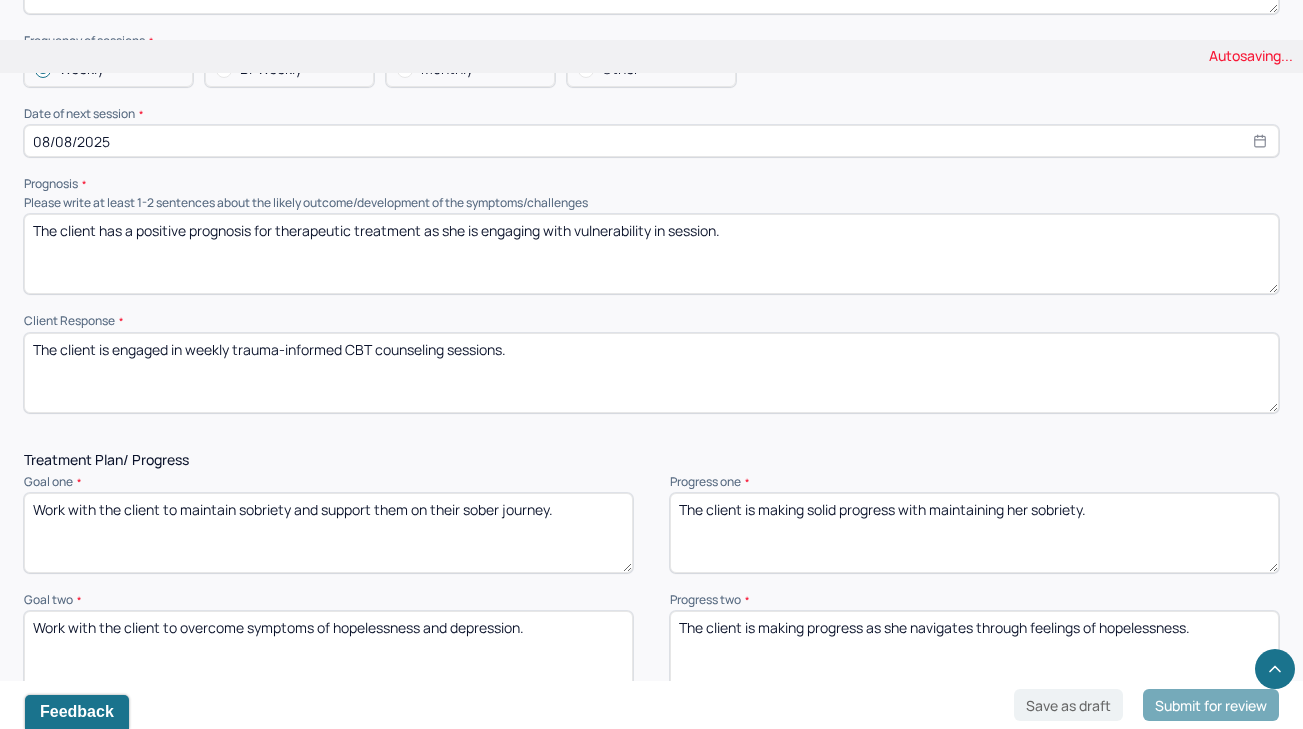 type on "The client is engaged in weekly trauma-informed CBT counseling sessions." 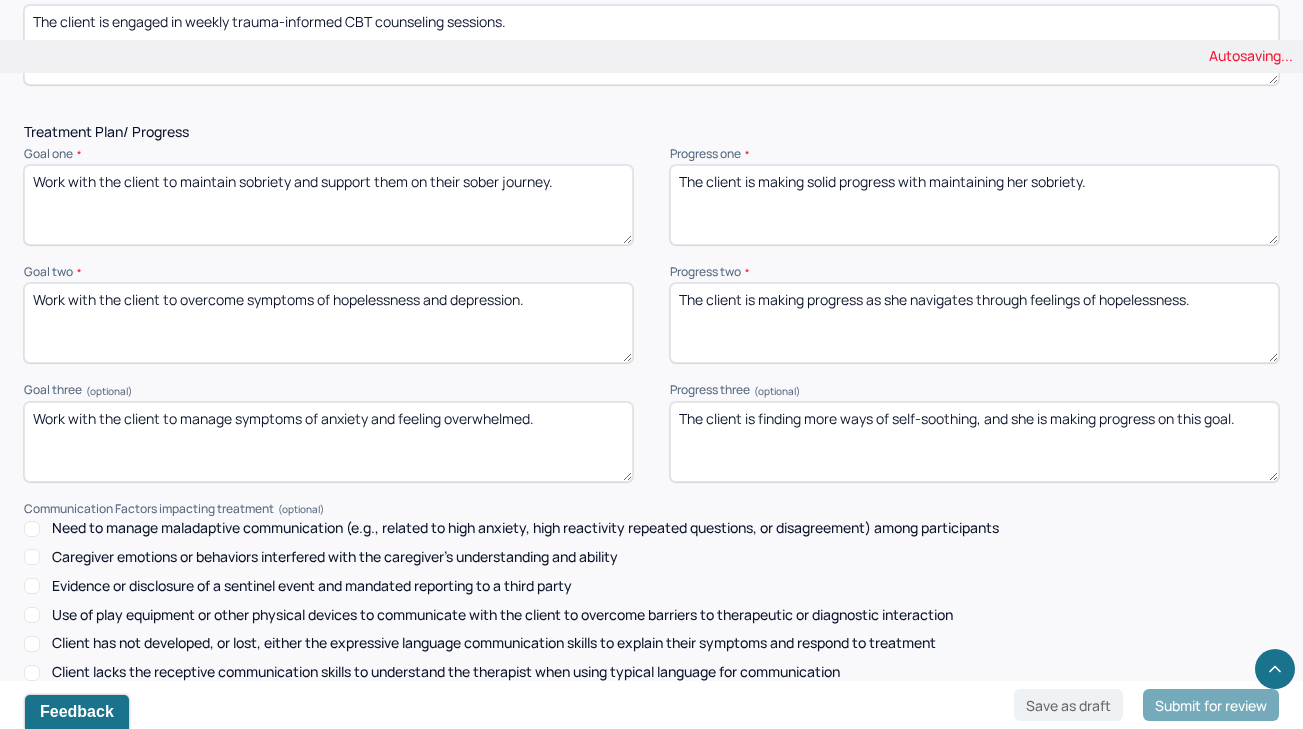 scroll, scrollTop: 2544, scrollLeft: 0, axis: vertical 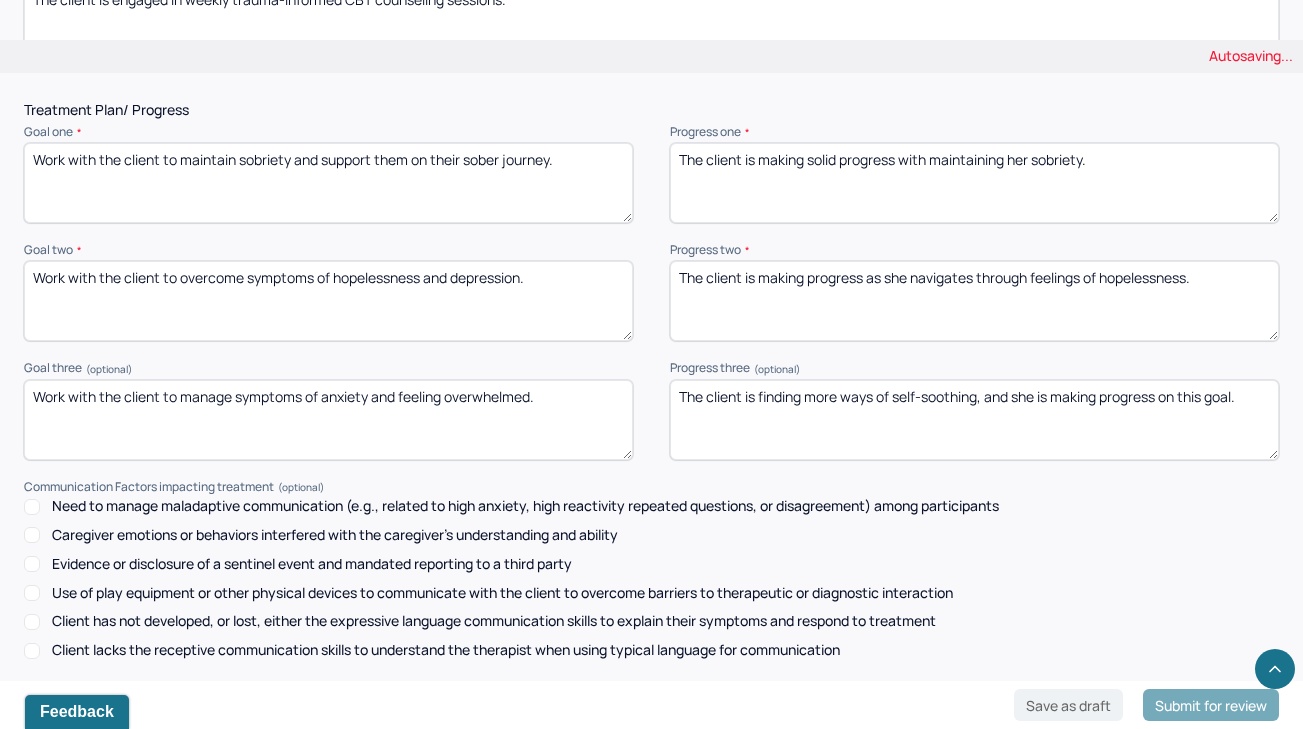 drag, startPoint x: 840, startPoint y: 123, endPoint x: 816, endPoint y: 122, distance: 24.020824 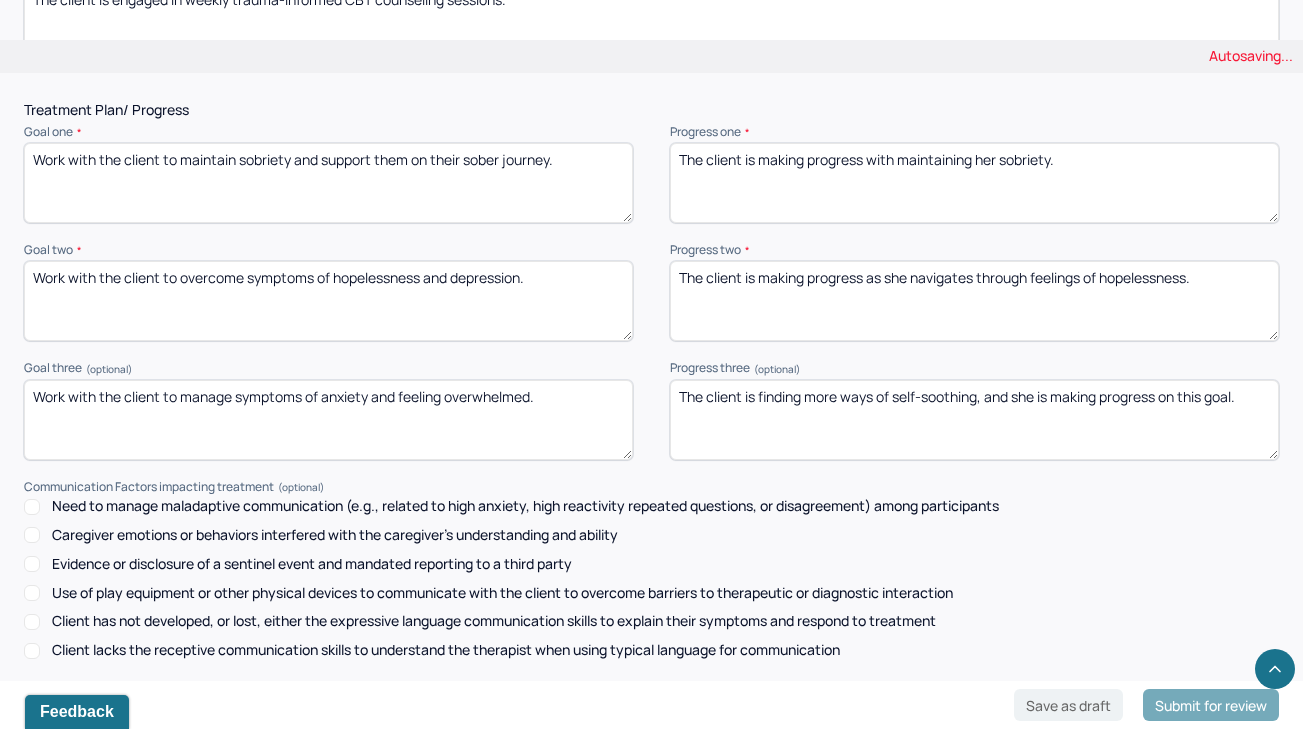 type on "The client is making progress with maintaining her sobriety." 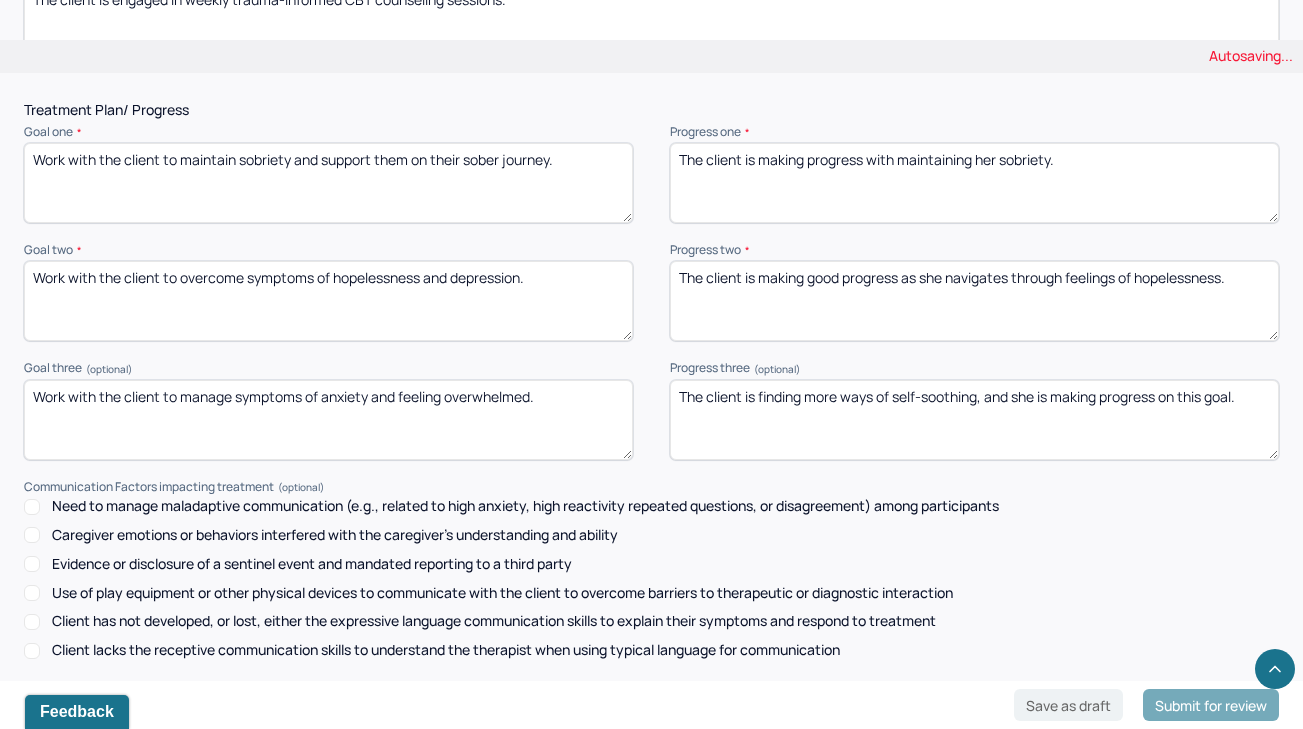 type on "The client is making good progress as she navigates through feelings of hopelessness." 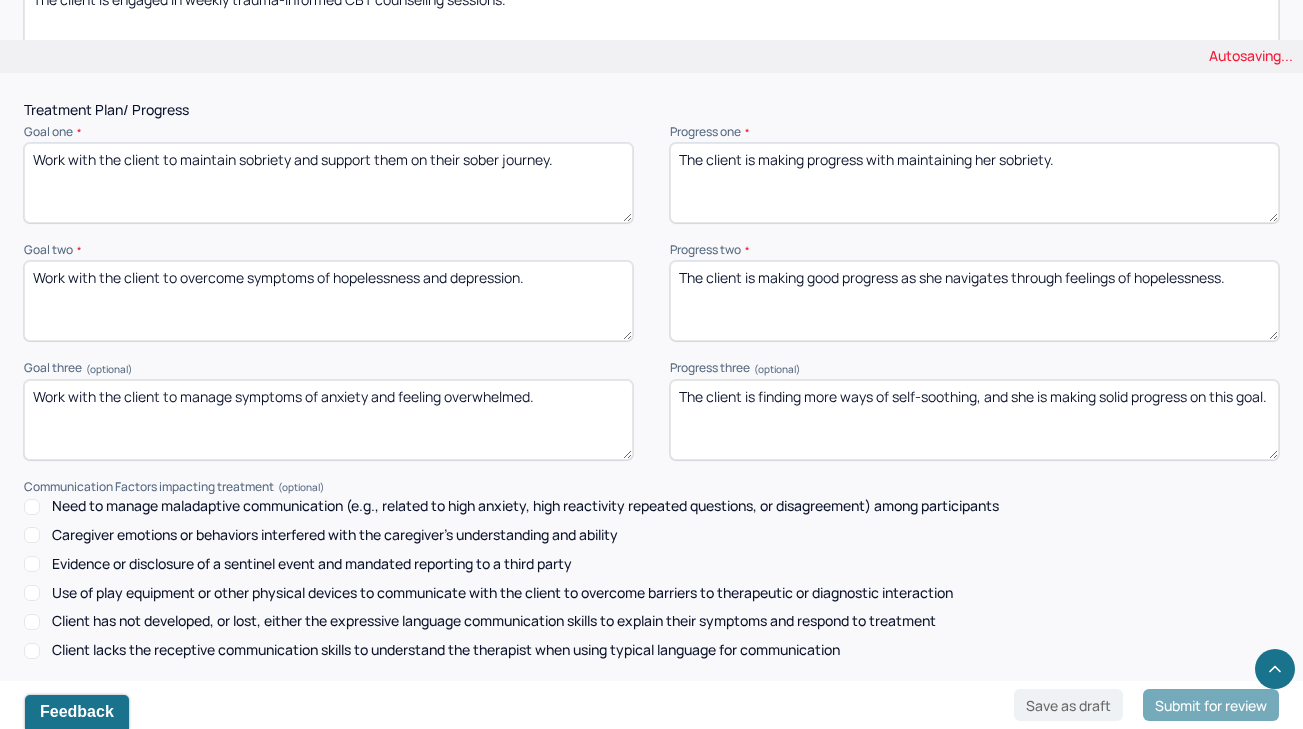 type on "The client is finding more ways of self-soothing, and she is making solid progress on this goal." 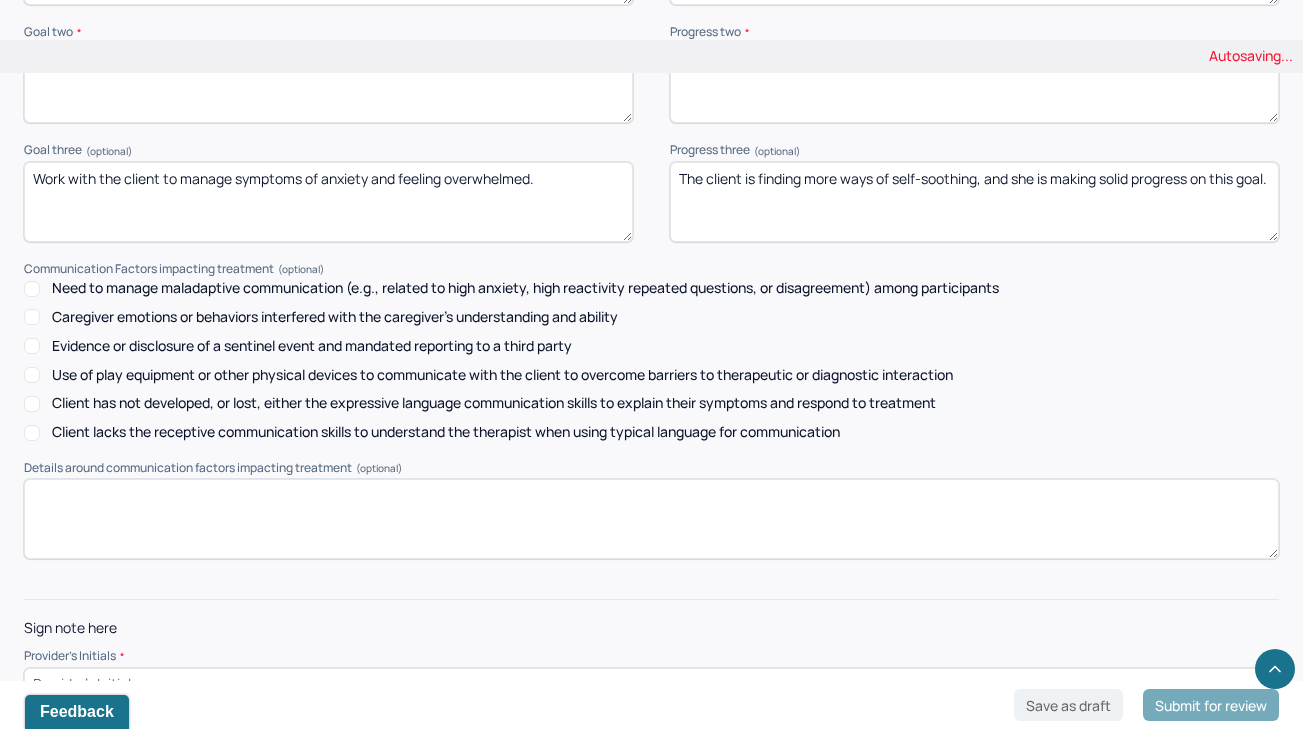 scroll, scrollTop: 2759, scrollLeft: 0, axis: vertical 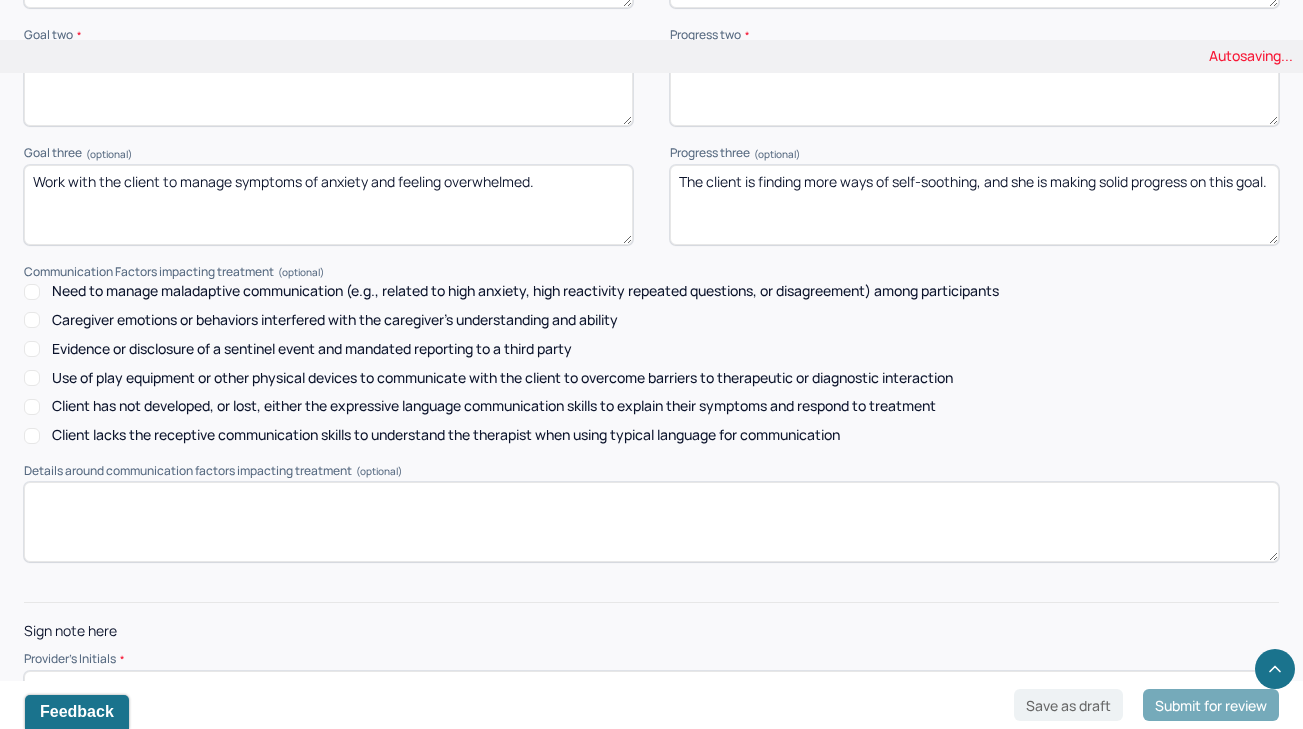 click at bounding box center (651, 687) 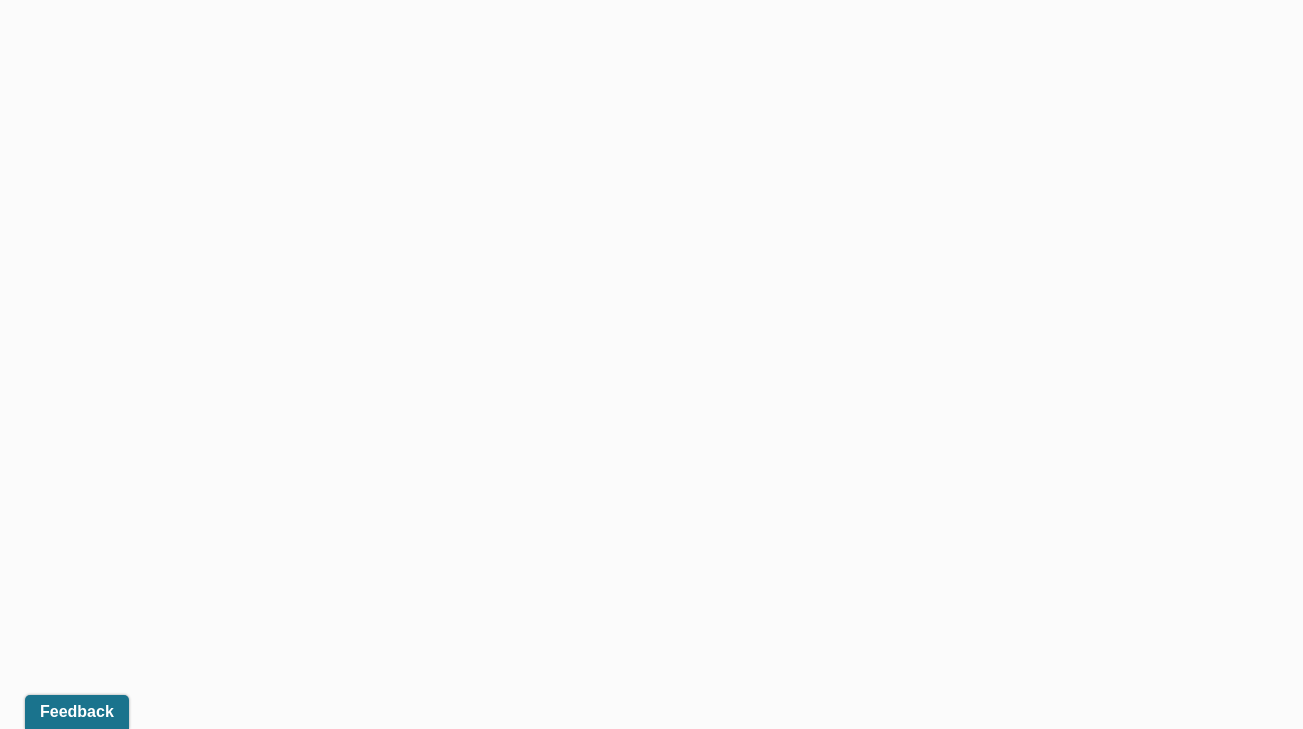 scroll, scrollTop: 0, scrollLeft: 0, axis: both 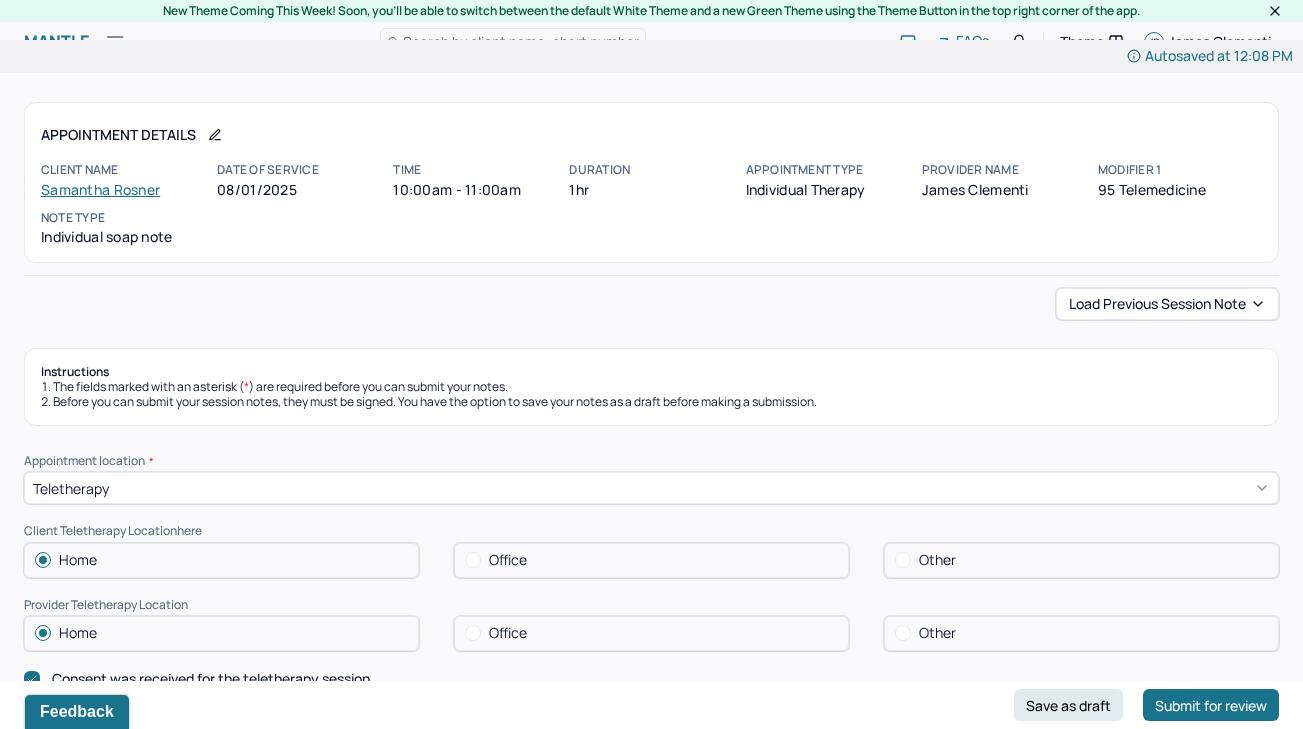 drag, startPoint x: 1148, startPoint y: 12, endPoint x: 897, endPoint y: 217, distance: 324.07715 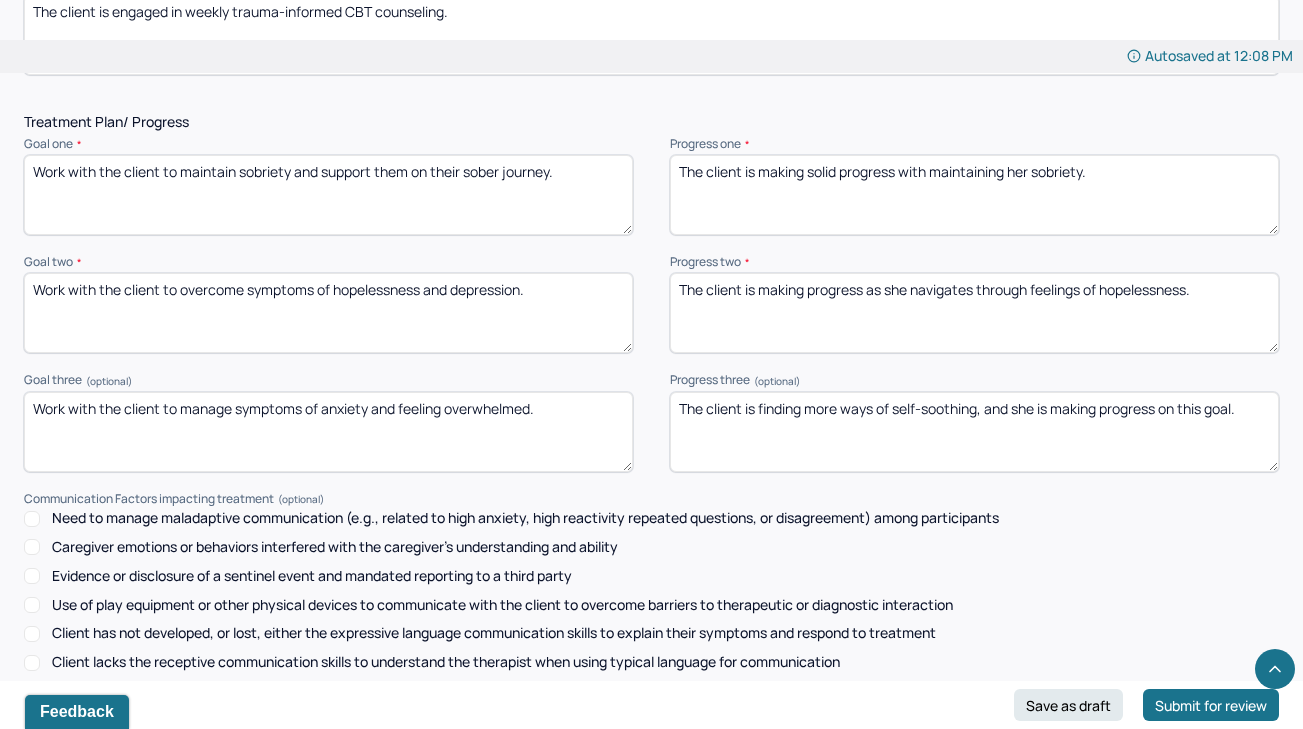 scroll, scrollTop: 2540, scrollLeft: 0, axis: vertical 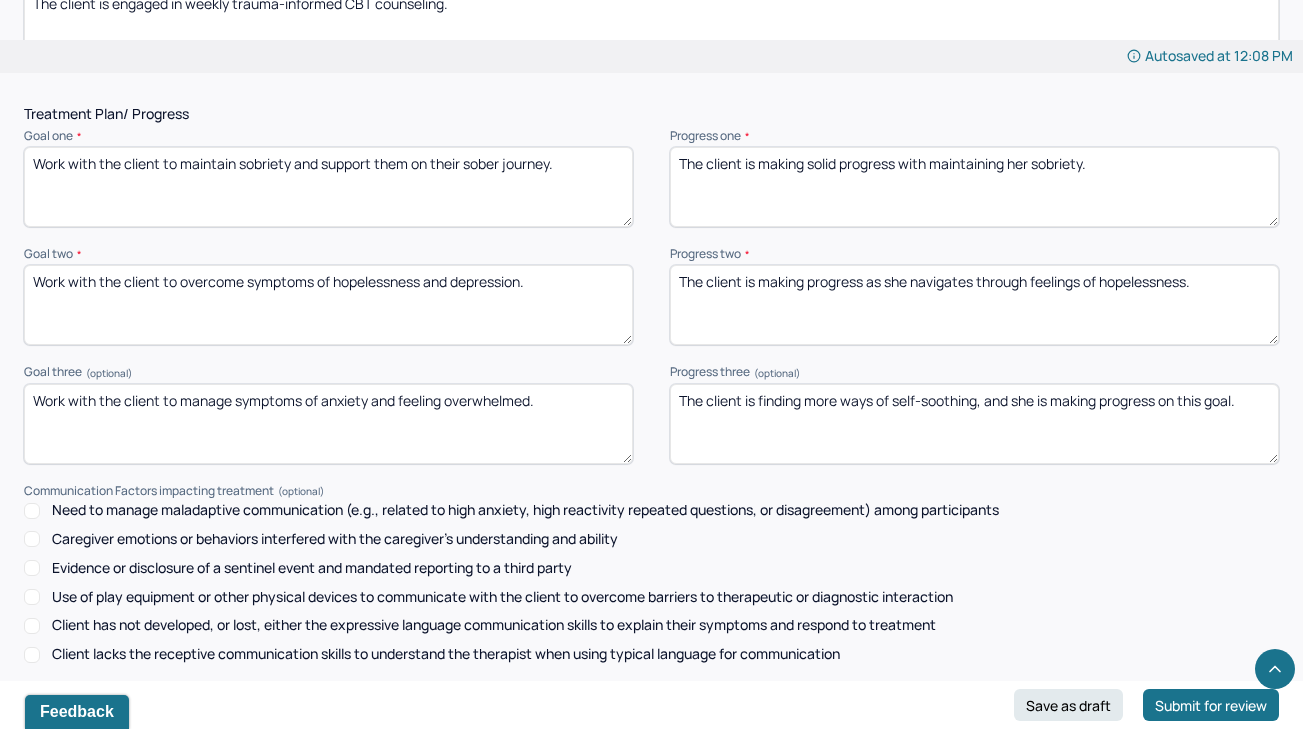 click on "The client is finding more ways of self-soothing, and she is making progress on this goal." at bounding box center (974, 424) 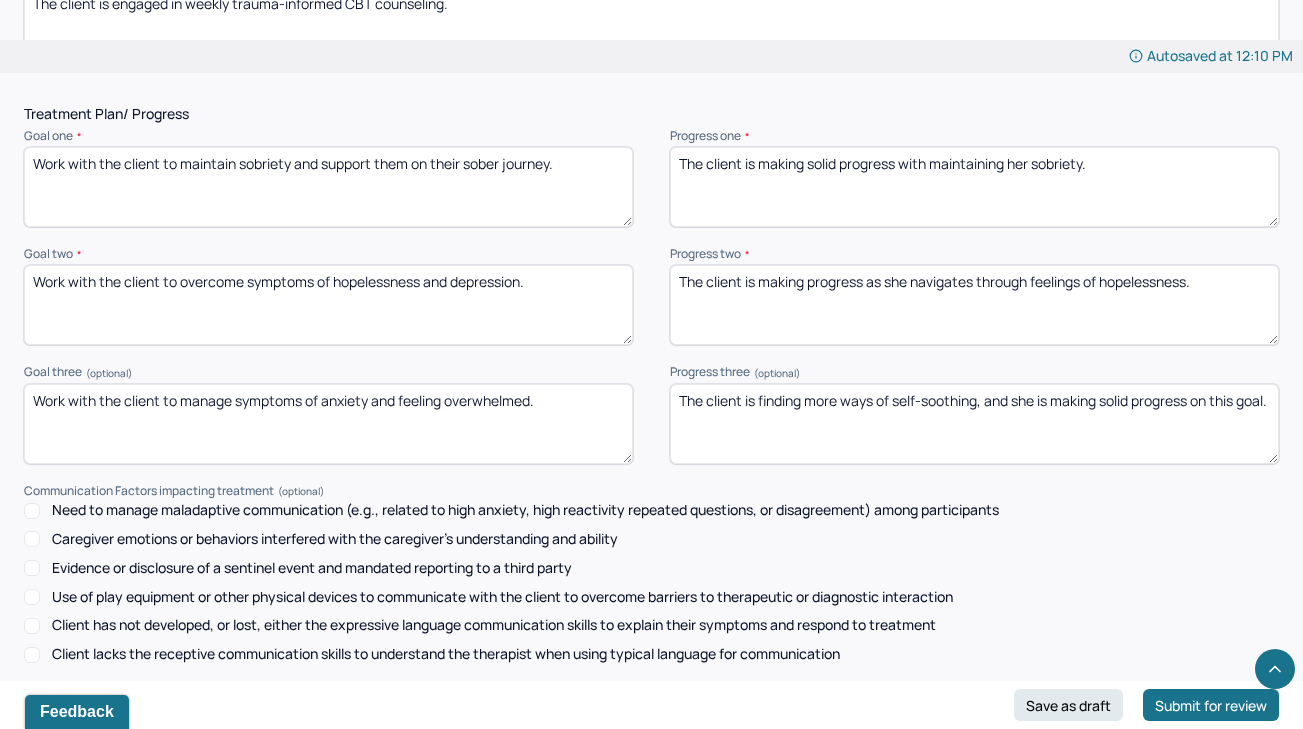 type on "The client is finding more ways of self-soothing, and she is making solid progress on this goal." 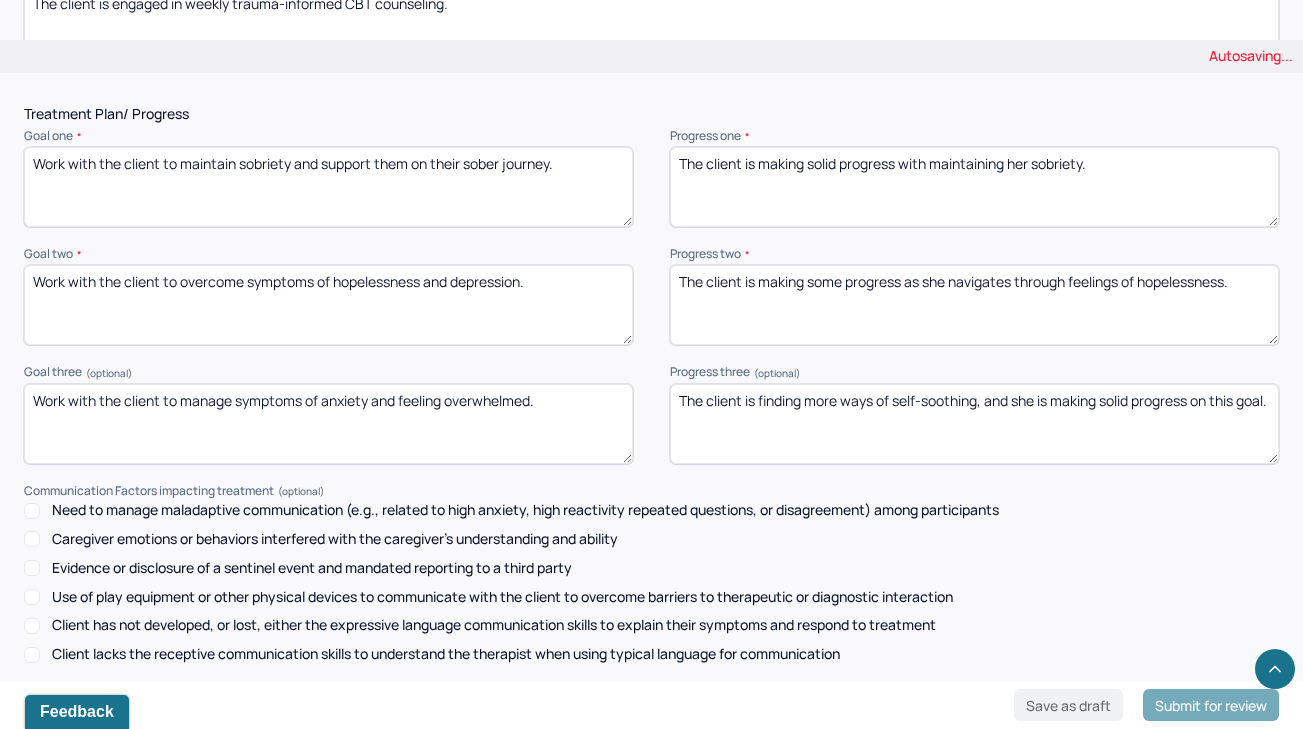 type on "The client is making some progress as she navigates through feelings of hopelessness." 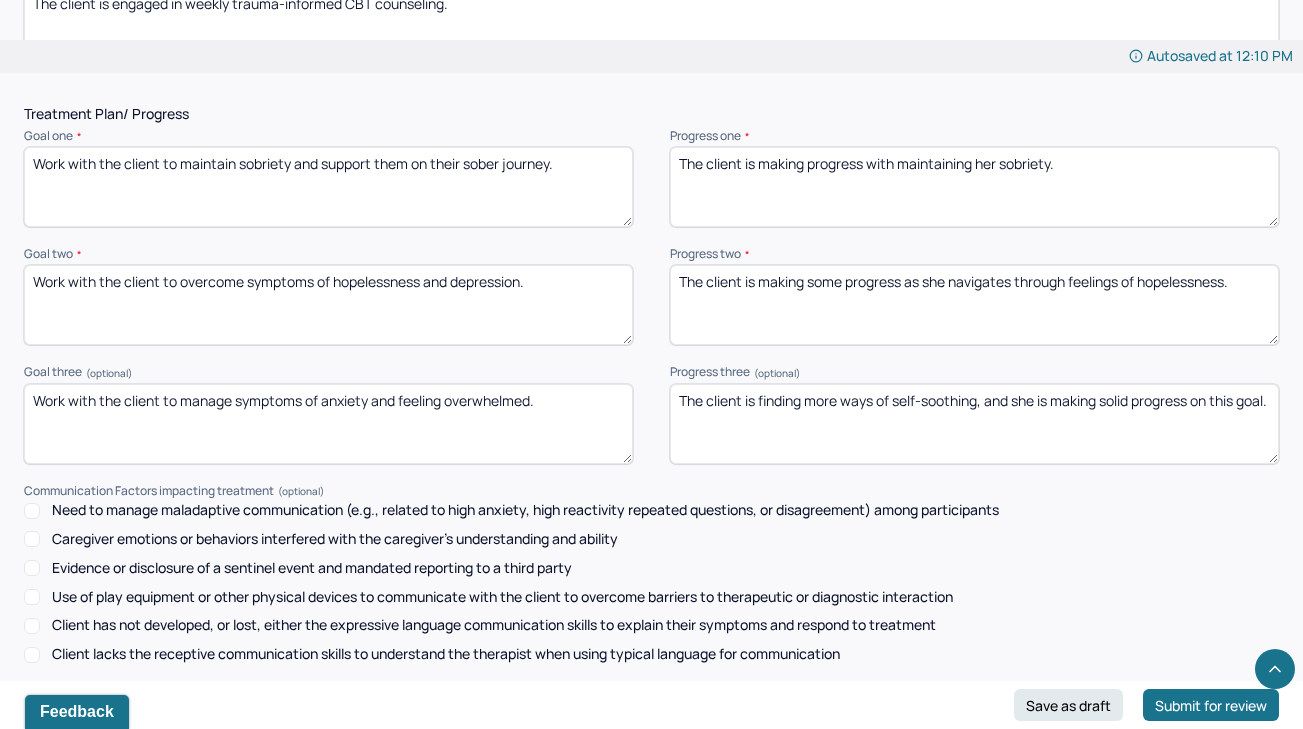 type on "The client is making progress with maintaining her sobriety." 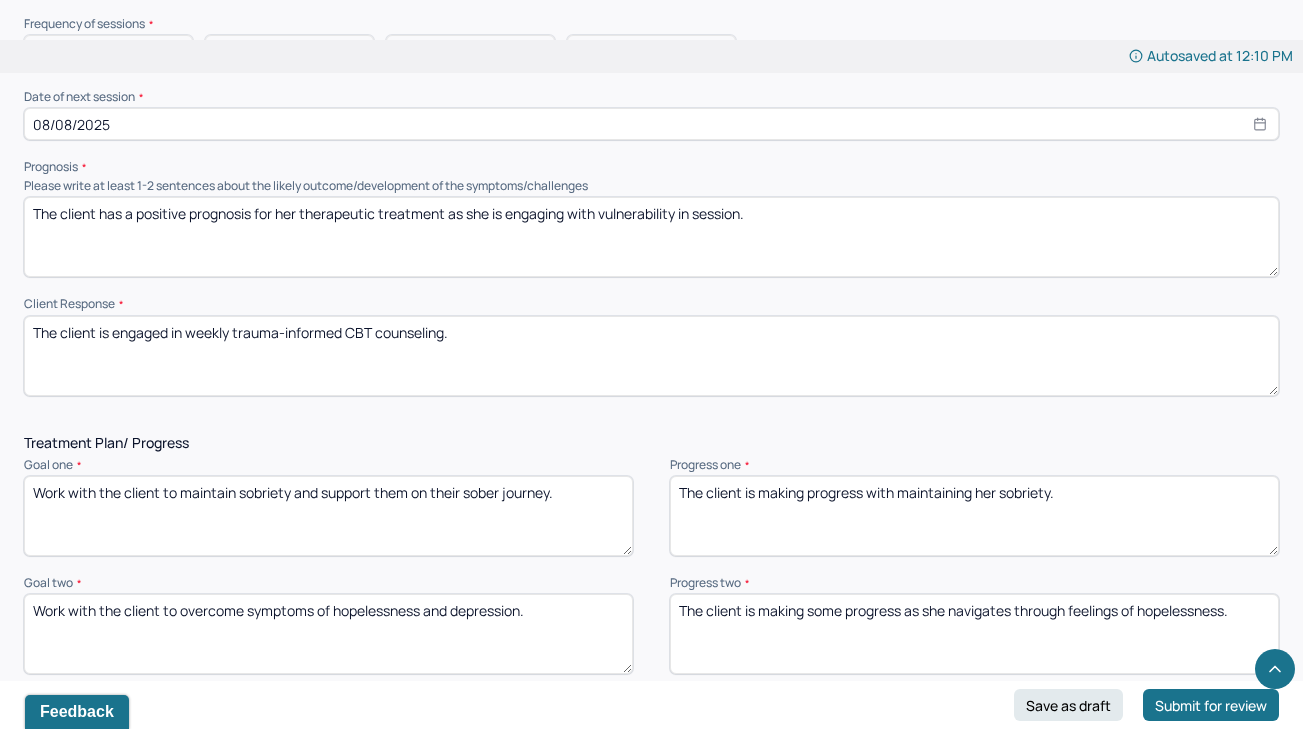 scroll, scrollTop: 2217, scrollLeft: 0, axis: vertical 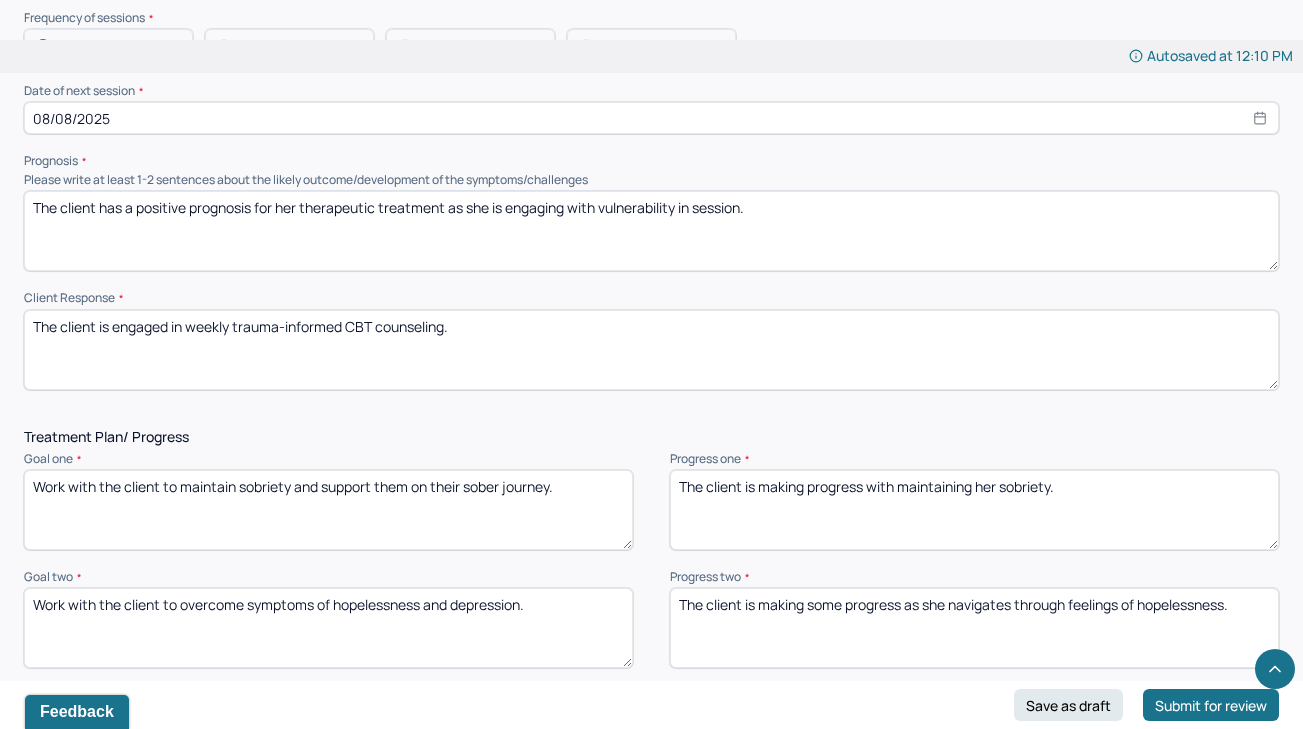 click on "The client has a positive prognosis for her therapeutic treatment as she is engaging with vulnerability in session." at bounding box center [651, 231] 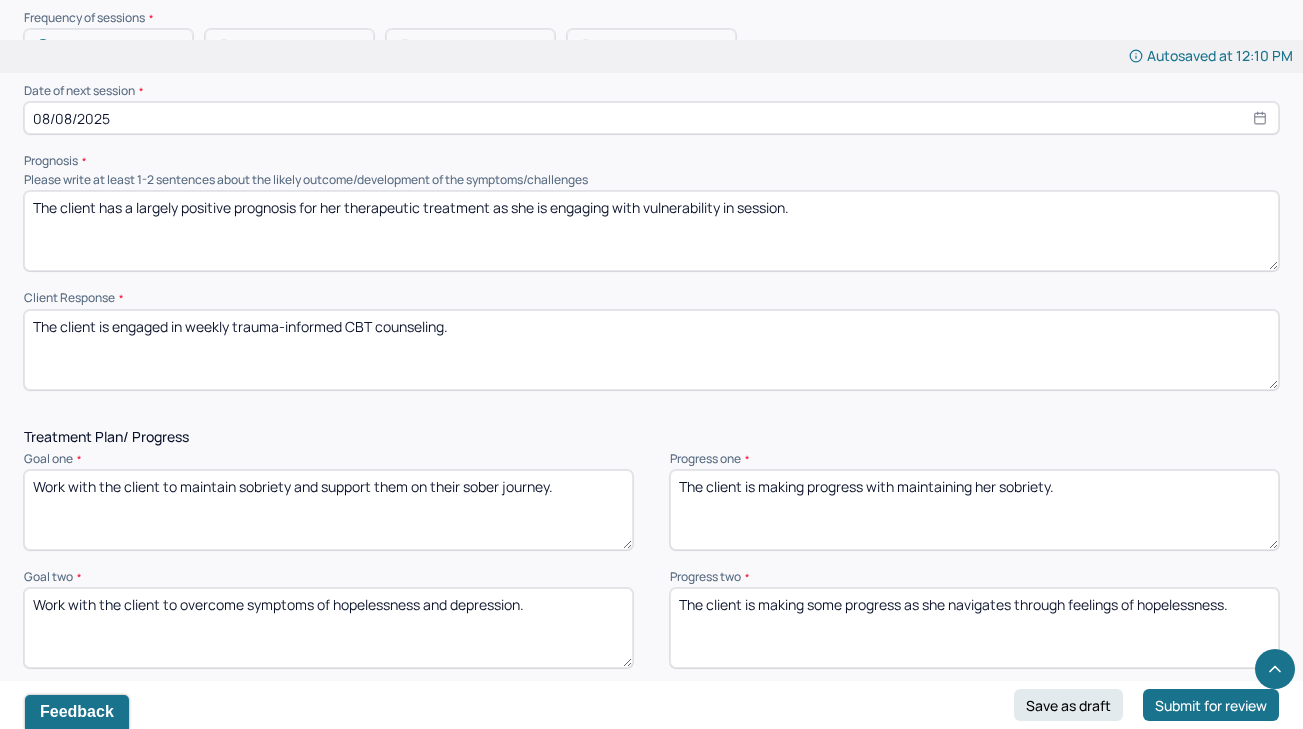 type on "The client has a largely positive prognosis for her therapeutic treatment as she is engaging with vulnerability in session." 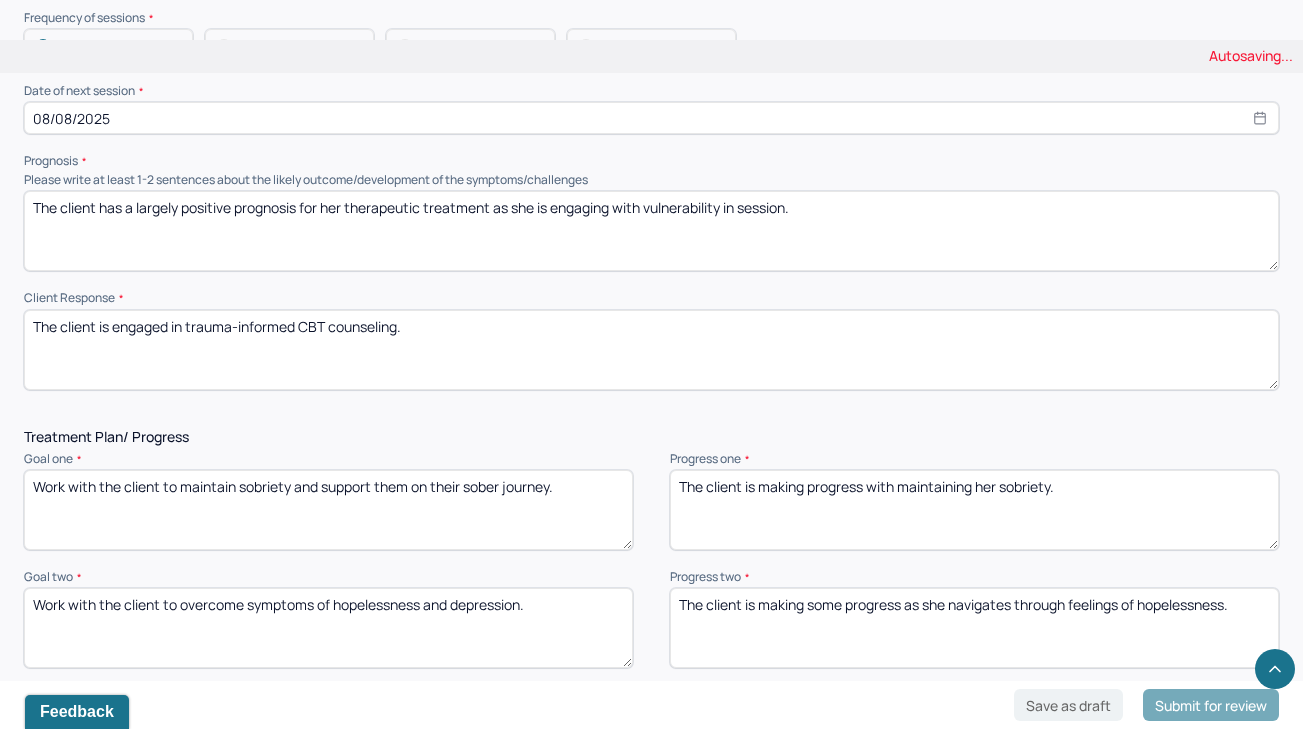 type on "The client is engaged in trauma-informed CBT counseling." 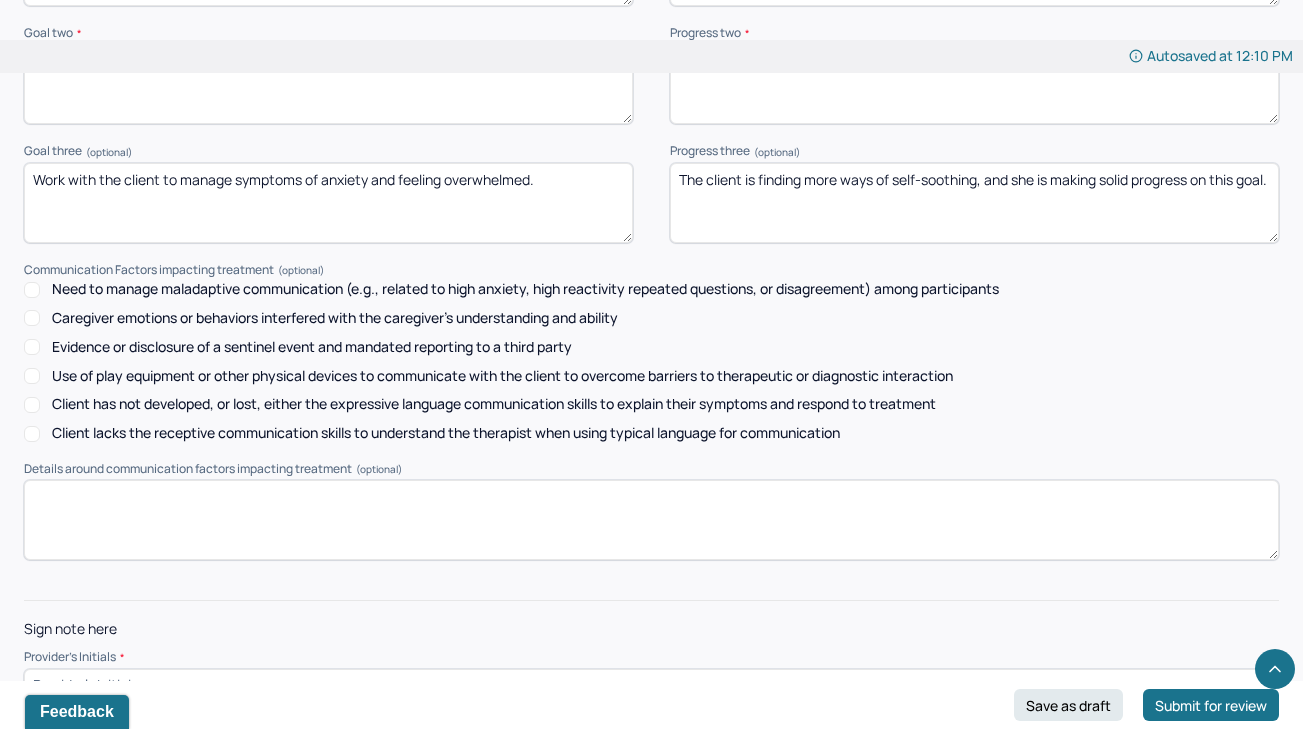 scroll, scrollTop: 2759, scrollLeft: 0, axis: vertical 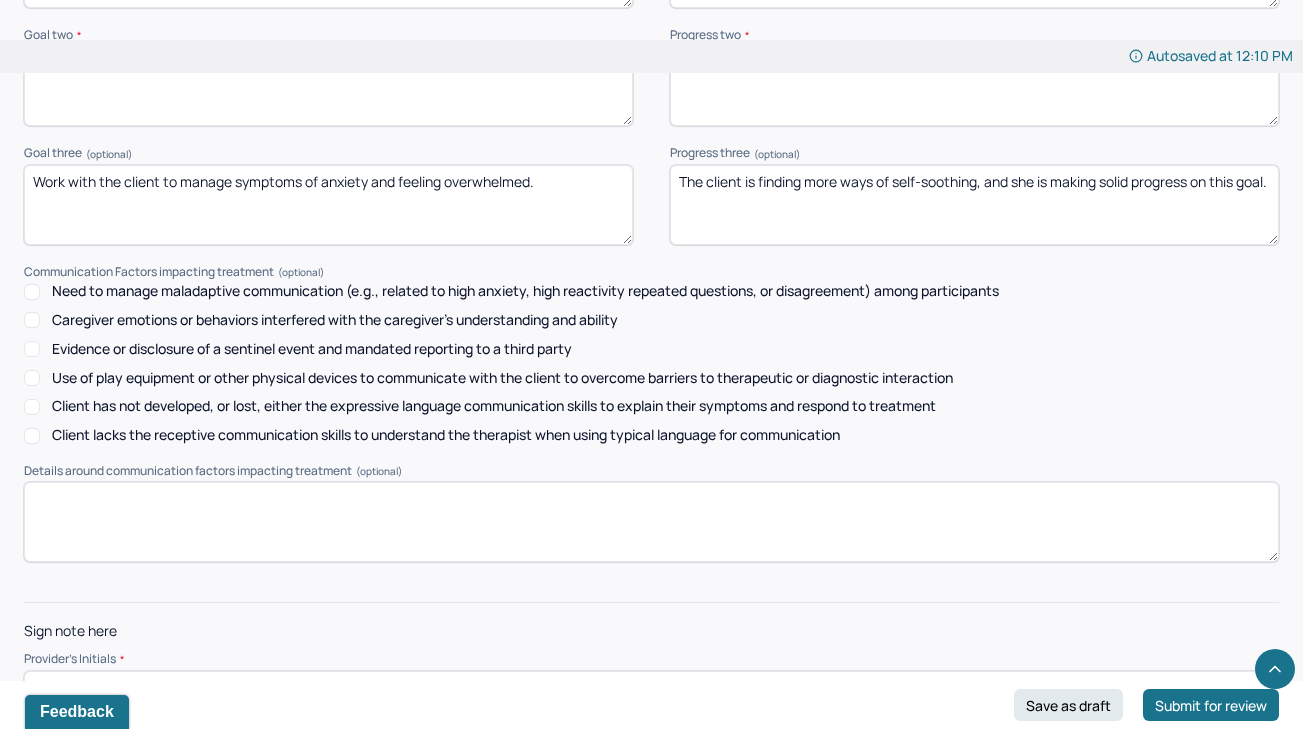 click at bounding box center [651, 687] 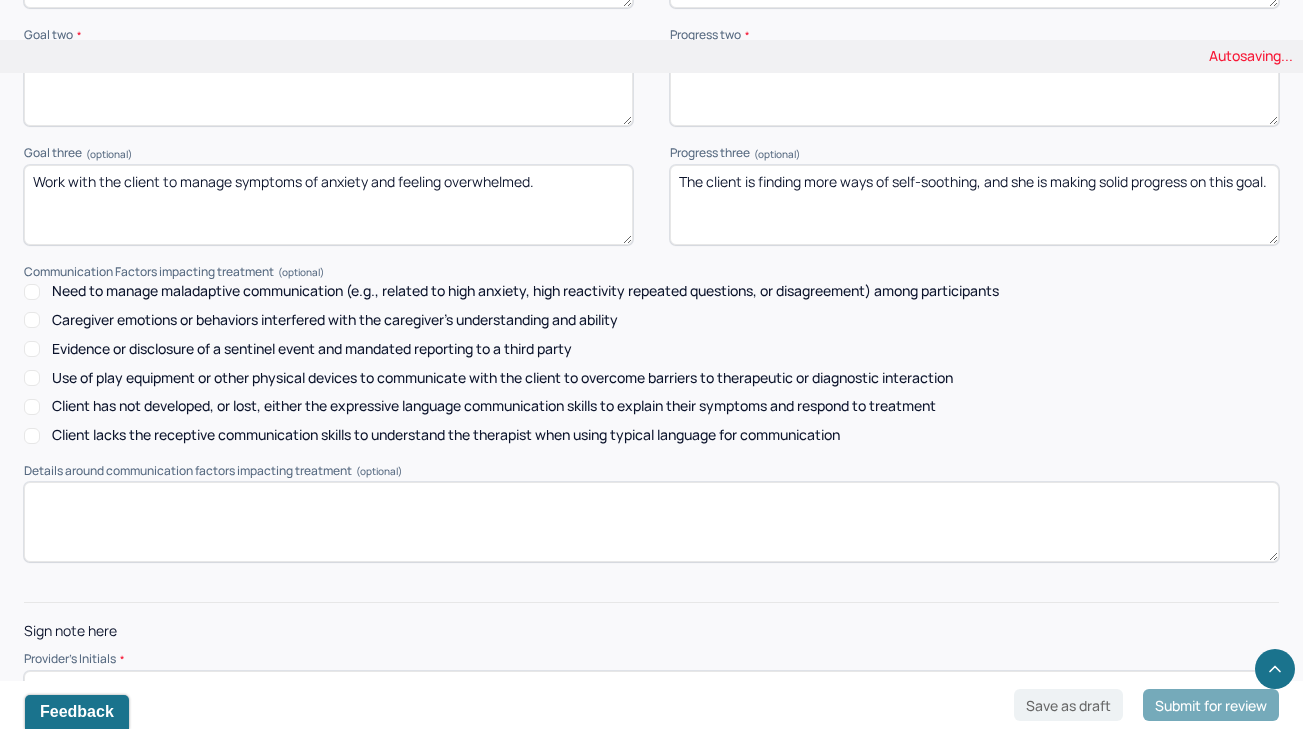 type on "JC" 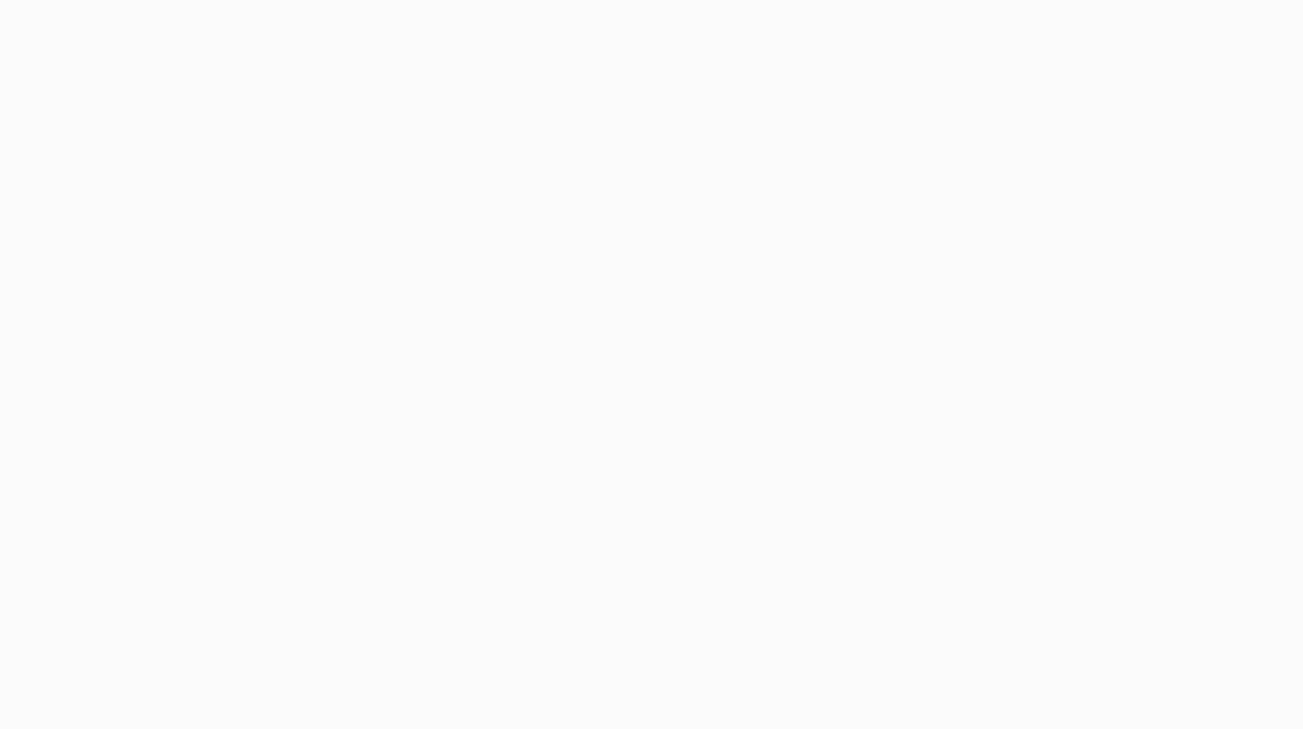 scroll, scrollTop: 0, scrollLeft: 0, axis: both 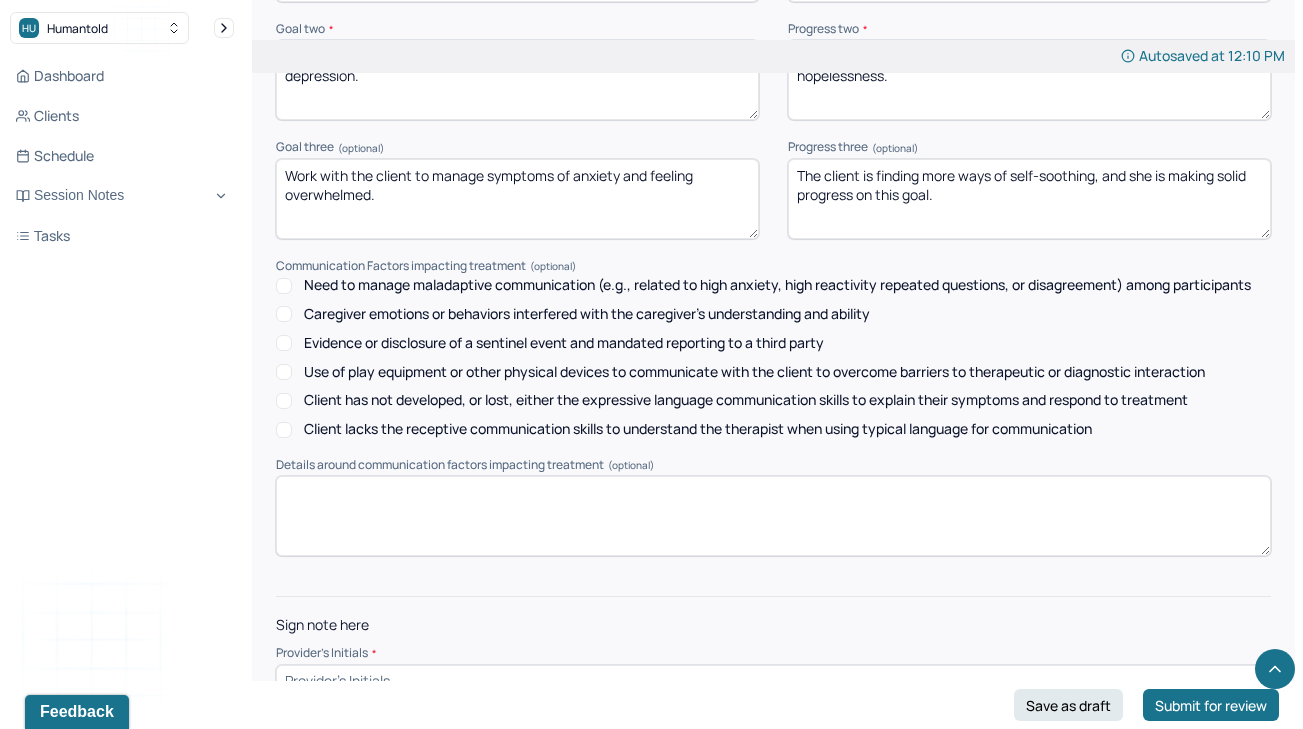 click at bounding box center (773, 681) 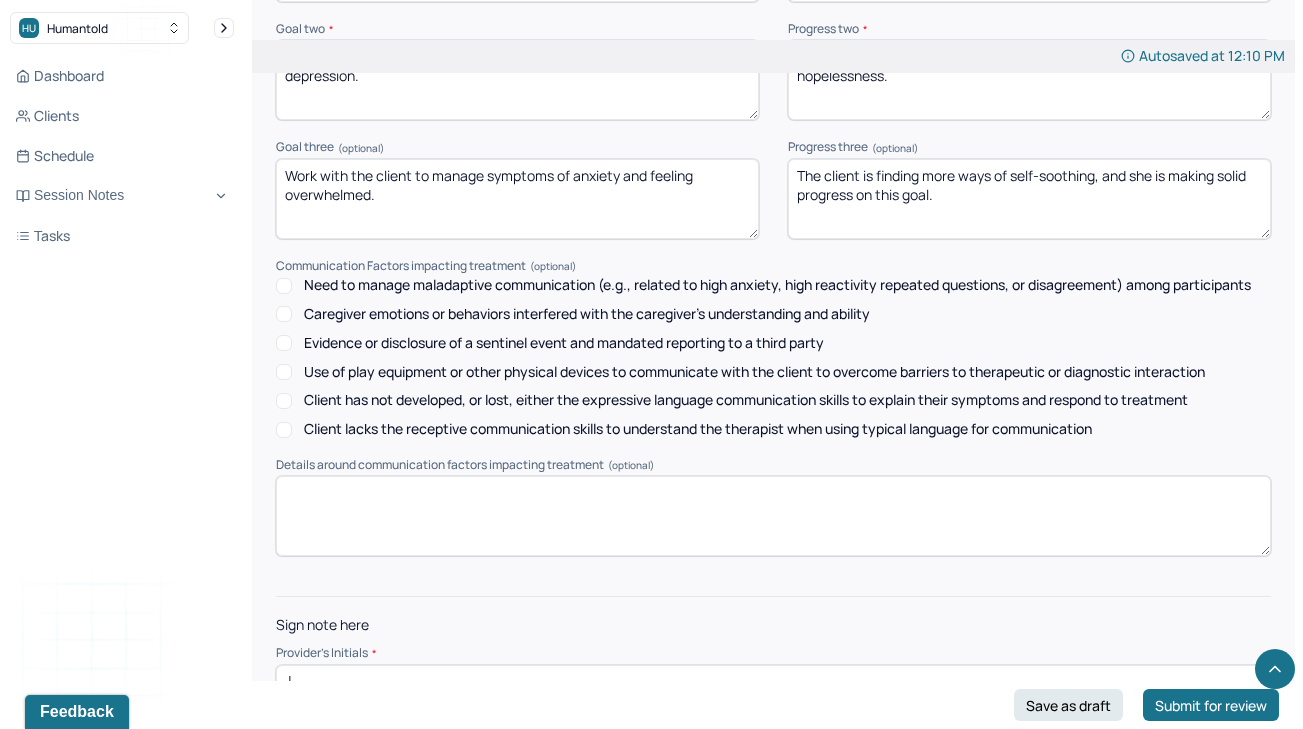 type on "JC" 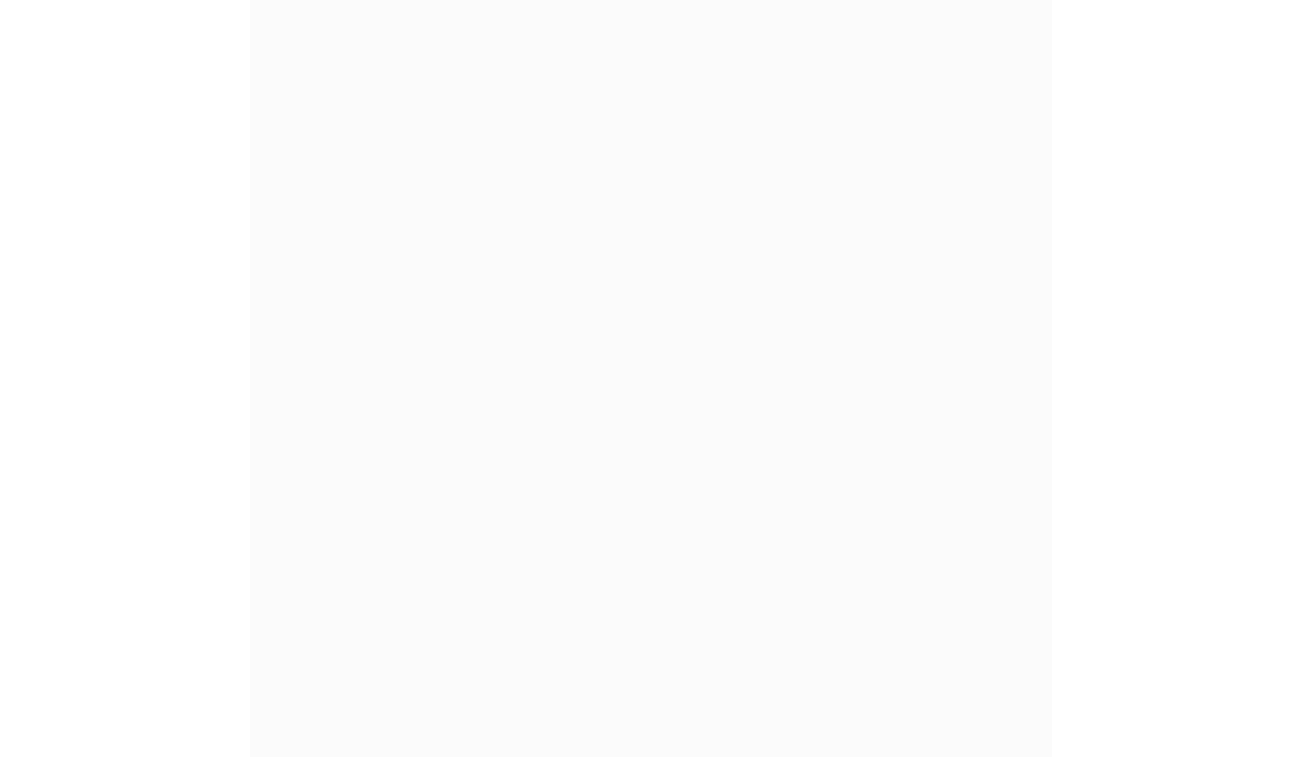 scroll, scrollTop: 0, scrollLeft: 0, axis: both 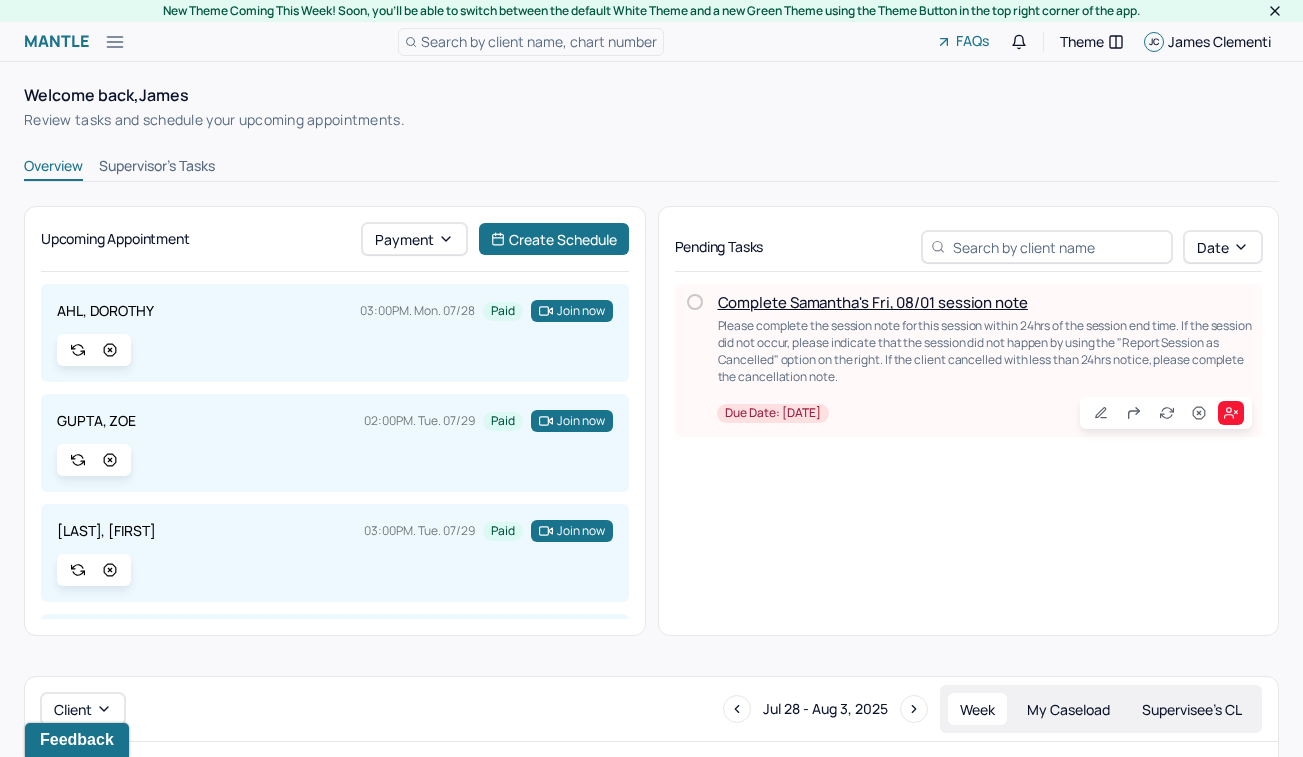 click on "Complete Samantha's Fri, 08/01 session note" at bounding box center [873, 302] 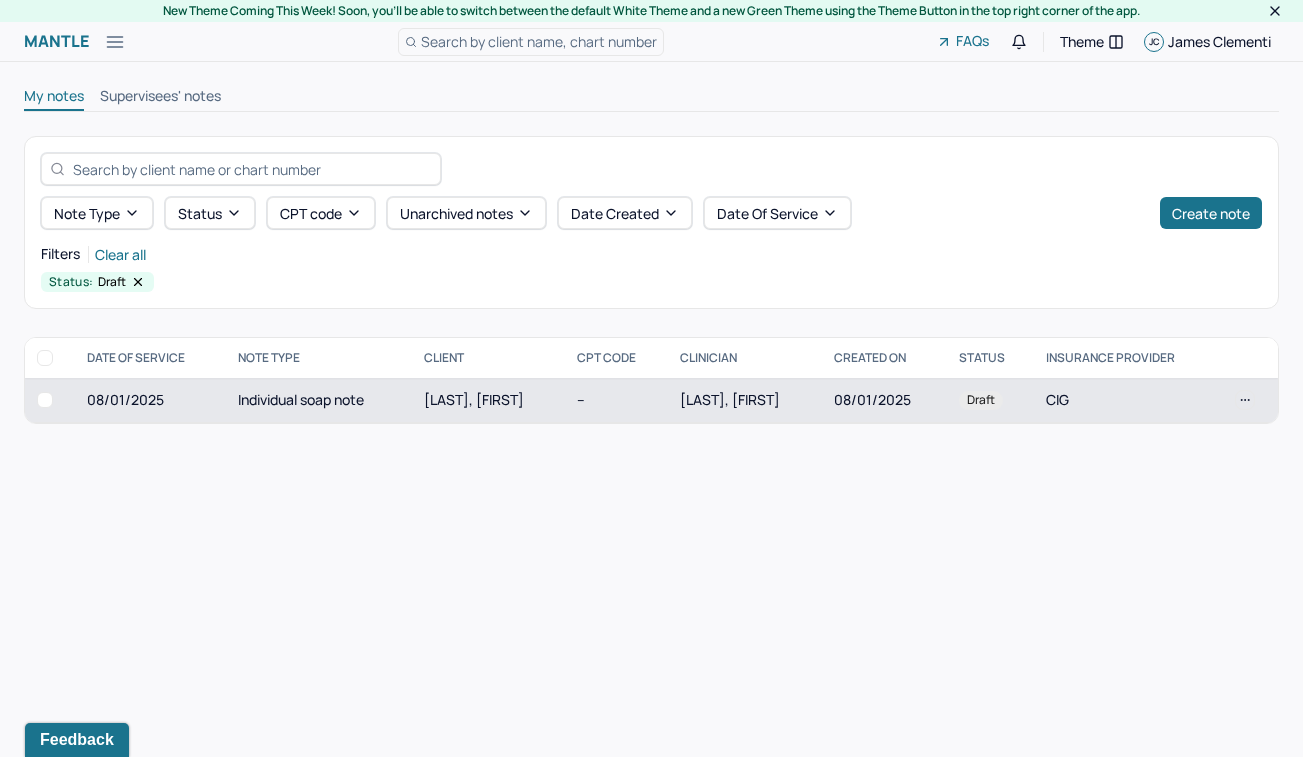 click at bounding box center [45, 400] 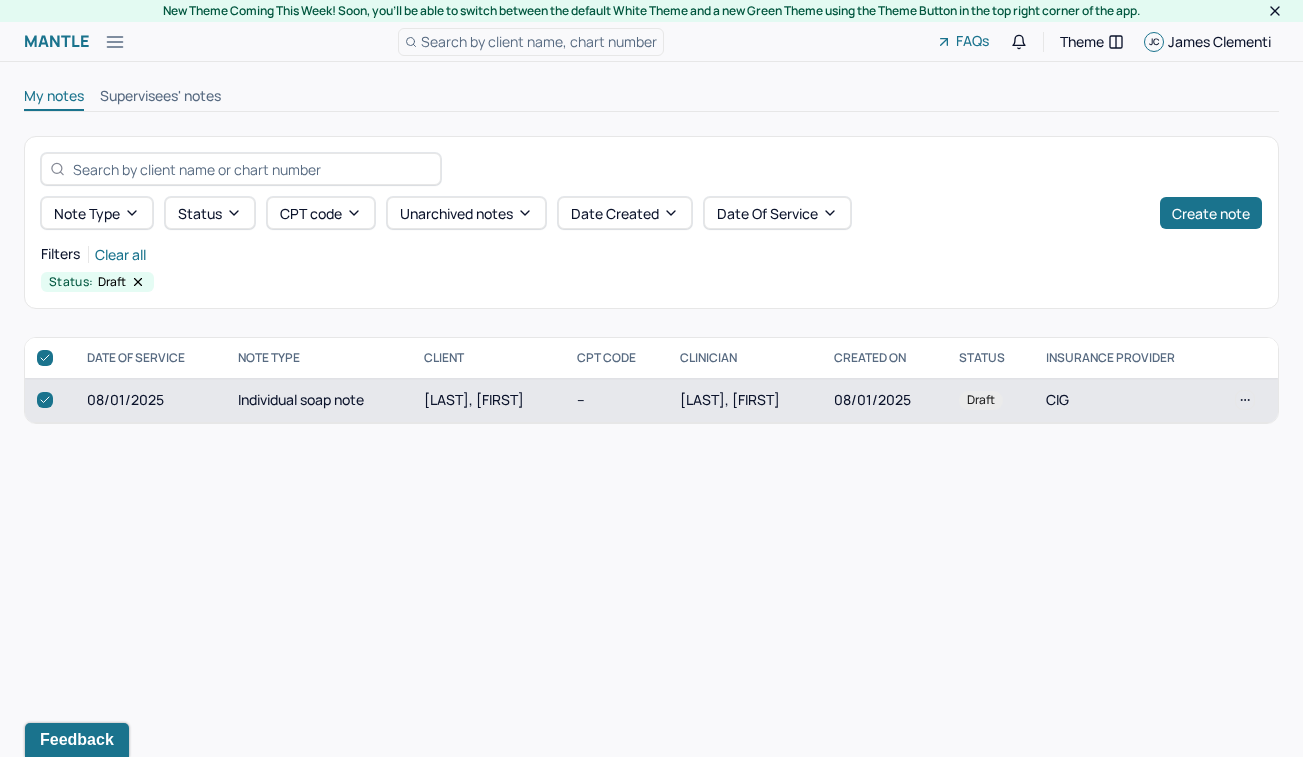 checkbox on "true" 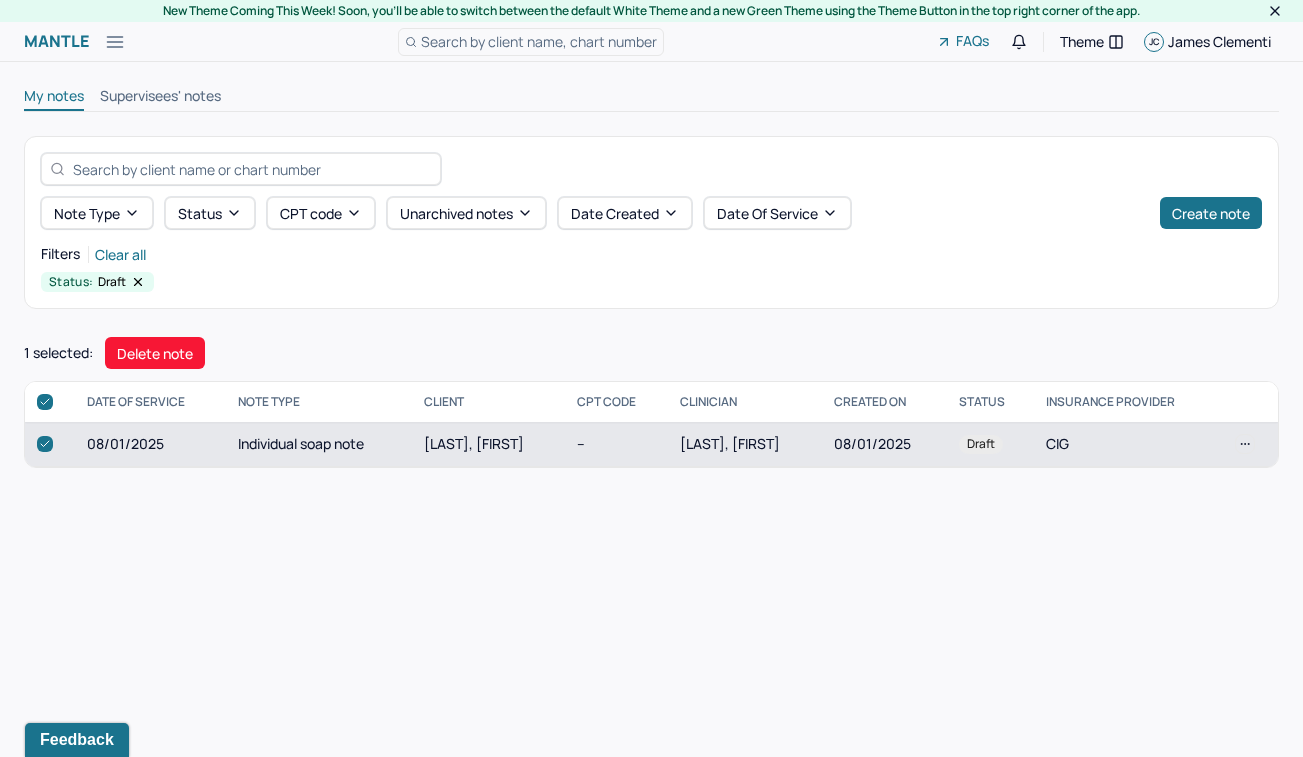 click on "Individual soap note" at bounding box center (319, 444) 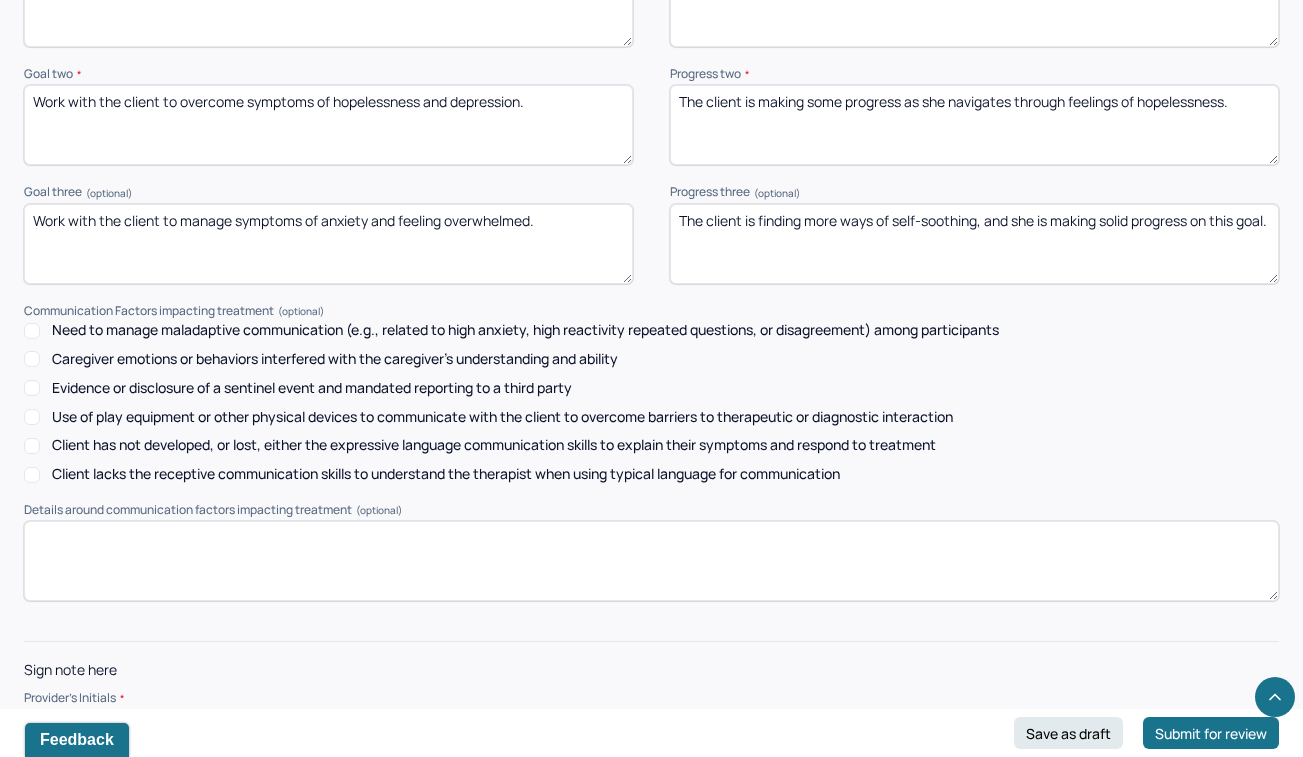 scroll, scrollTop: 2731, scrollLeft: 0, axis: vertical 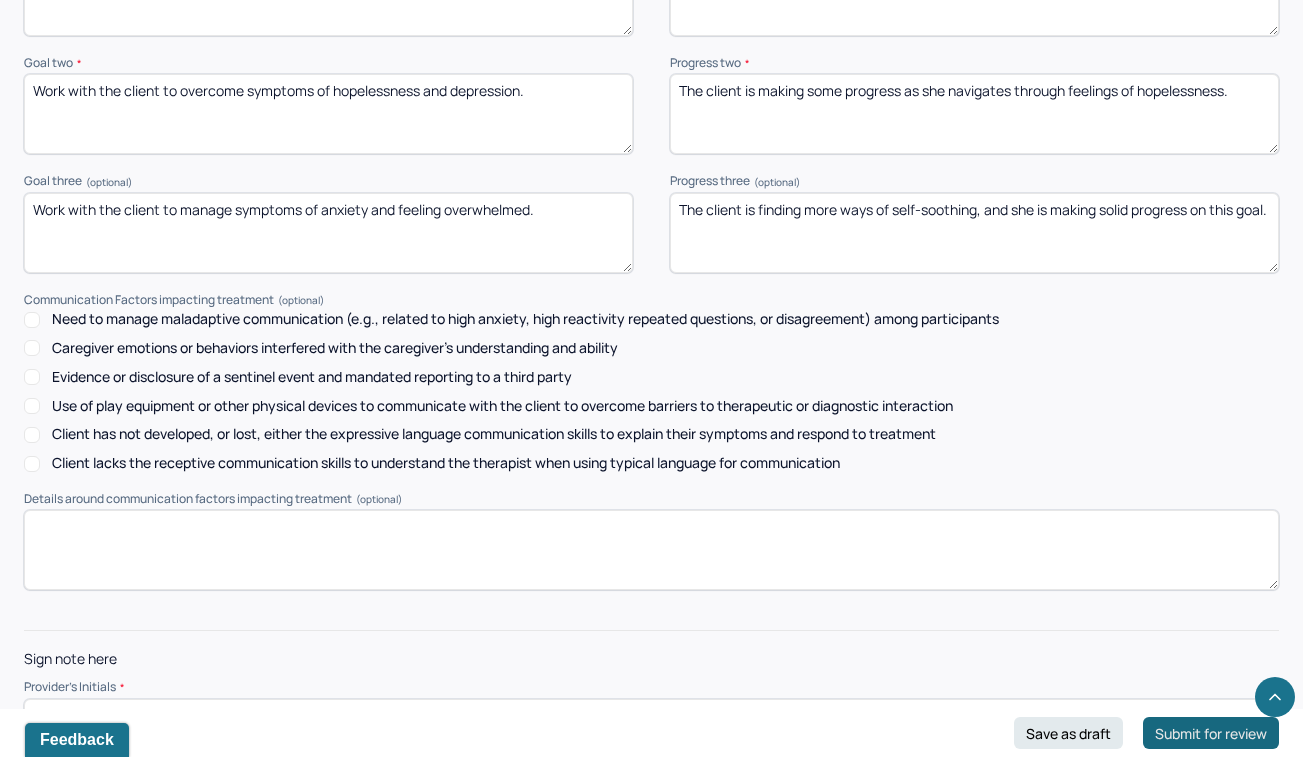 click on "Submit for review" at bounding box center (1211, 733) 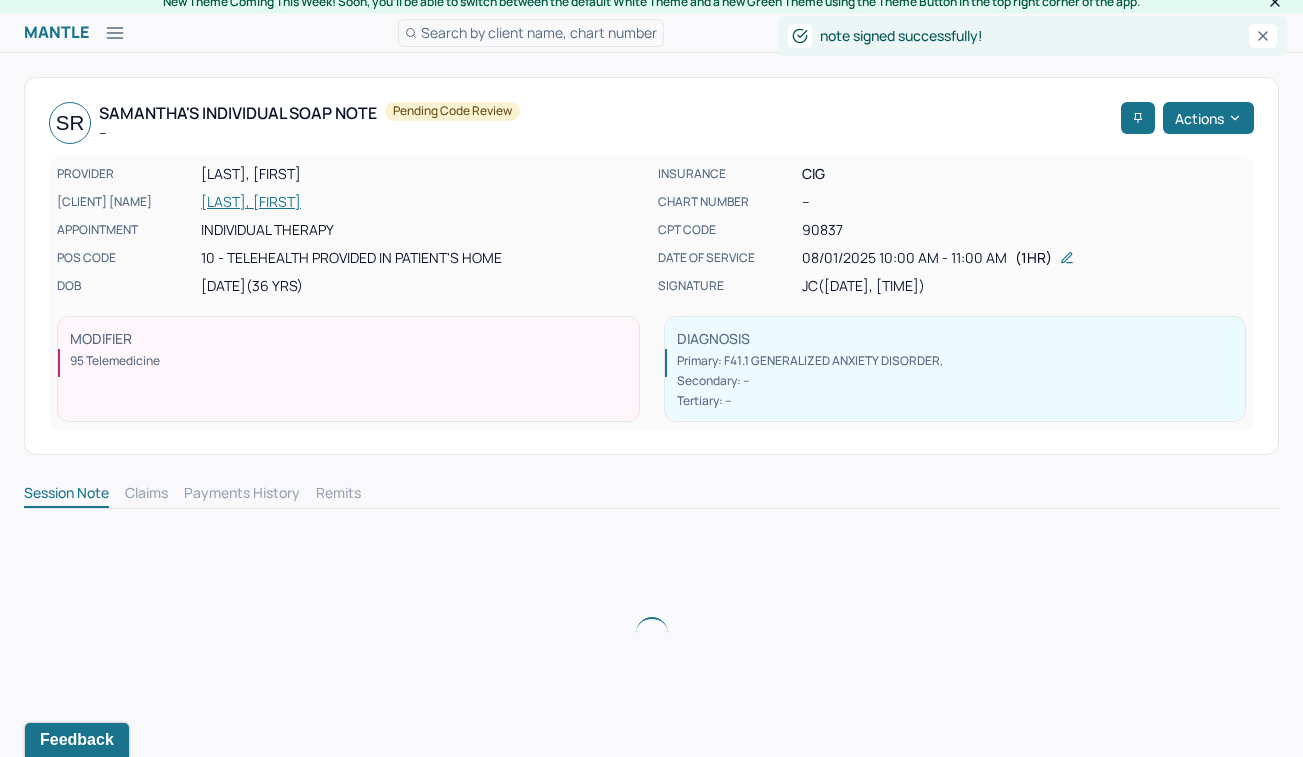 scroll, scrollTop: 0, scrollLeft: 0, axis: both 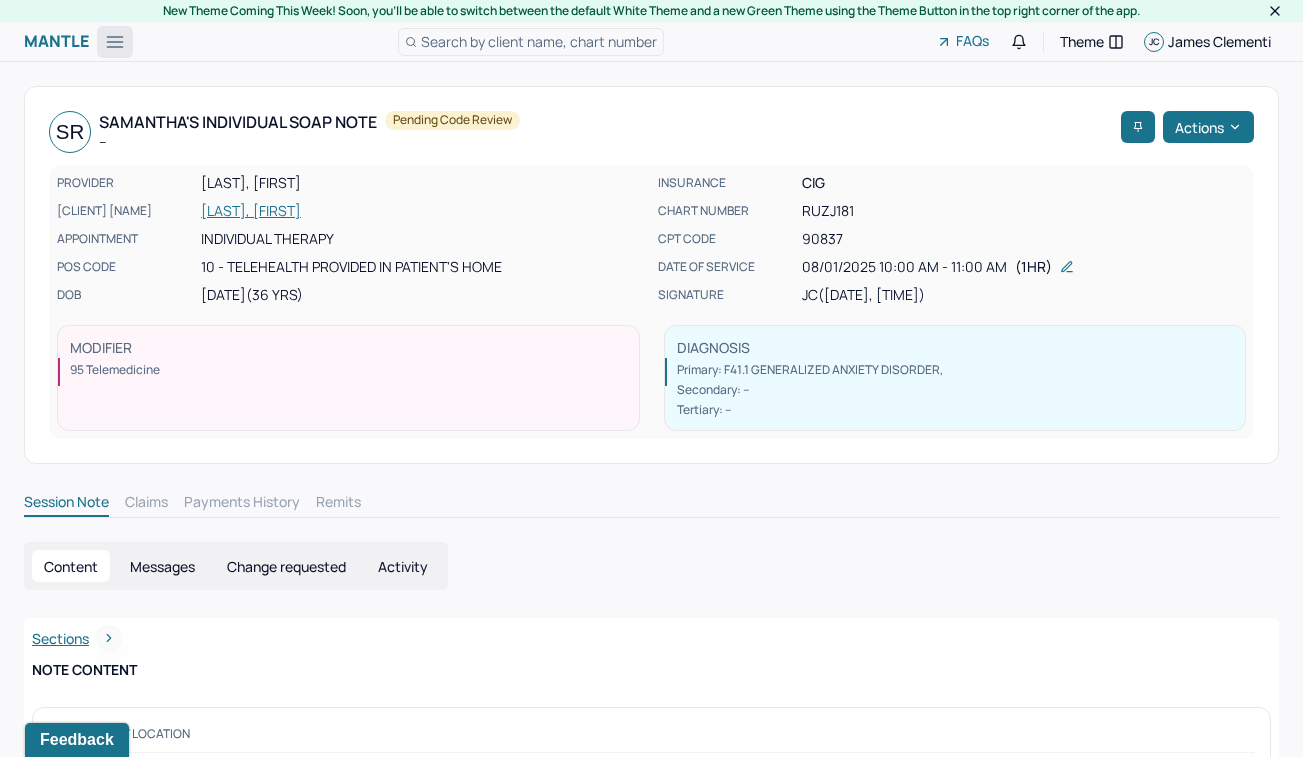 click 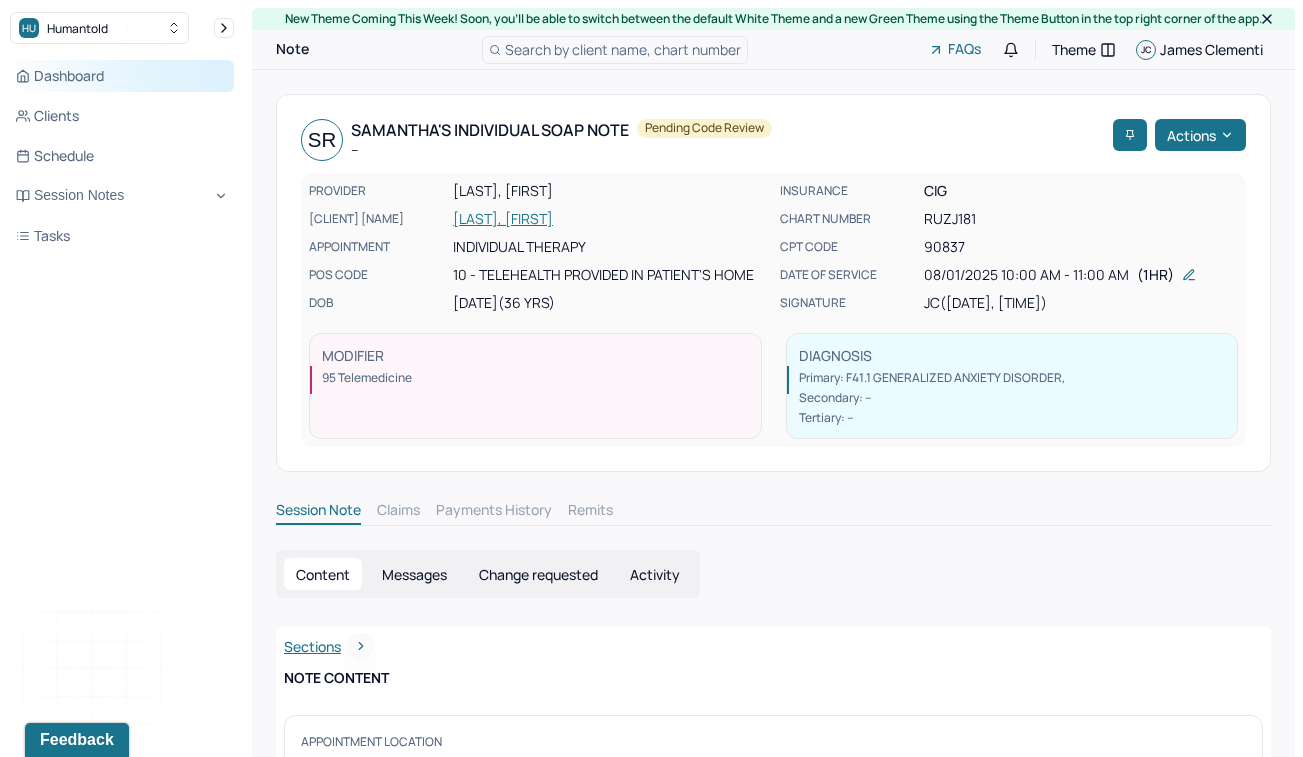 click on "Dashboard" at bounding box center [122, 76] 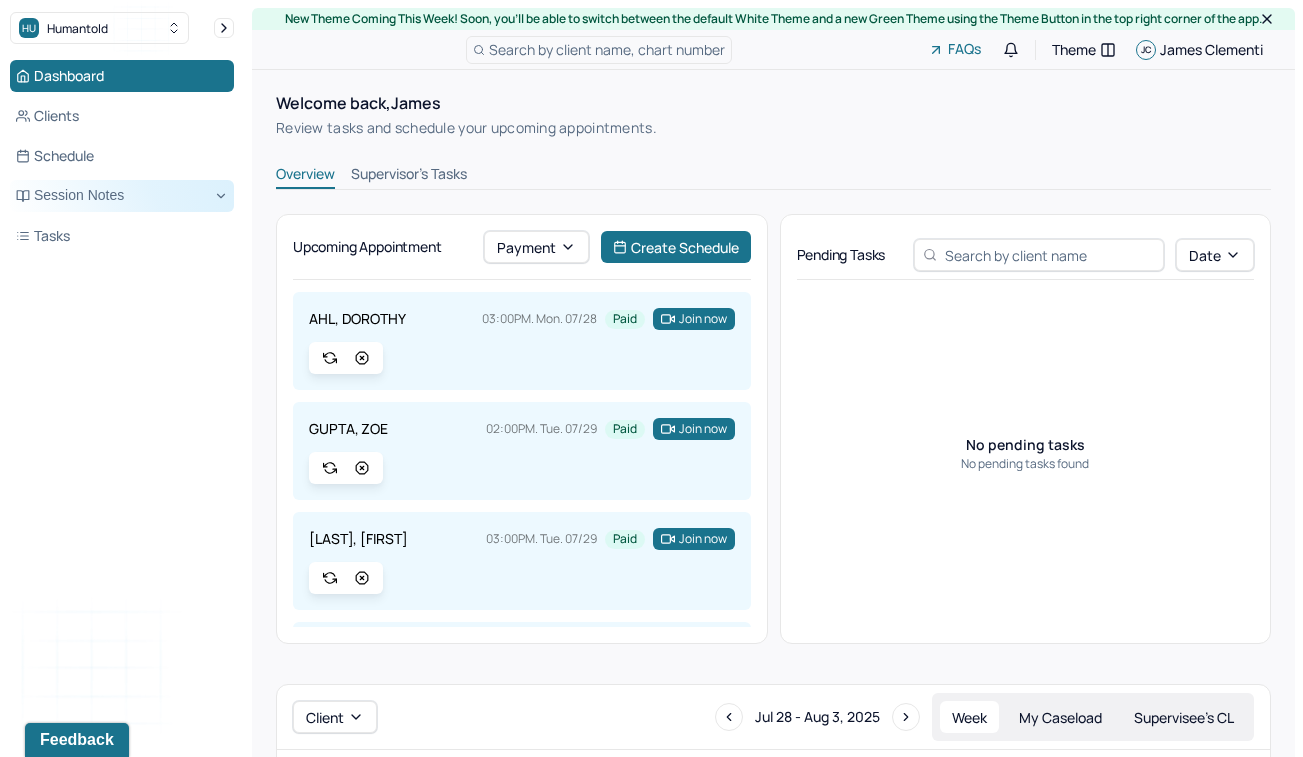 click on "Session Notes" at bounding box center (122, 196) 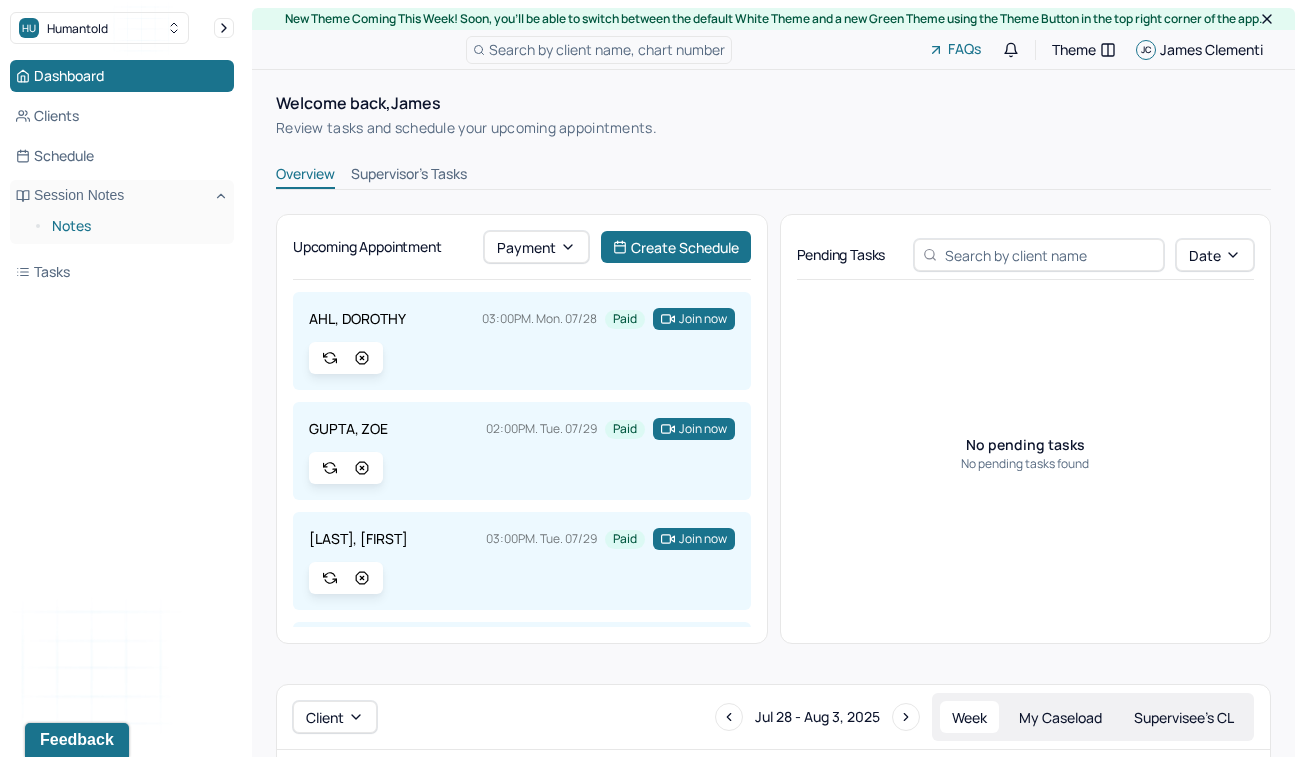 click on "Notes" at bounding box center [135, 226] 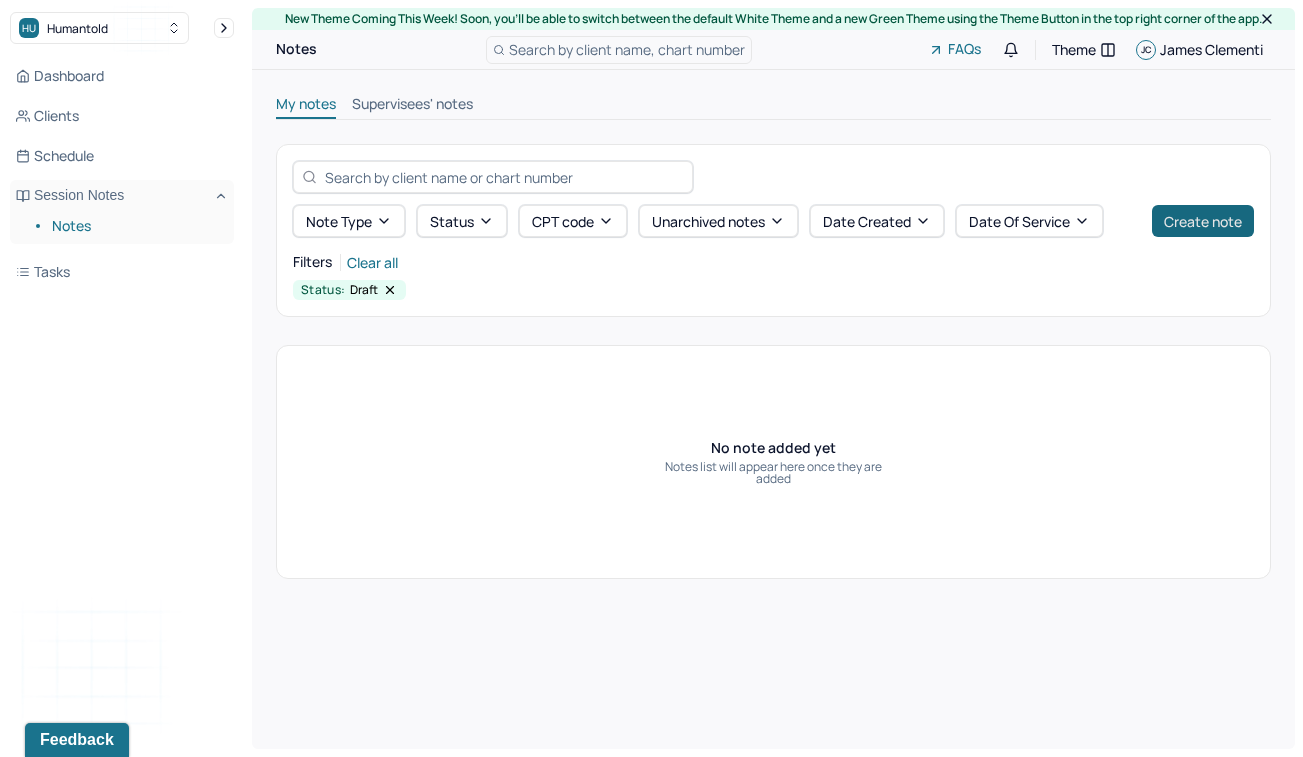 click on "Create note" at bounding box center (1203, 221) 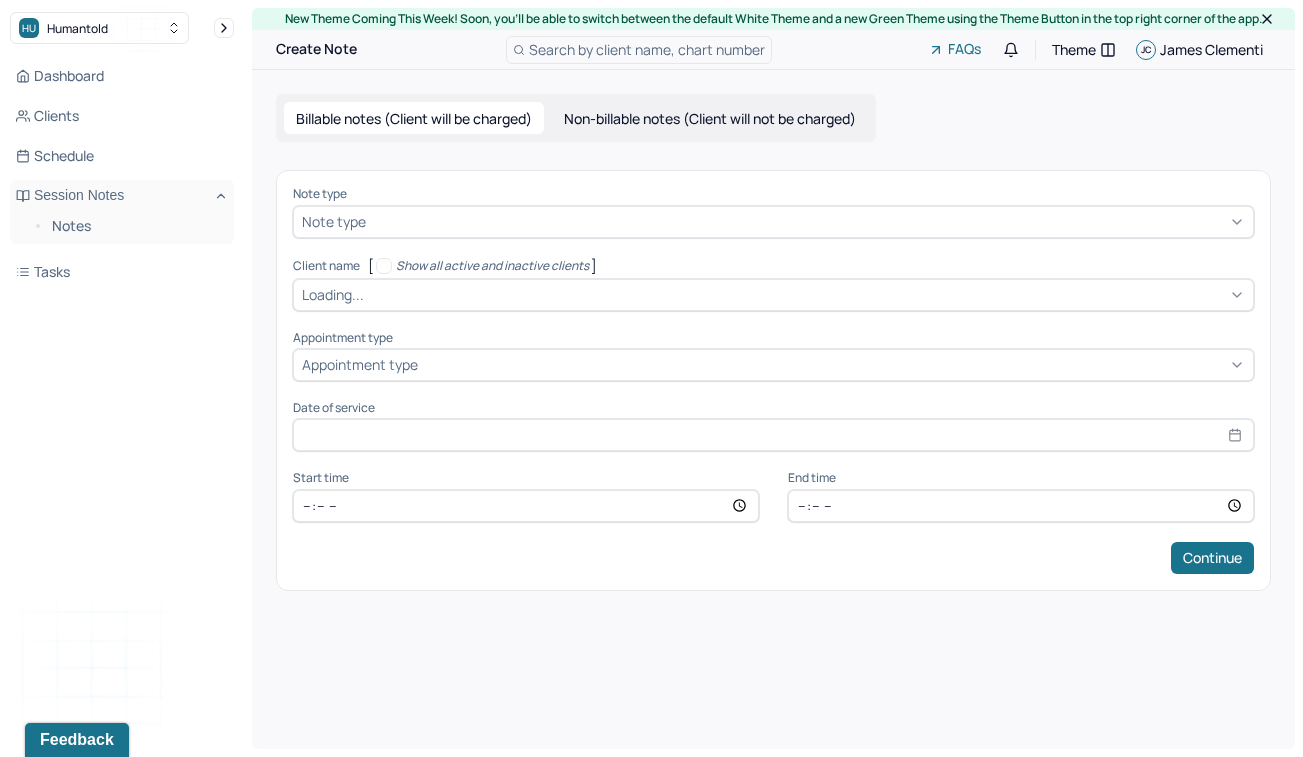 click at bounding box center [807, 221] 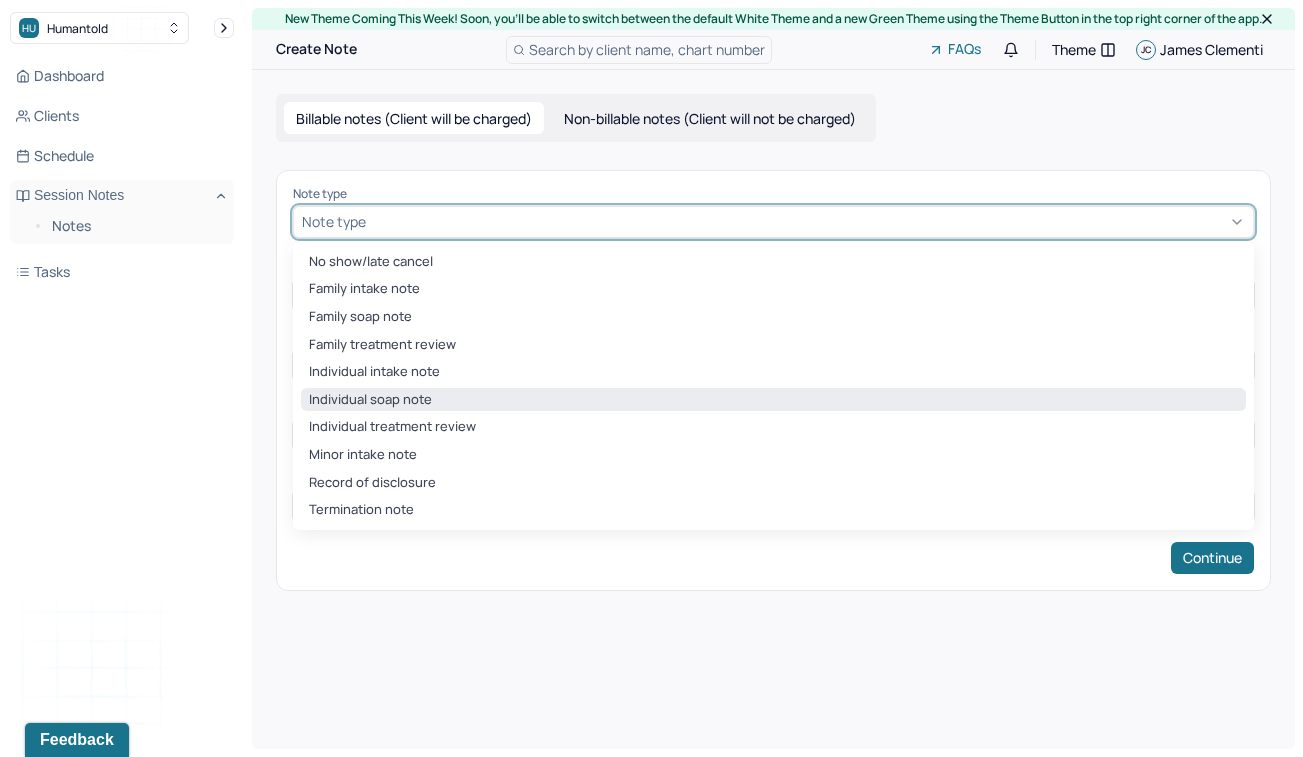 click on "Individual soap note" at bounding box center (773, 400) 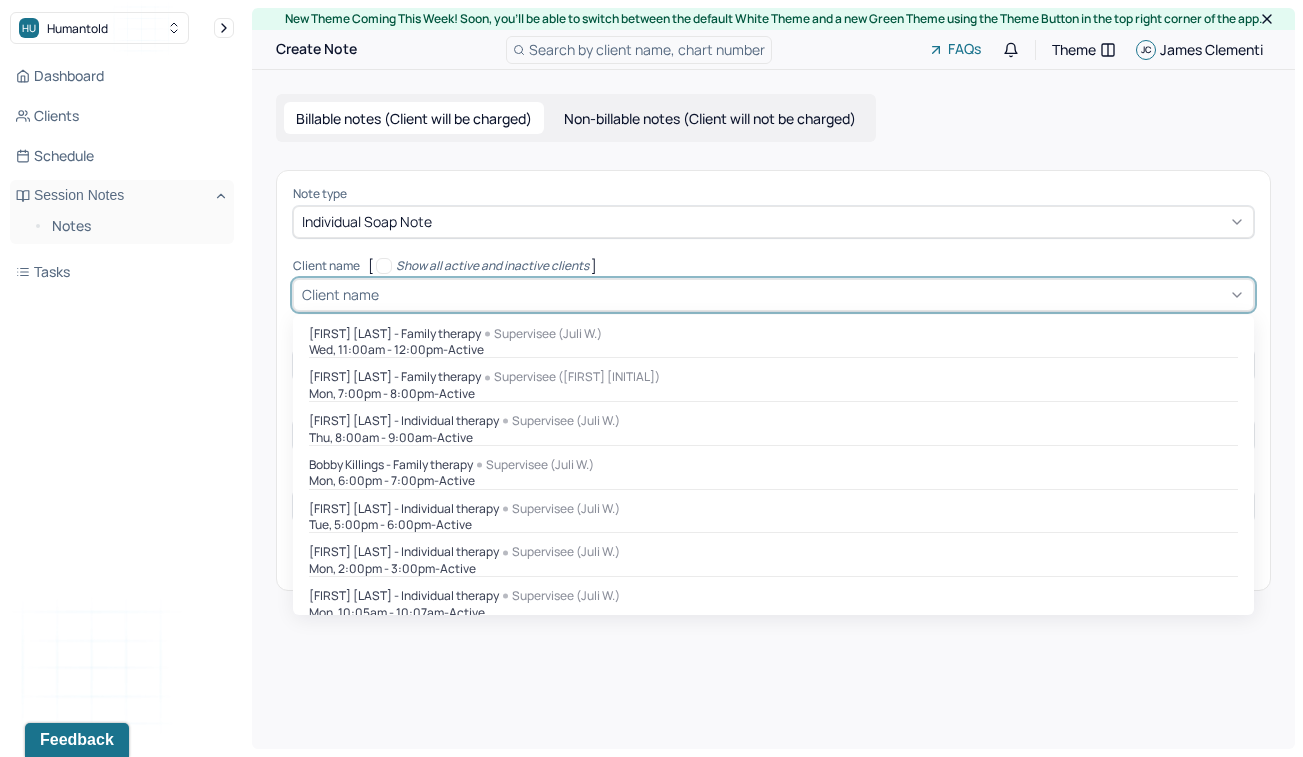 click at bounding box center [814, 294] 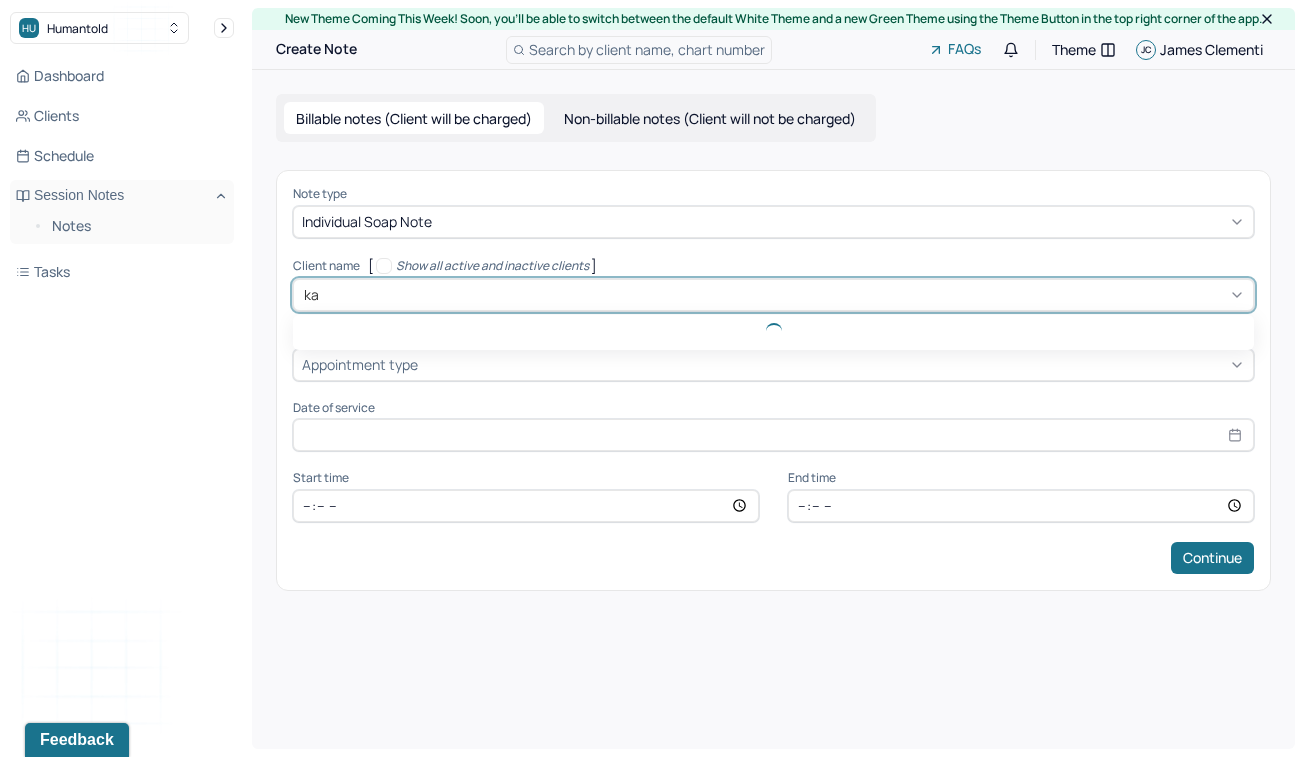 type on "k" 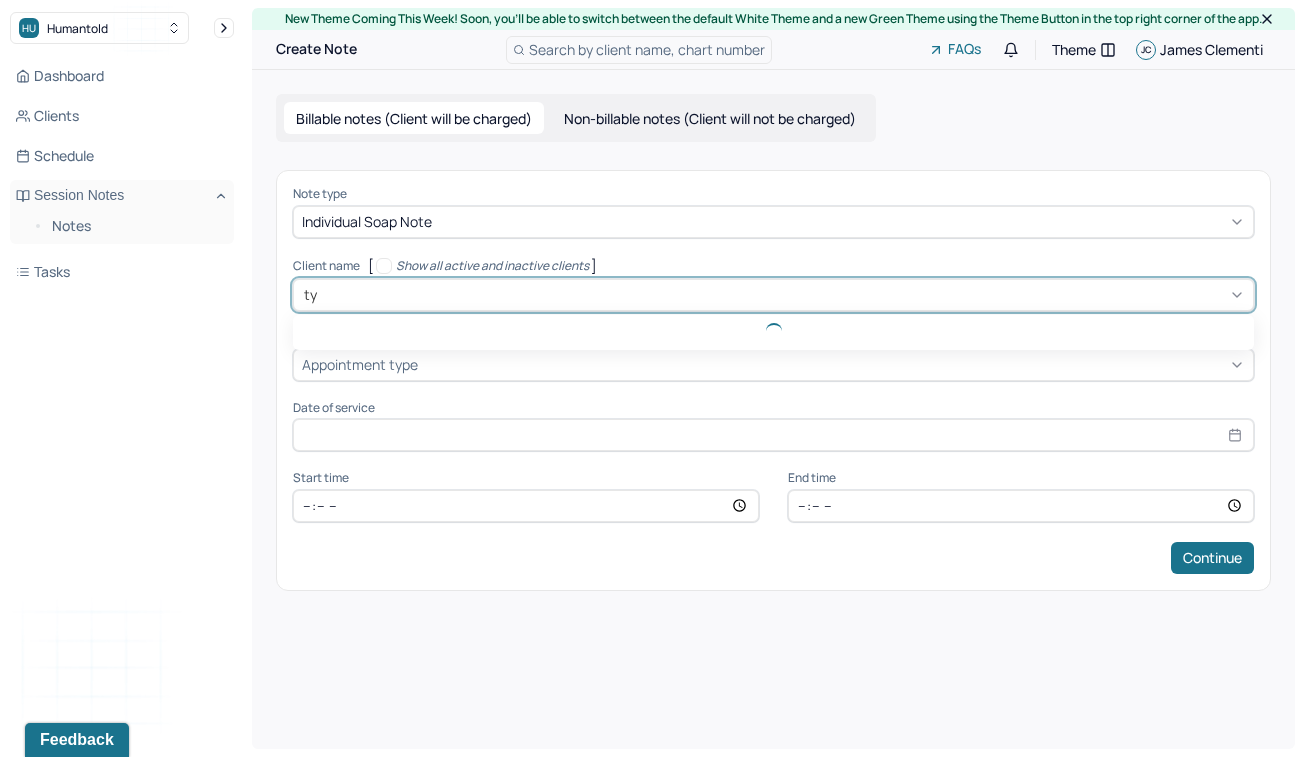 type on "t" 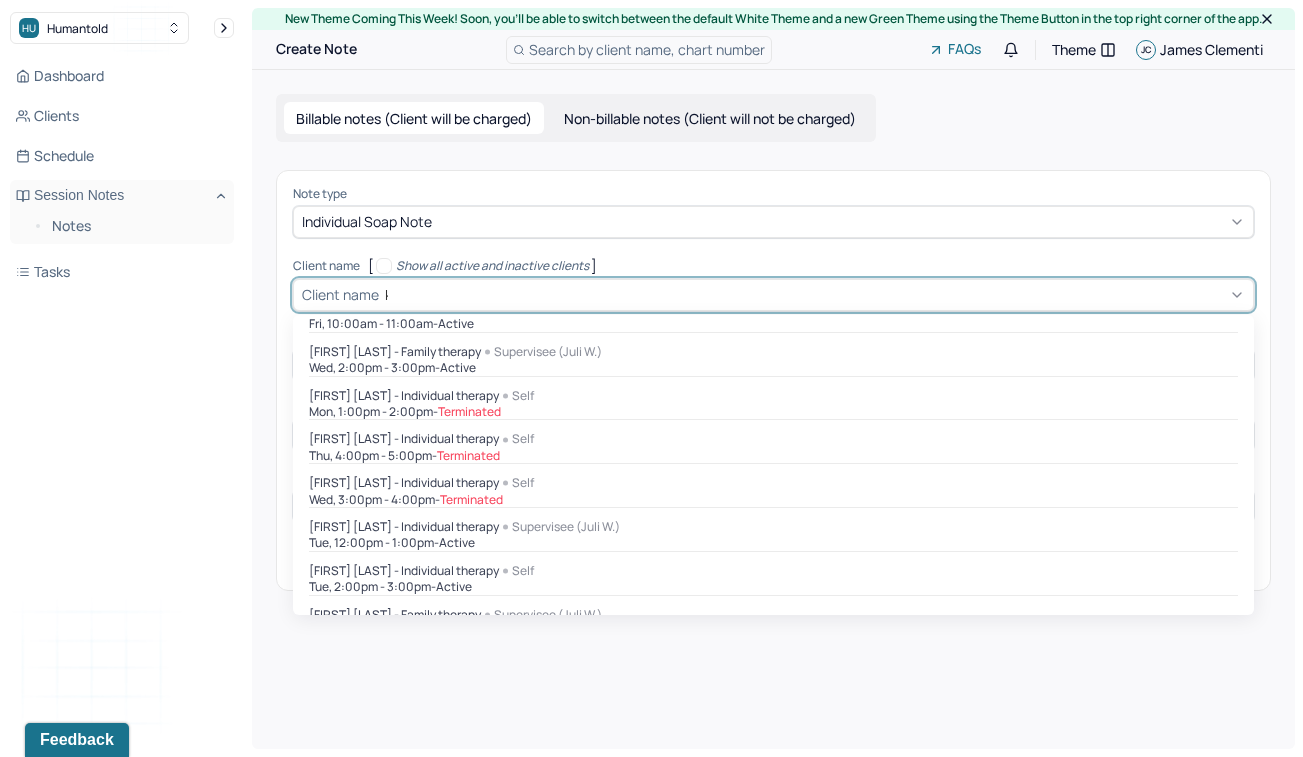 scroll, scrollTop: 0, scrollLeft: 0, axis: both 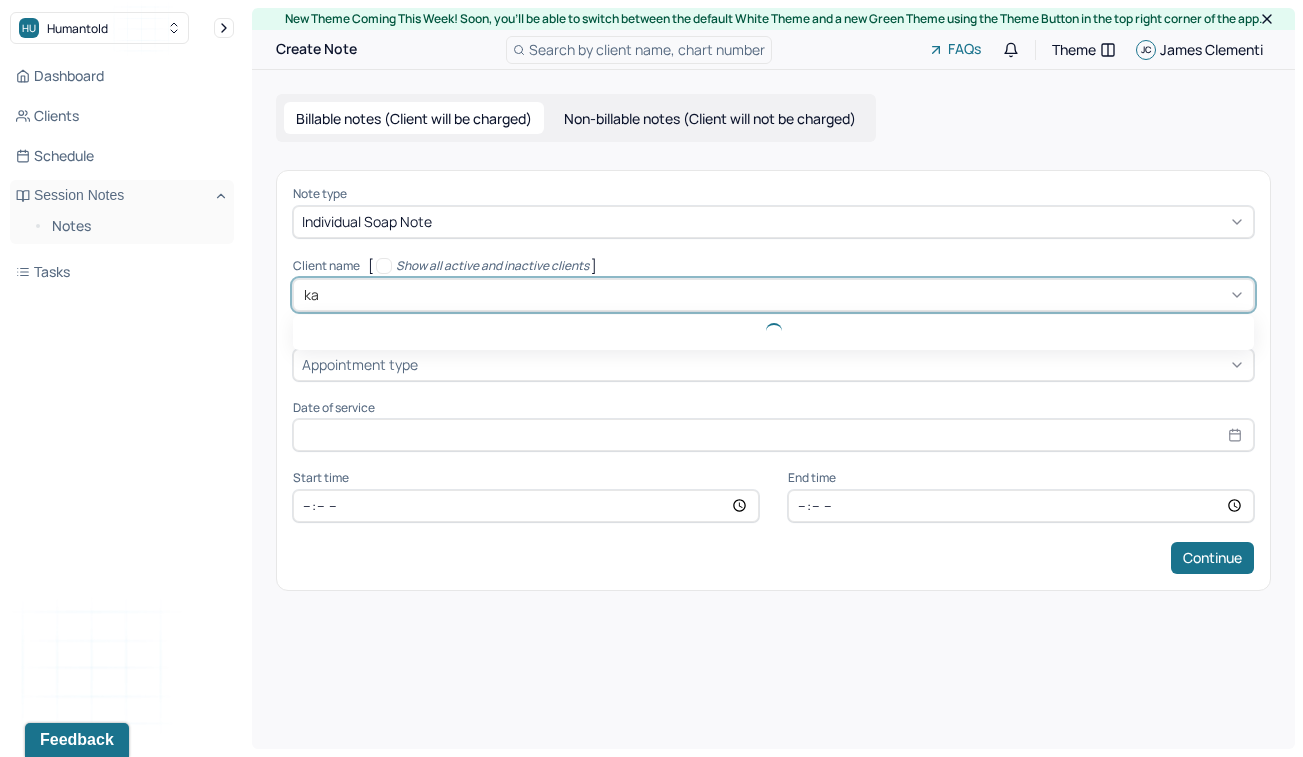 type on "kau" 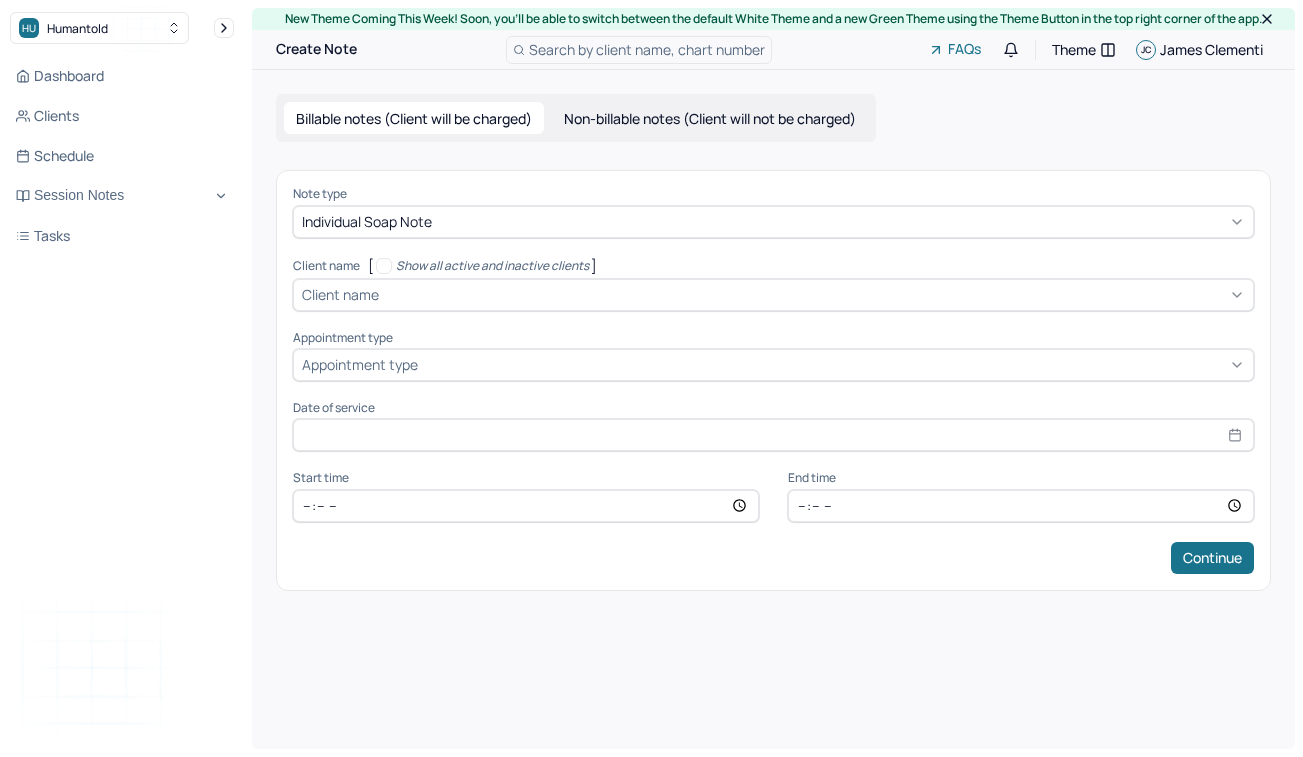 scroll, scrollTop: 0, scrollLeft: 0, axis: both 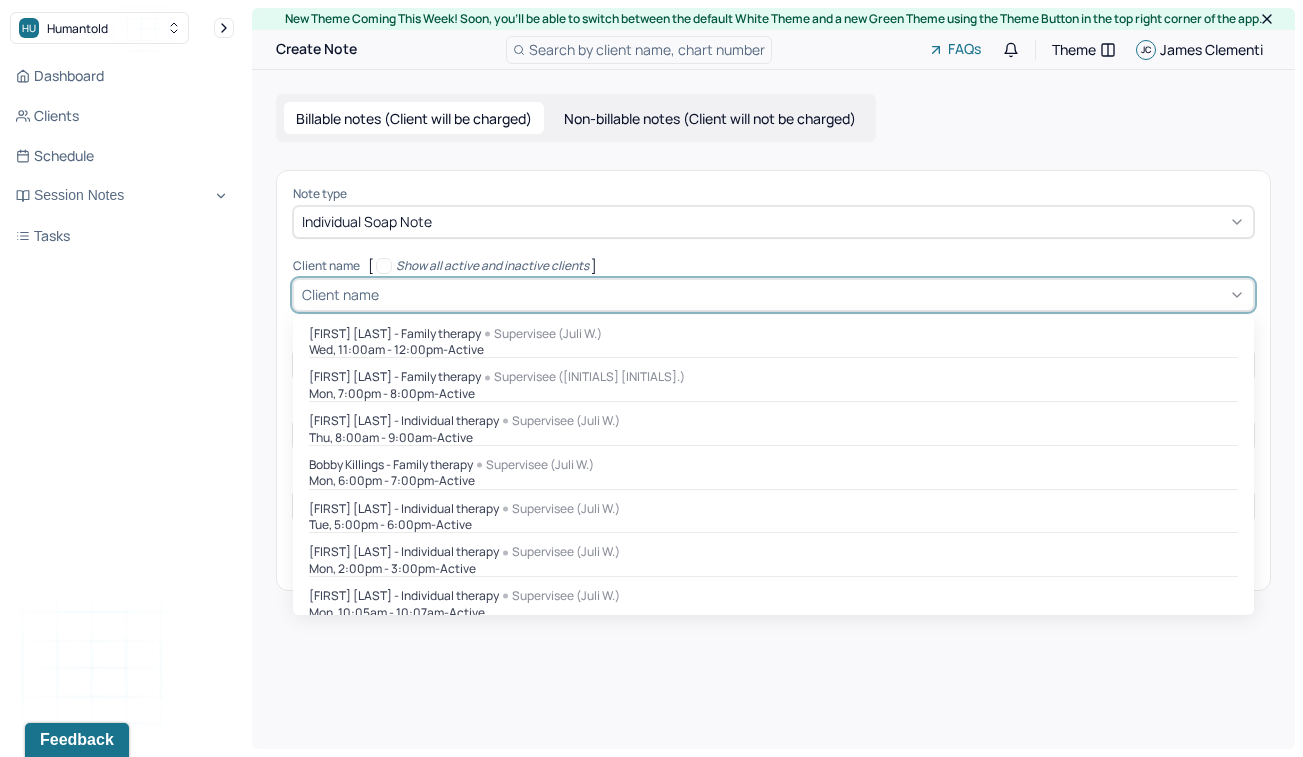 click at bounding box center (814, 294) 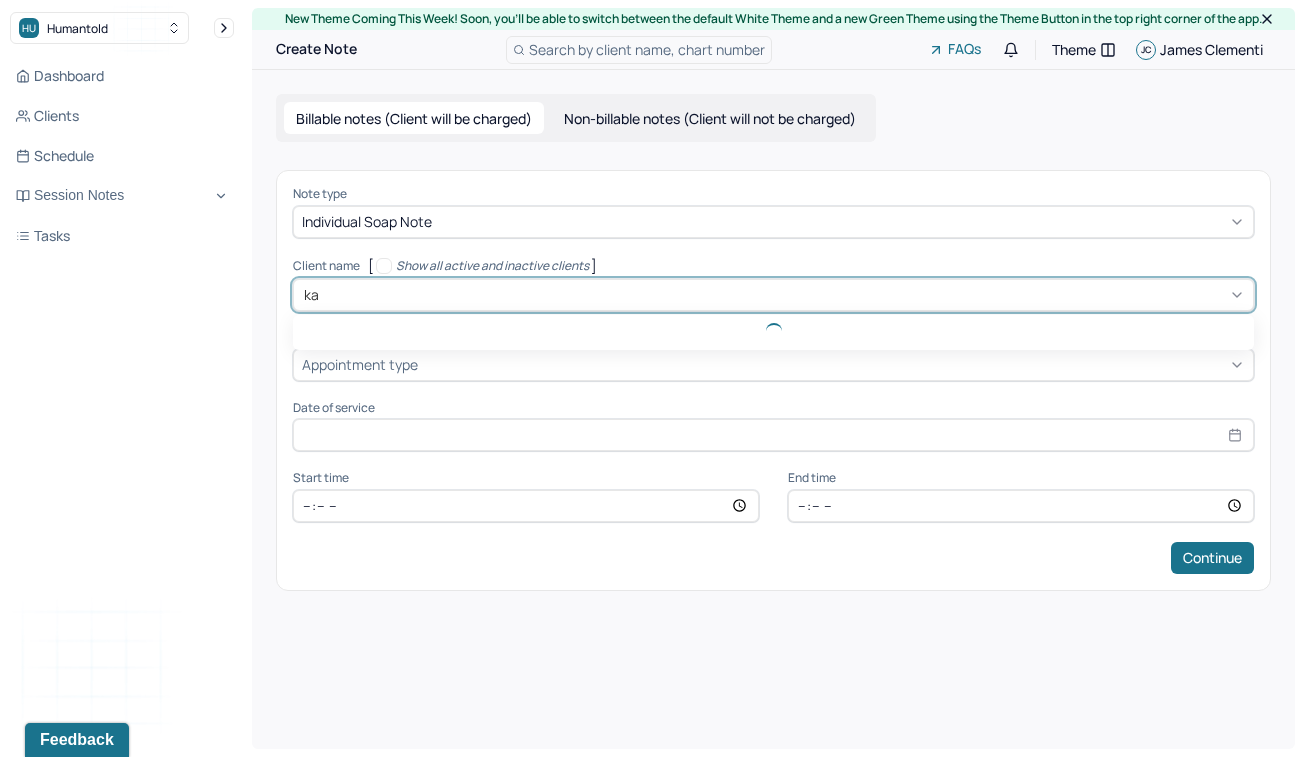 type on "kau" 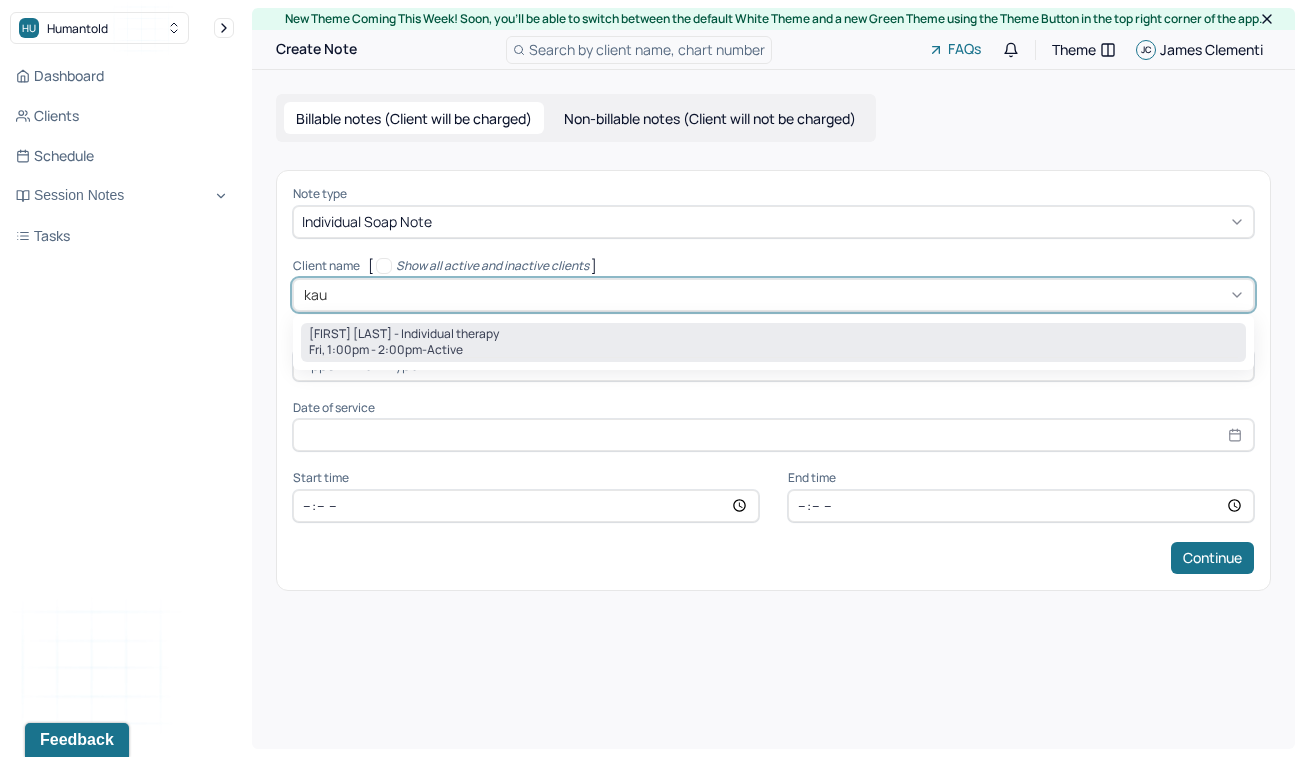 click on "Tyler Kaufman - Individual therapy" at bounding box center [404, 334] 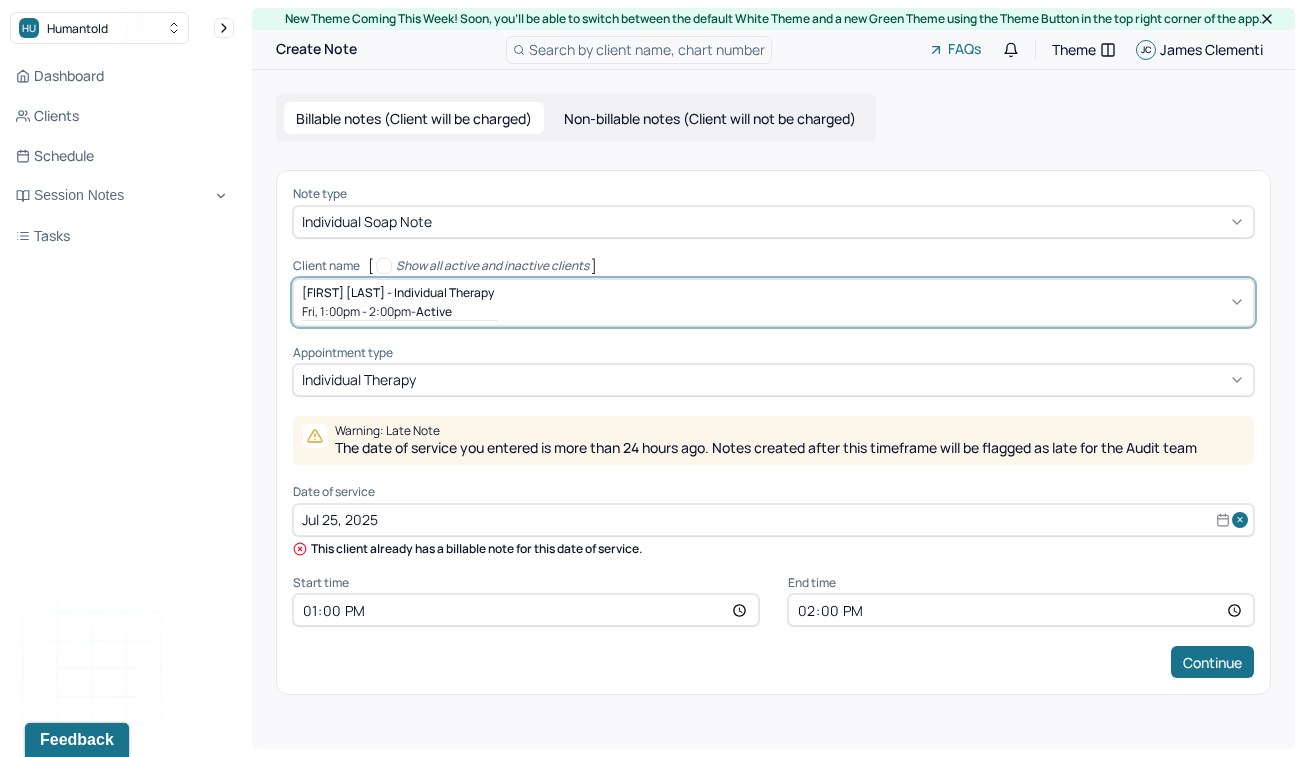 select on "6" 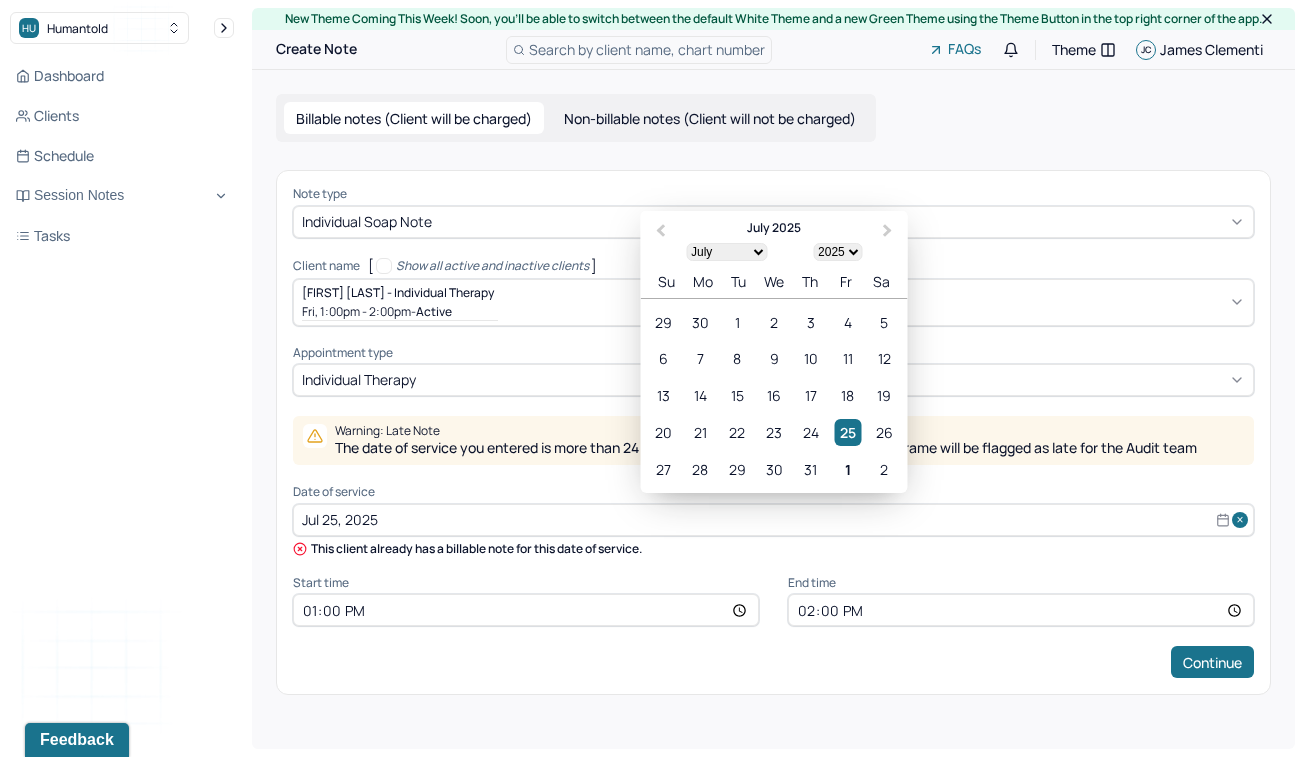 click on "Jul 25, 2025" at bounding box center [773, 520] 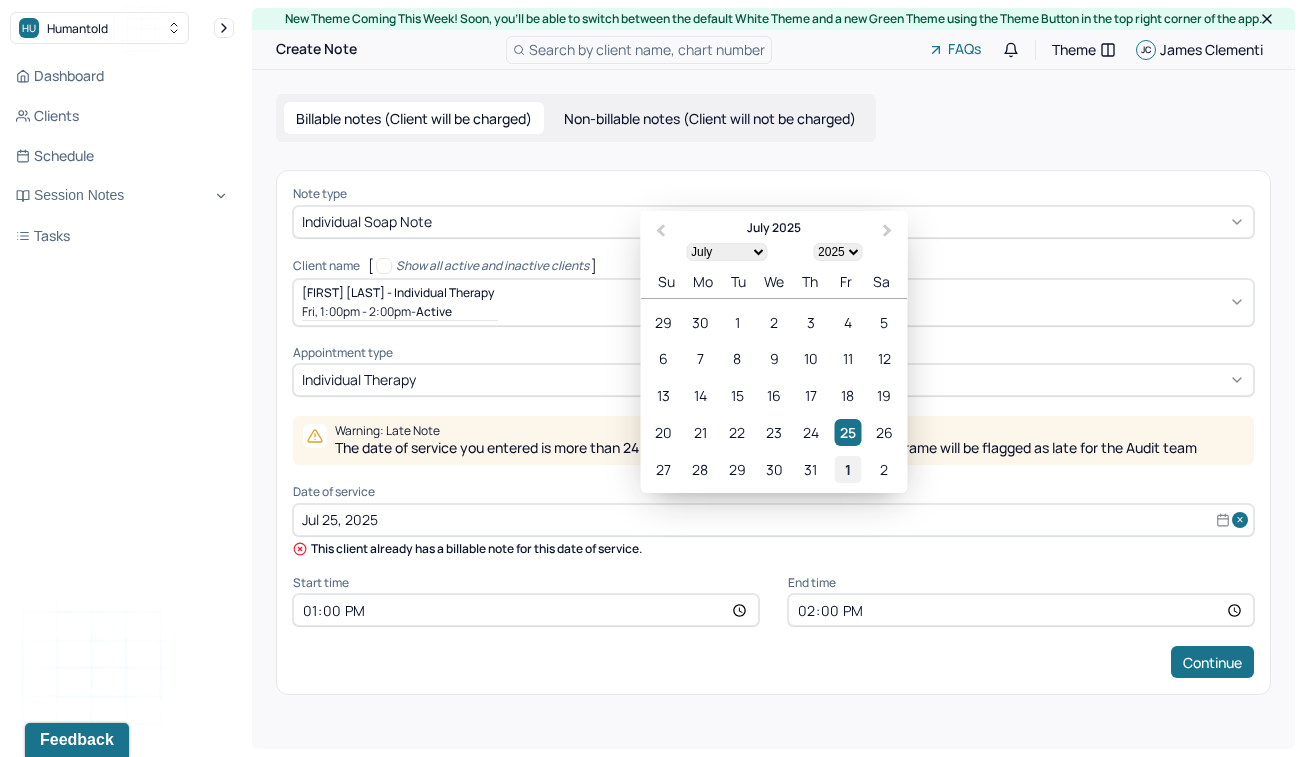 click on "1" at bounding box center [847, 468] 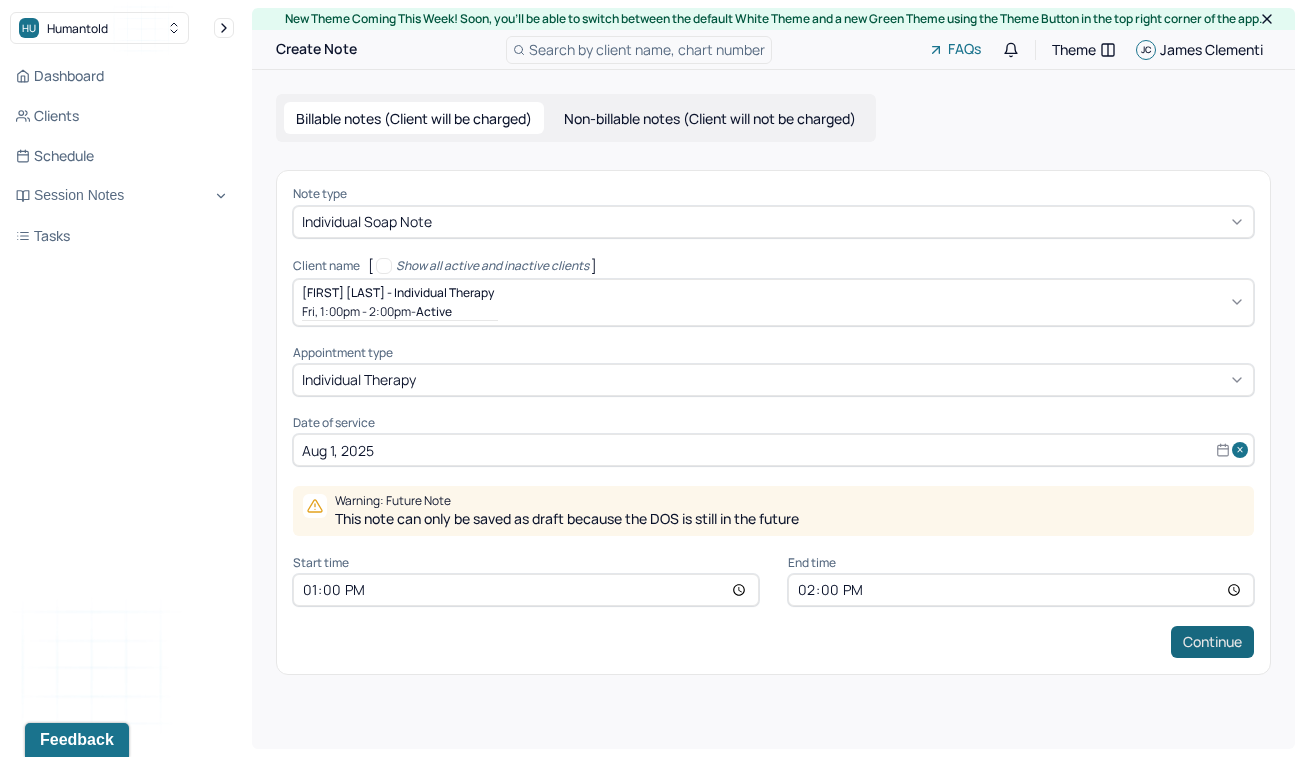 click on "Continue" at bounding box center (1212, 642) 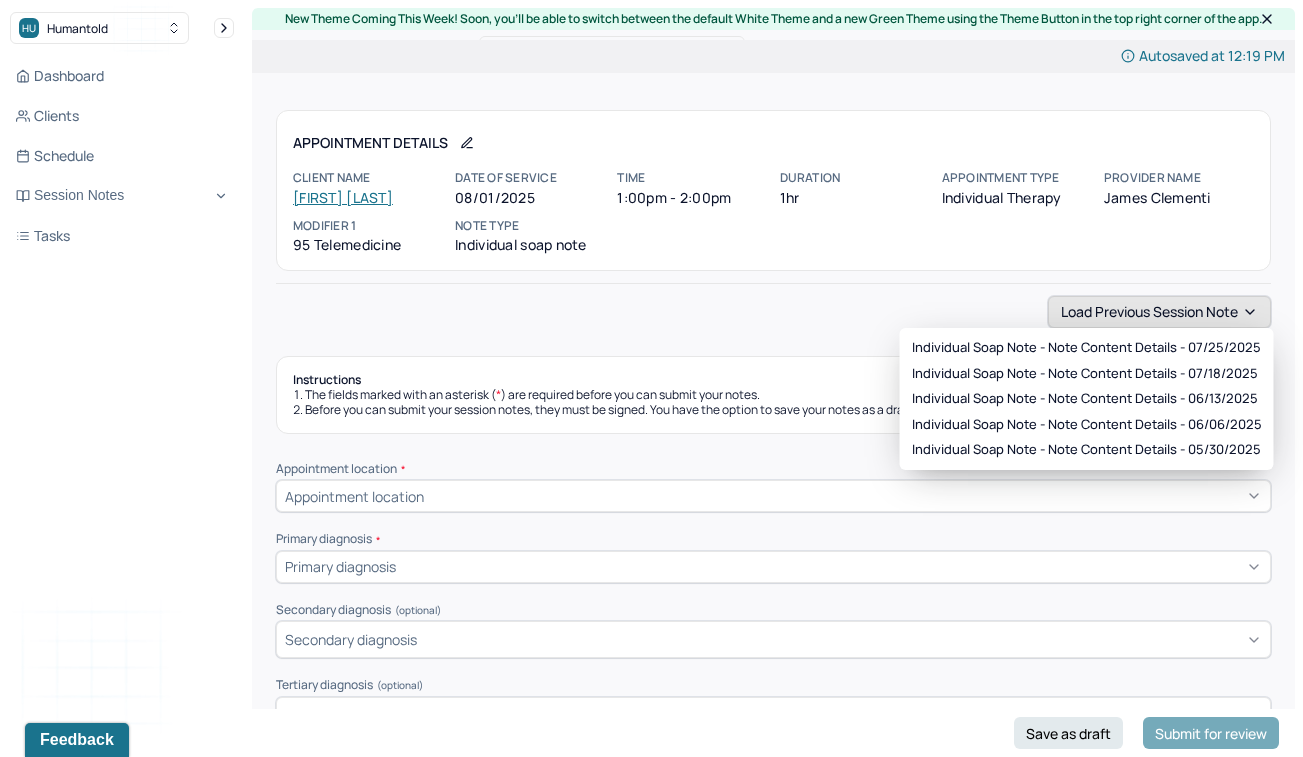 click on "Load previous session note" at bounding box center [1159, 312] 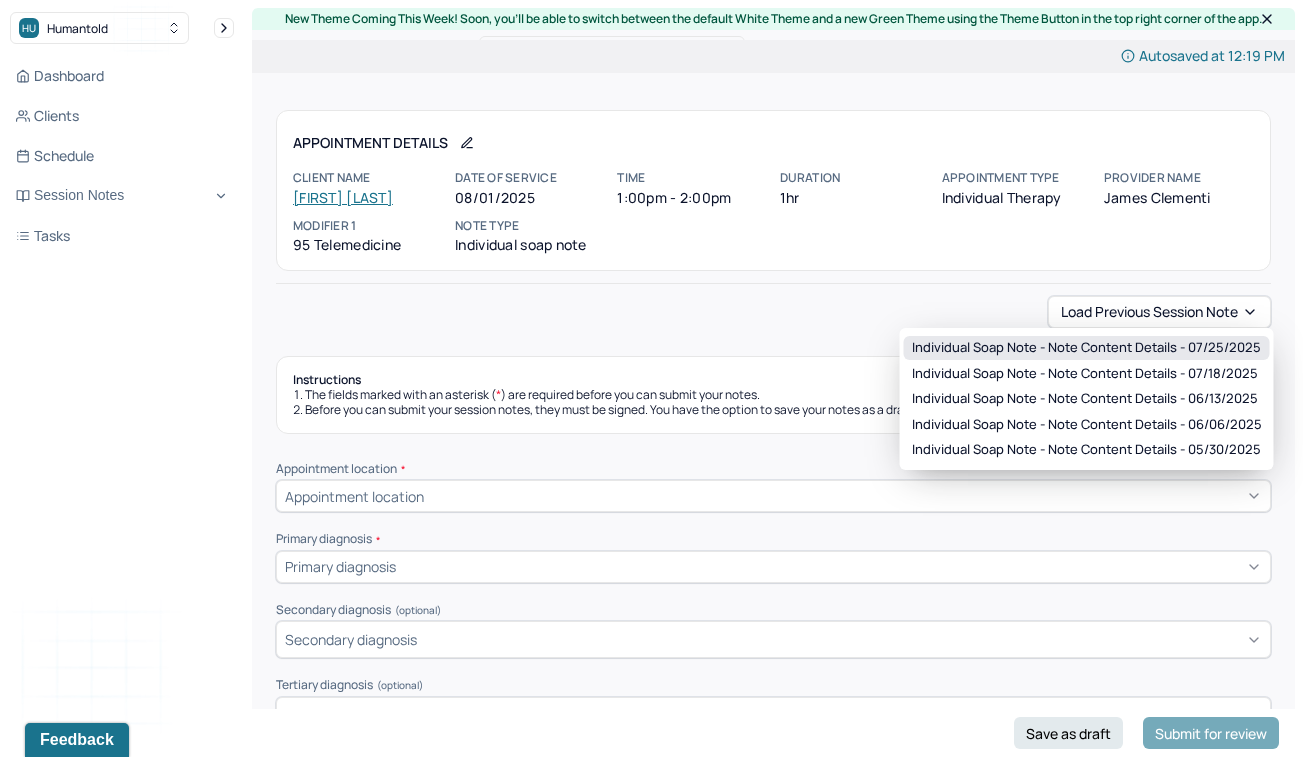 click on "Individual soap note   - Note content Details -   07/25/2025" at bounding box center [1086, 348] 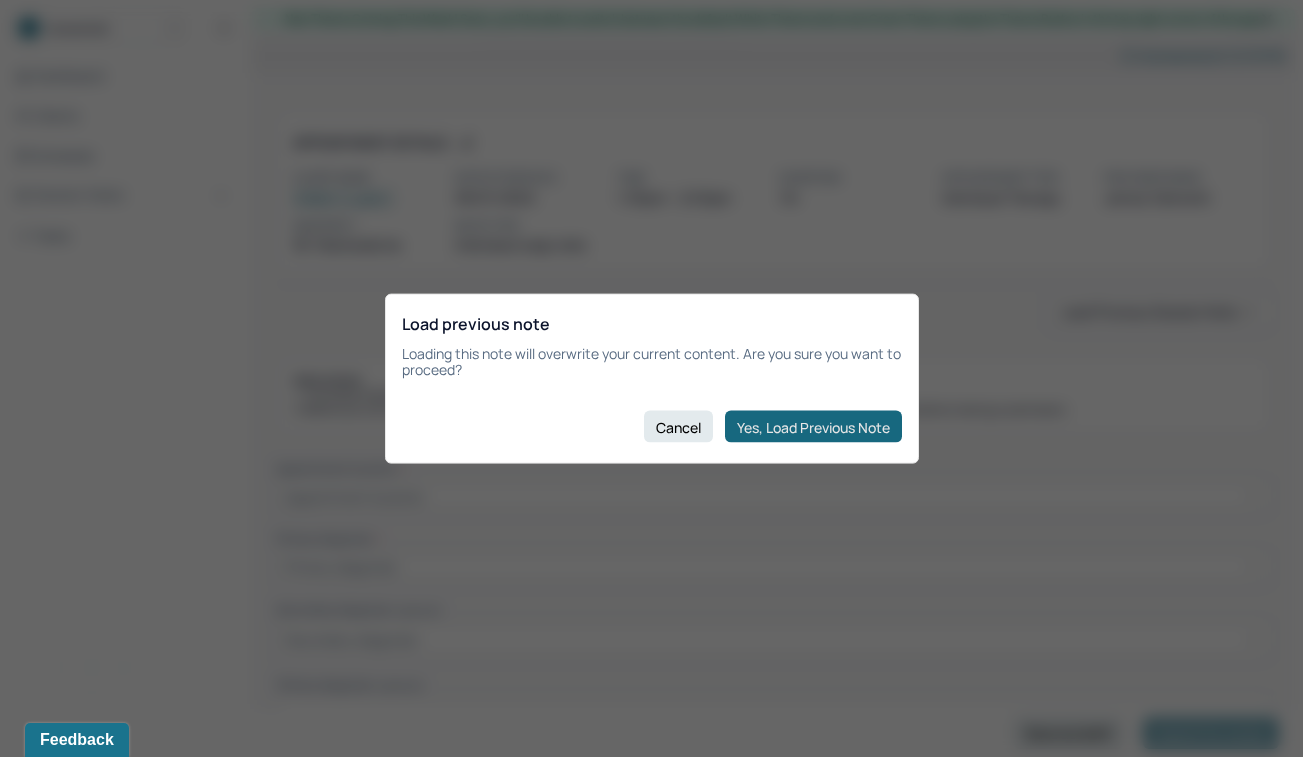 click on "Yes, Load Previous Note" at bounding box center [813, 427] 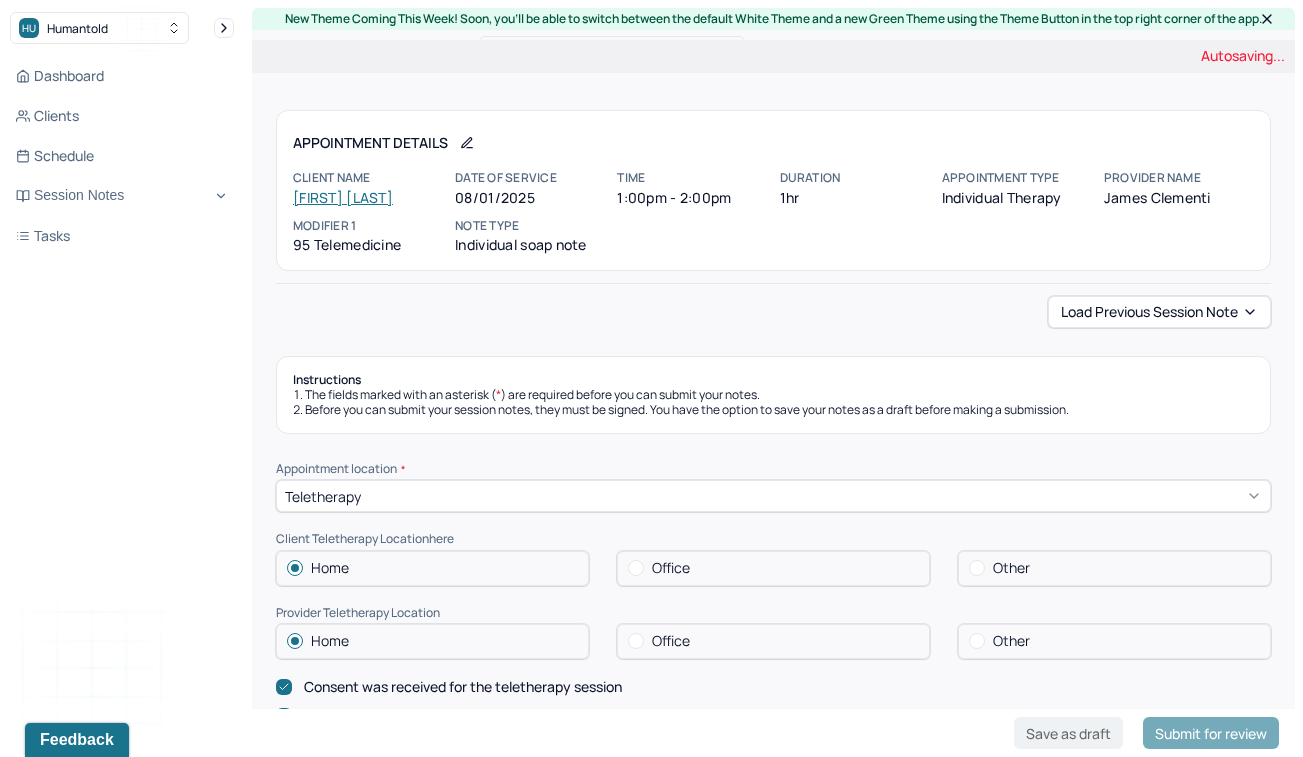 click on "Autosaving... Appointment Details Client name Tyler Kaufman Date of service 08/01/2025 Time 1:00pm - 2:00pm Duration 1hr Appointment type individual therapy Provider name James Clementi Modifier 1 95 Telemedicine Note type Individual soap note Load previous session note Instructions The fields marked with an asterisk ( * ) are required before you can submit your notes. Before you can submit your session notes, they must be signed. You have the option to save your notes as a draft before making a submission. Appointment location * Teletherapy Client Teletherapy Location here Home Office Other Provider Teletherapy Location Home Office Other Consent was received for the teletherapy session The teletherapy session was conducted via video Primary diagnosis * F41.1 GENERALIZED ANXIETY DISORDER Secondary diagnosis (optional) F43.10 POSTTRAUMATIC STRESS DISORDER Tertiary diagnosis (optional) Tertiary diagnosis Emotional / Behavioural symptoms demonstrated * Causing * Maladaptive Functioning Intention for Session * *" at bounding box center [773, 1839] 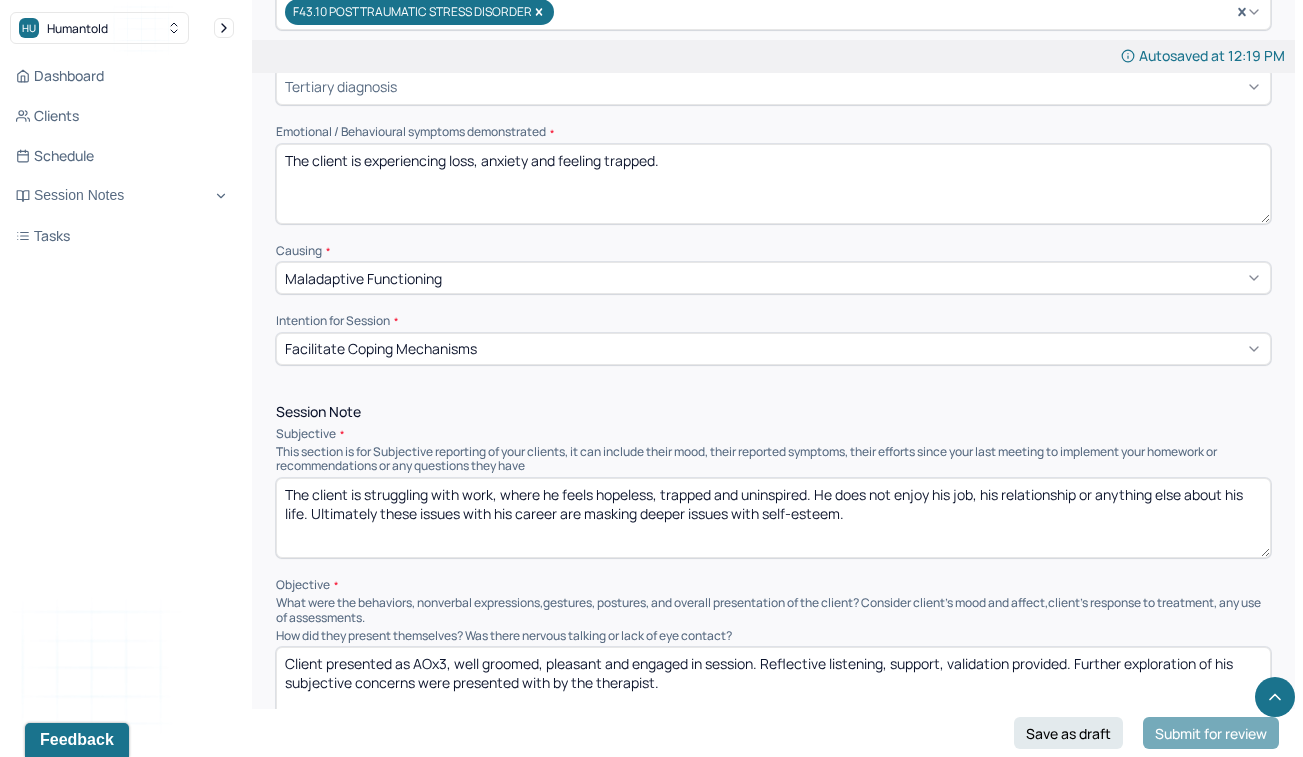 scroll, scrollTop: 858, scrollLeft: 0, axis: vertical 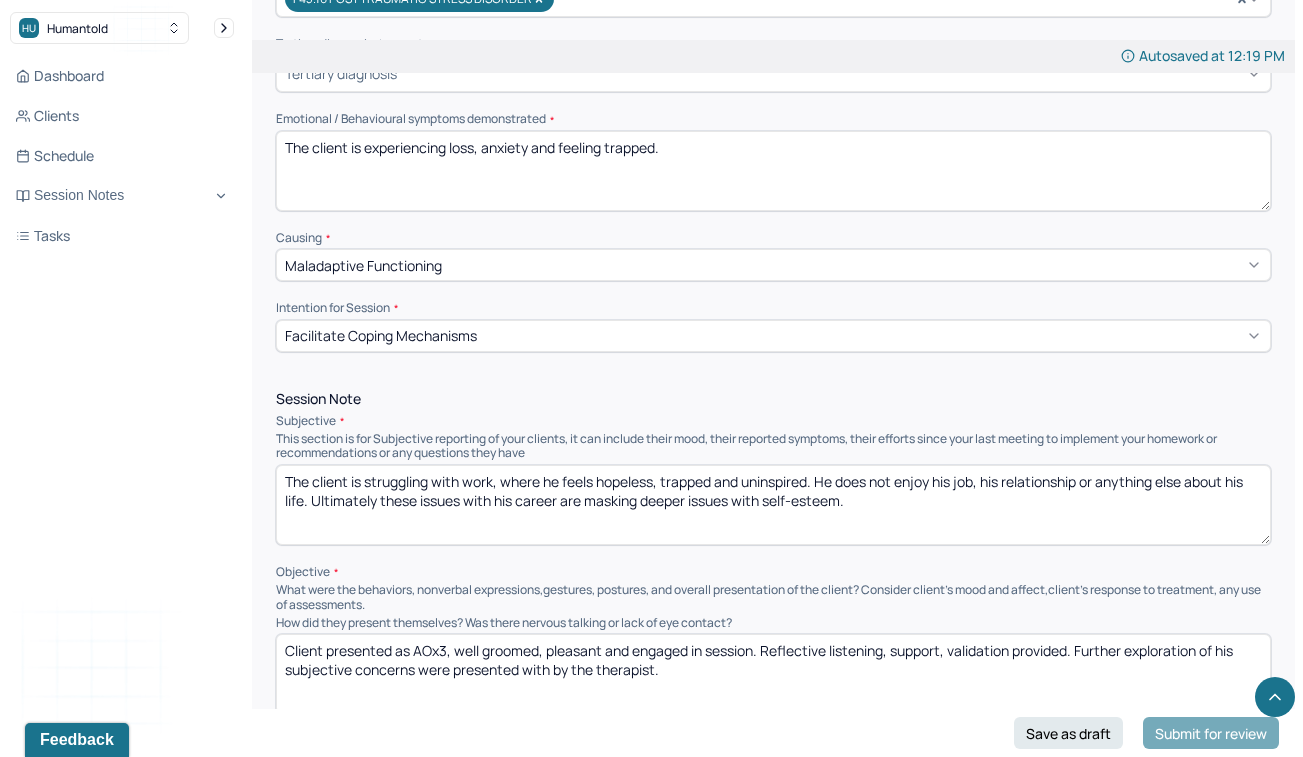 drag, startPoint x: 656, startPoint y: 139, endPoint x: 451, endPoint y: 135, distance: 205.03902 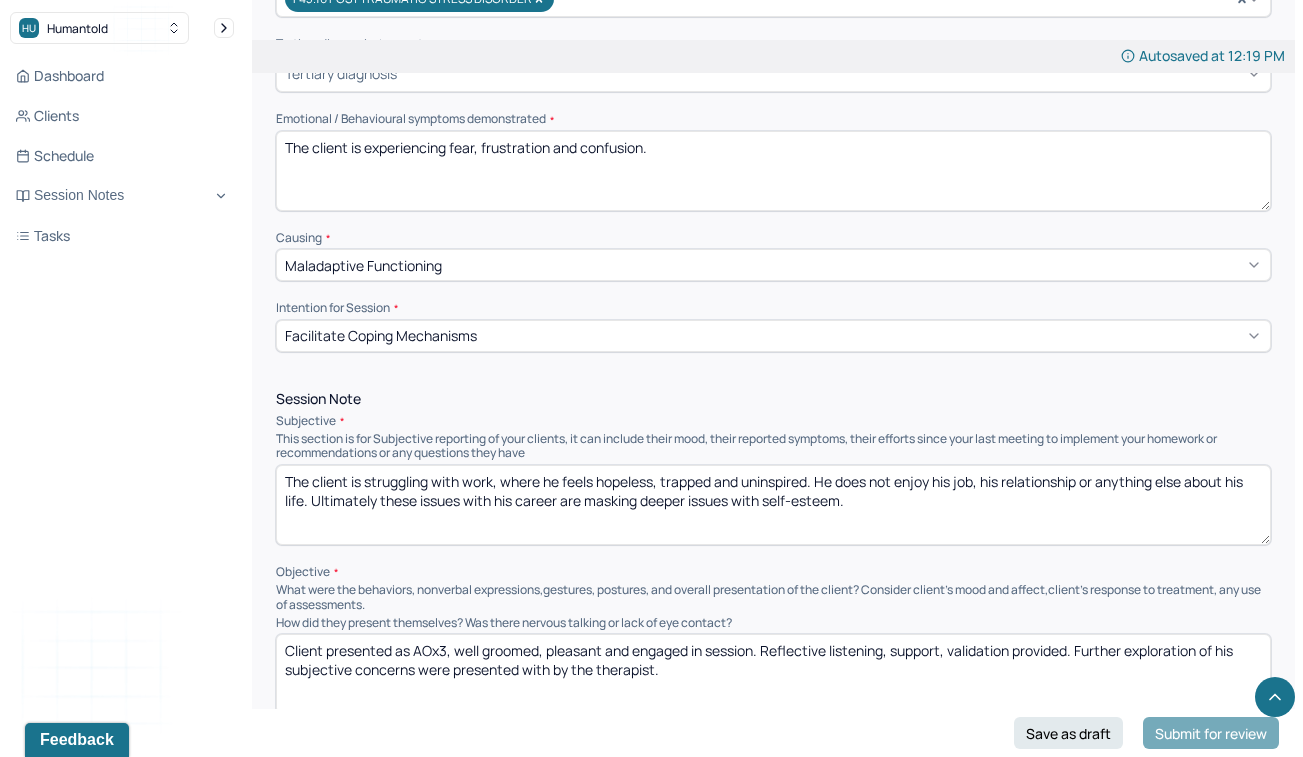 type on "The client is experiencing fear, frustration and confusion." 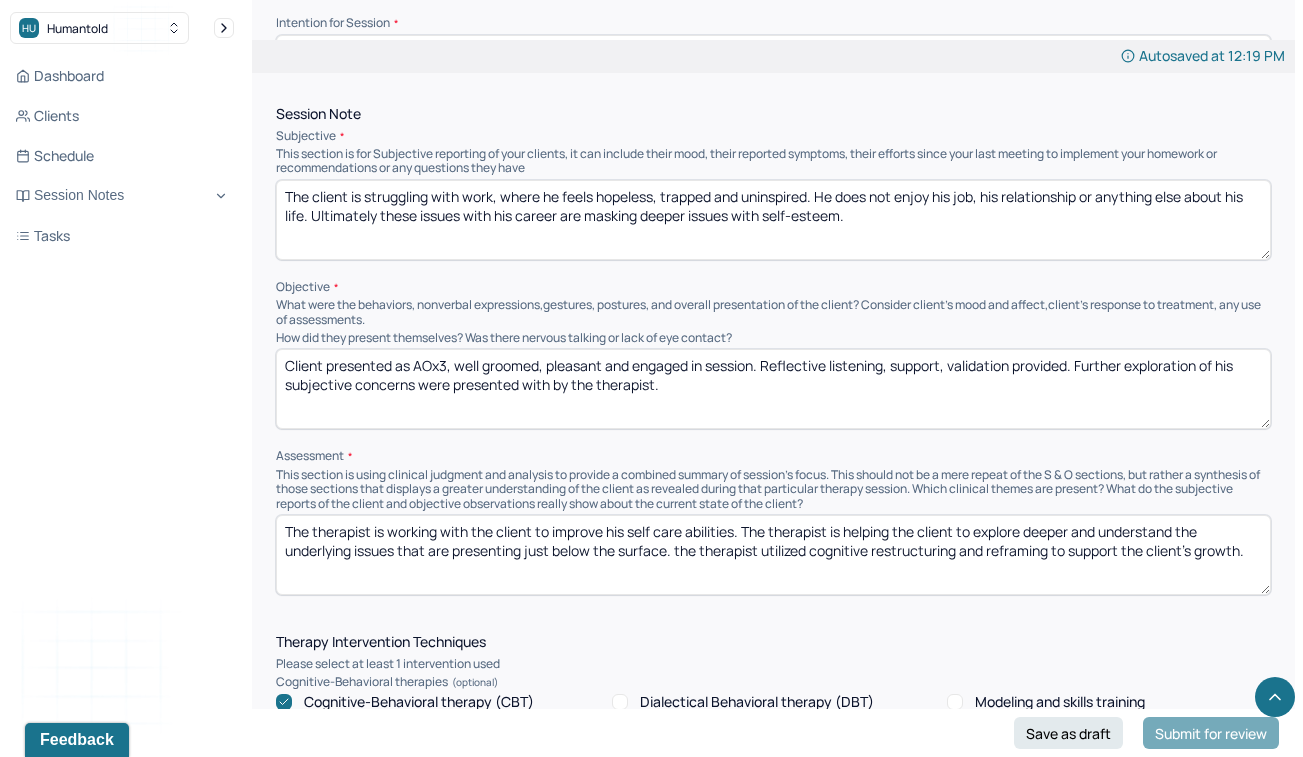 scroll, scrollTop: 1155, scrollLeft: 0, axis: vertical 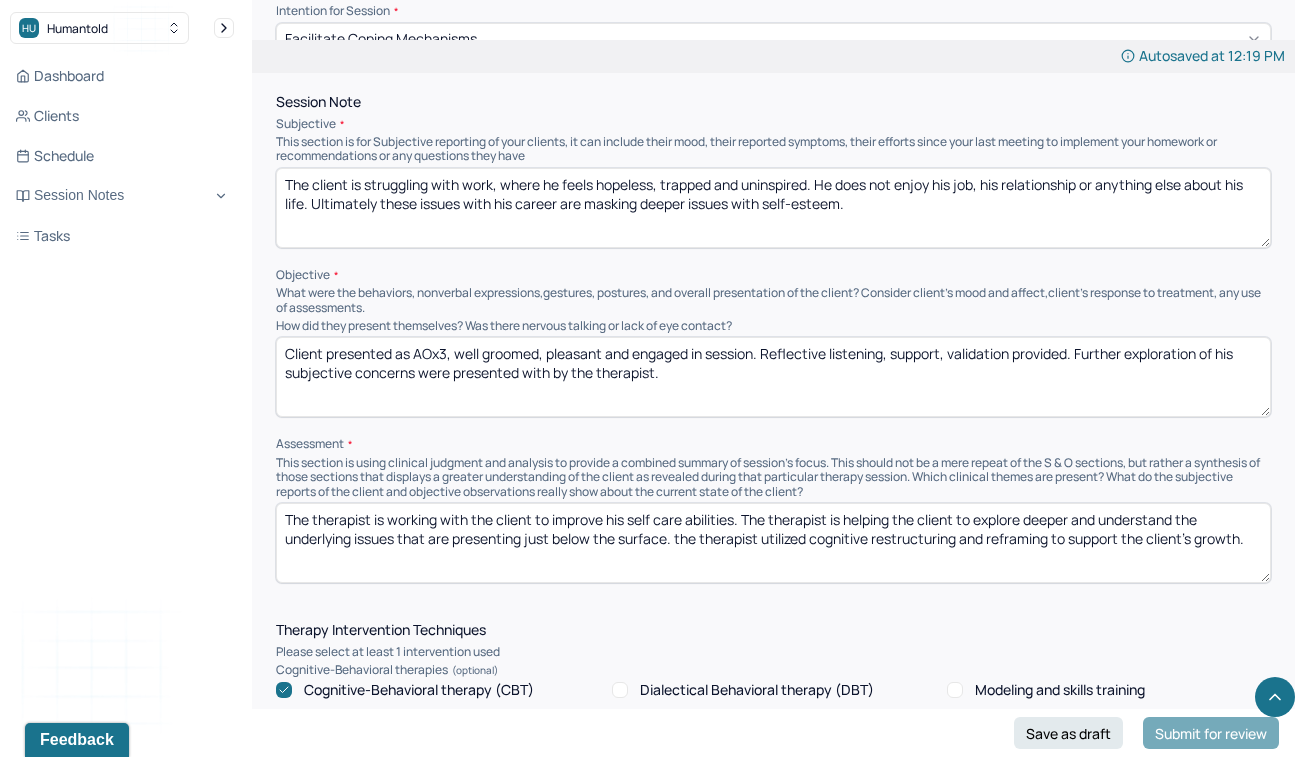 drag, startPoint x: 812, startPoint y: 162, endPoint x: 658, endPoint y: 169, distance: 154.15901 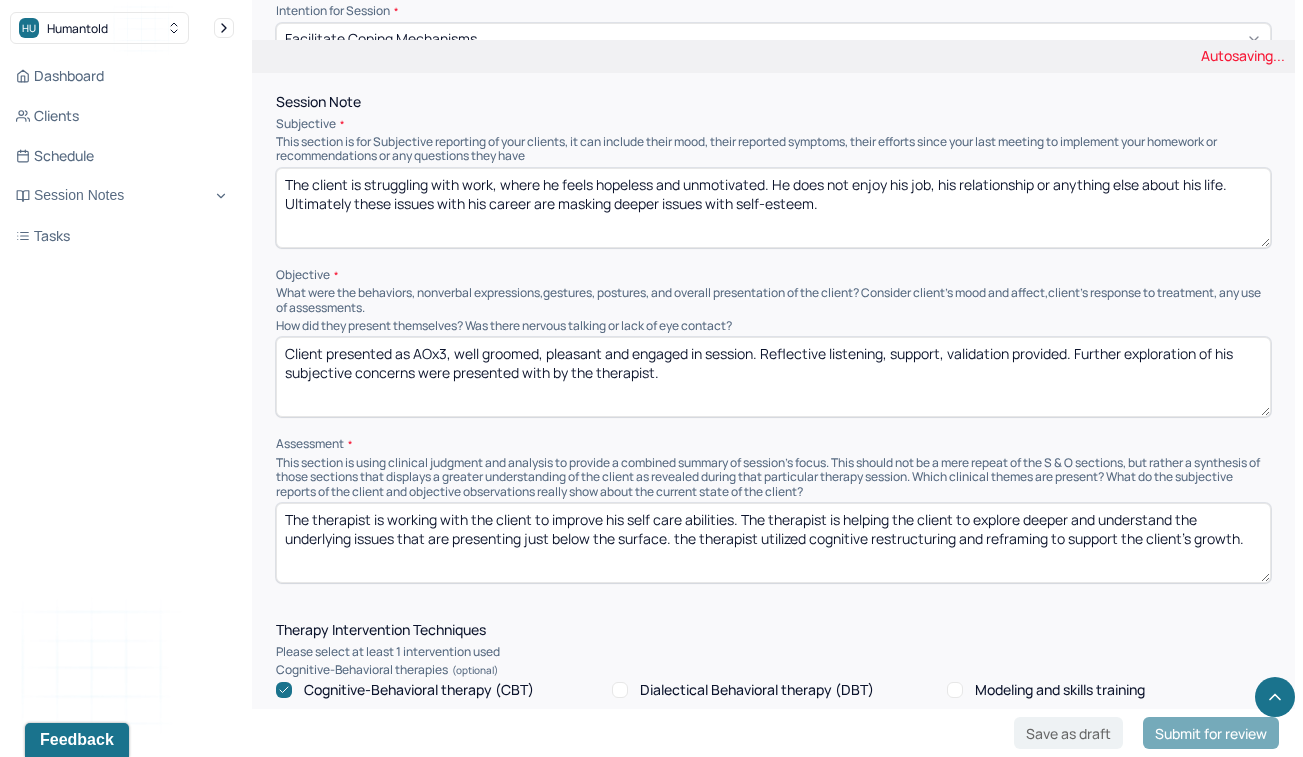 type on "The client is struggling with work, where he feels hopeless and unmotivated. He does not enjoy his job, his relationship or anything else about his life. Ultimately these issues with his career are masking deeper issues with self-esteem." 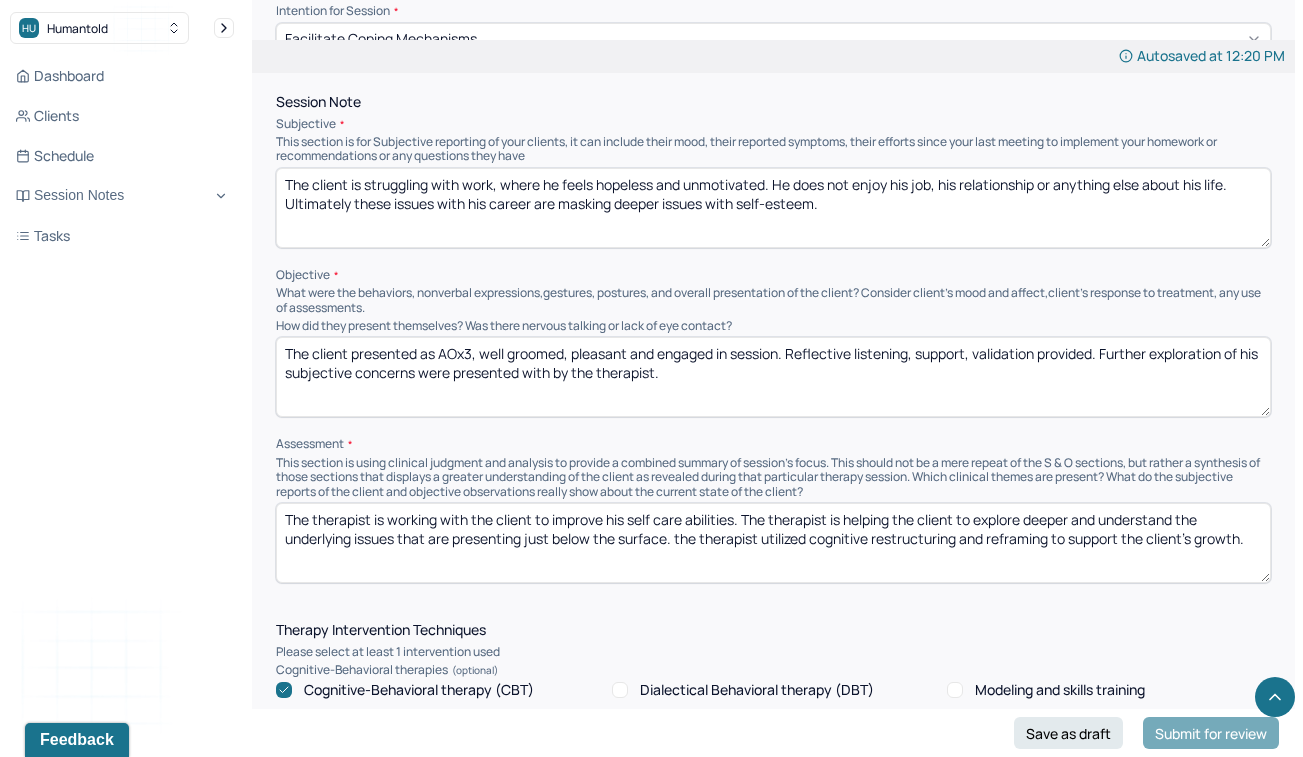 type on "The client presented as AOx3, well groomed, pleasant and engaged in session. Reflective listening, support, validation provided. Further exploration of his subjective concerns were presented with by the therapist." 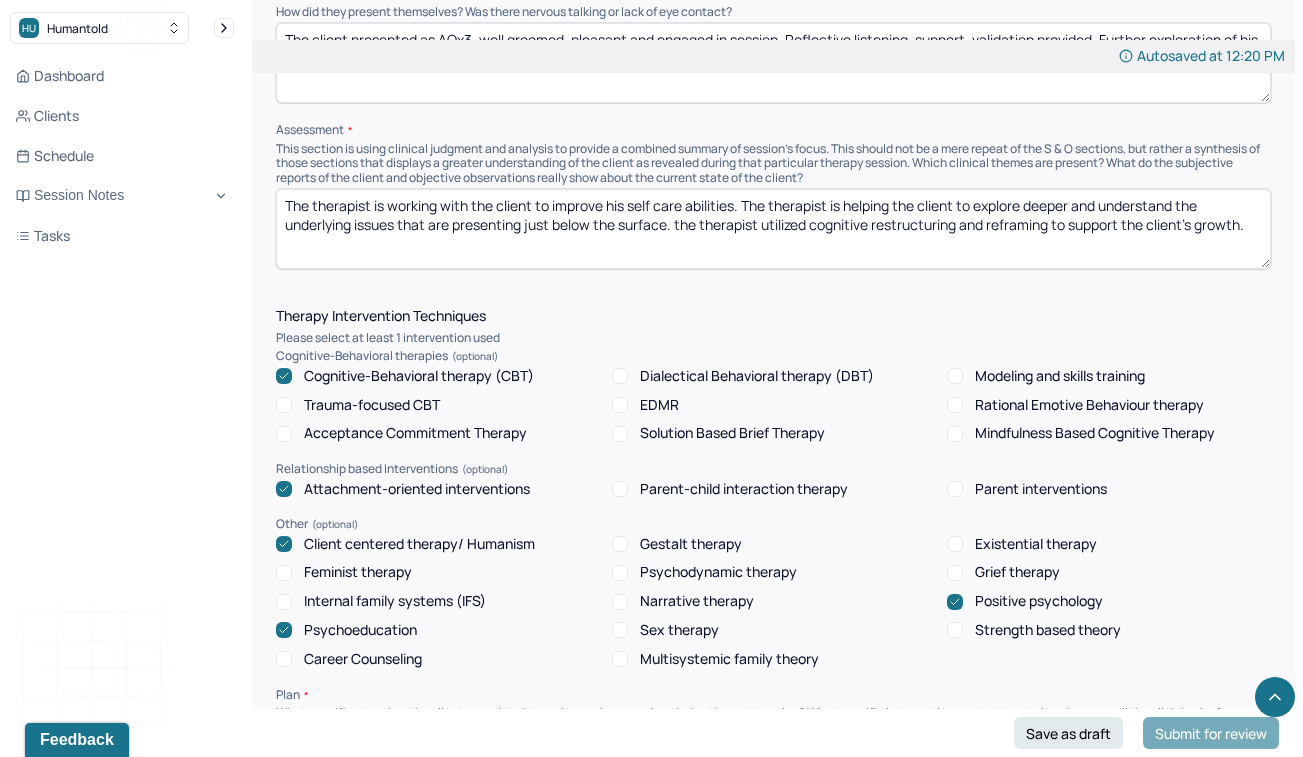 scroll, scrollTop: 1485, scrollLeft: 0, axis: vertical 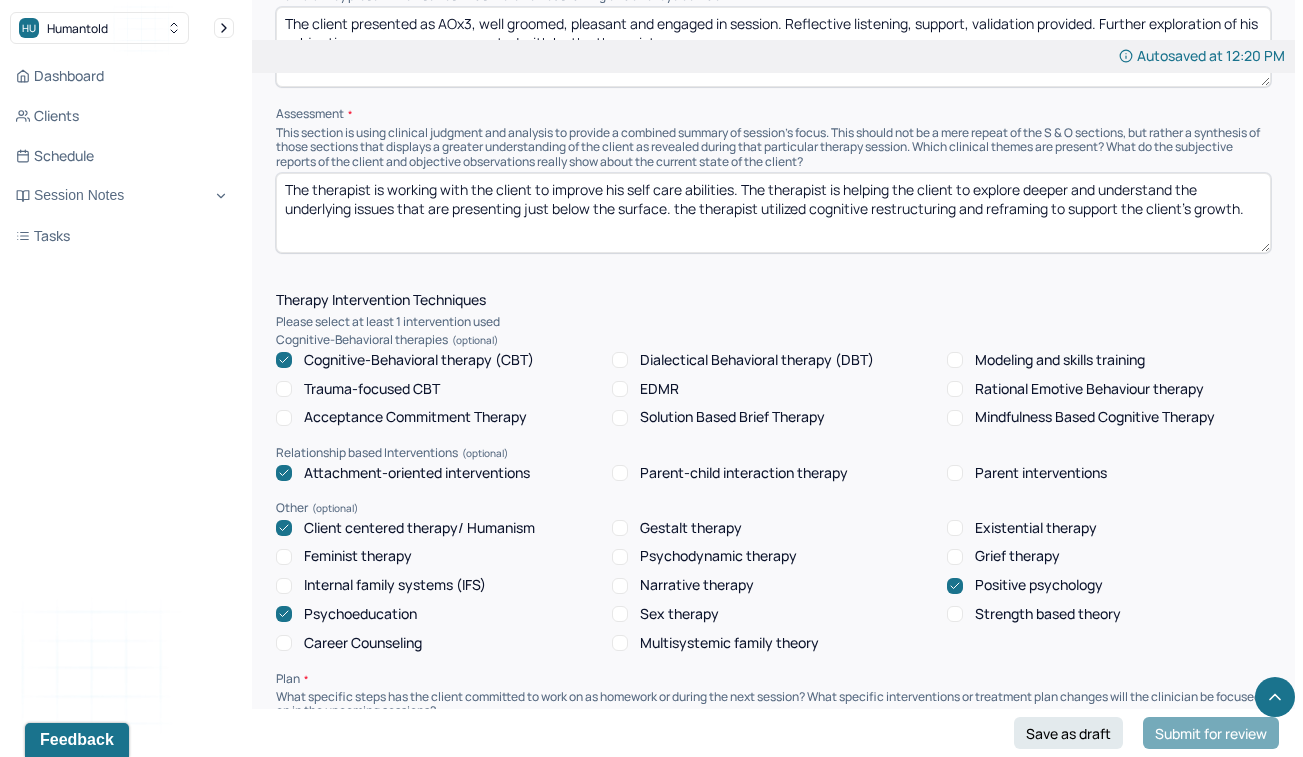 click on "The therapist is working with the client to improve his self care abilities. The therapist is helping the client to explore deeper and understand the underlying issues that are presenting just below the surface. the therapist utilized cognitive restructuring and reframing to support the client's growth." at bounding box center [773, 213] 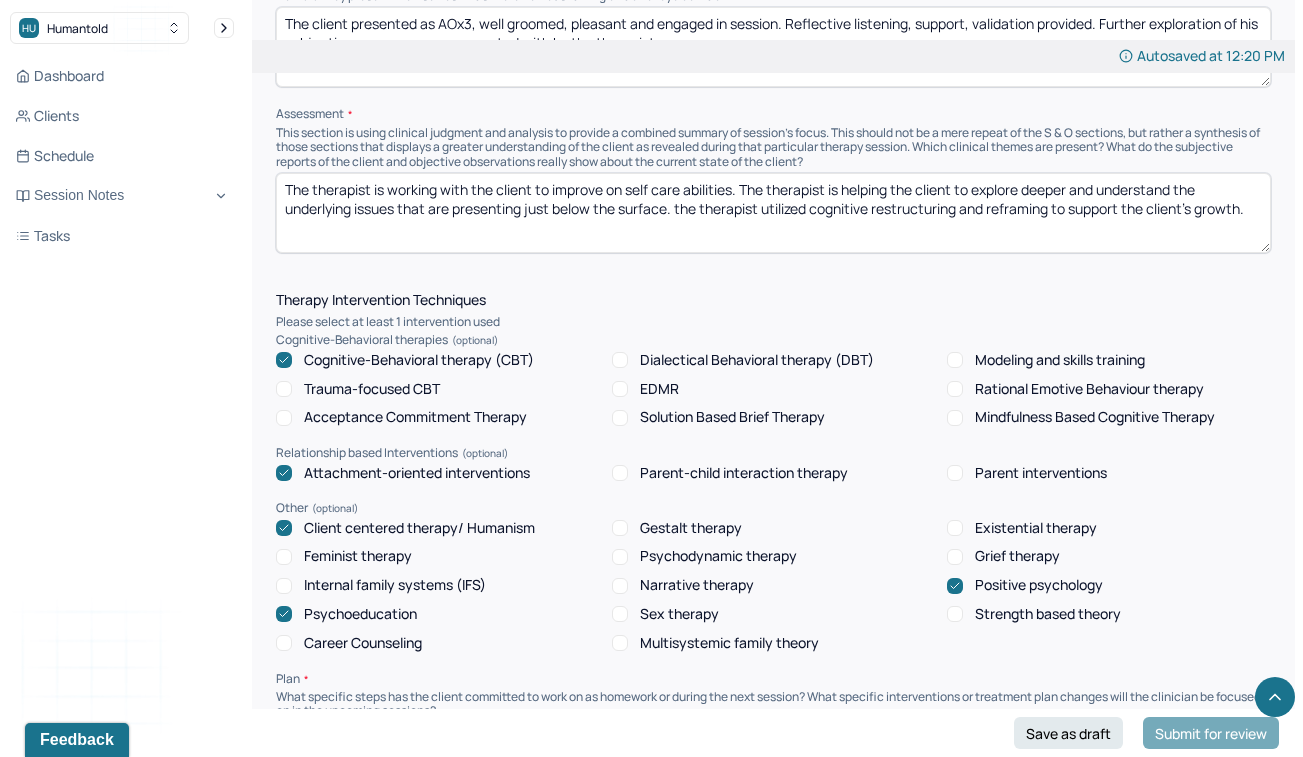 type on "The therapist is working with the client to improve on self care abilities. The therapist is helping the client to explore deeper and understand the underlying issues that are presenting just below the surface. the therapist utilized cognitive restructuring and reframing to support the client's growth." 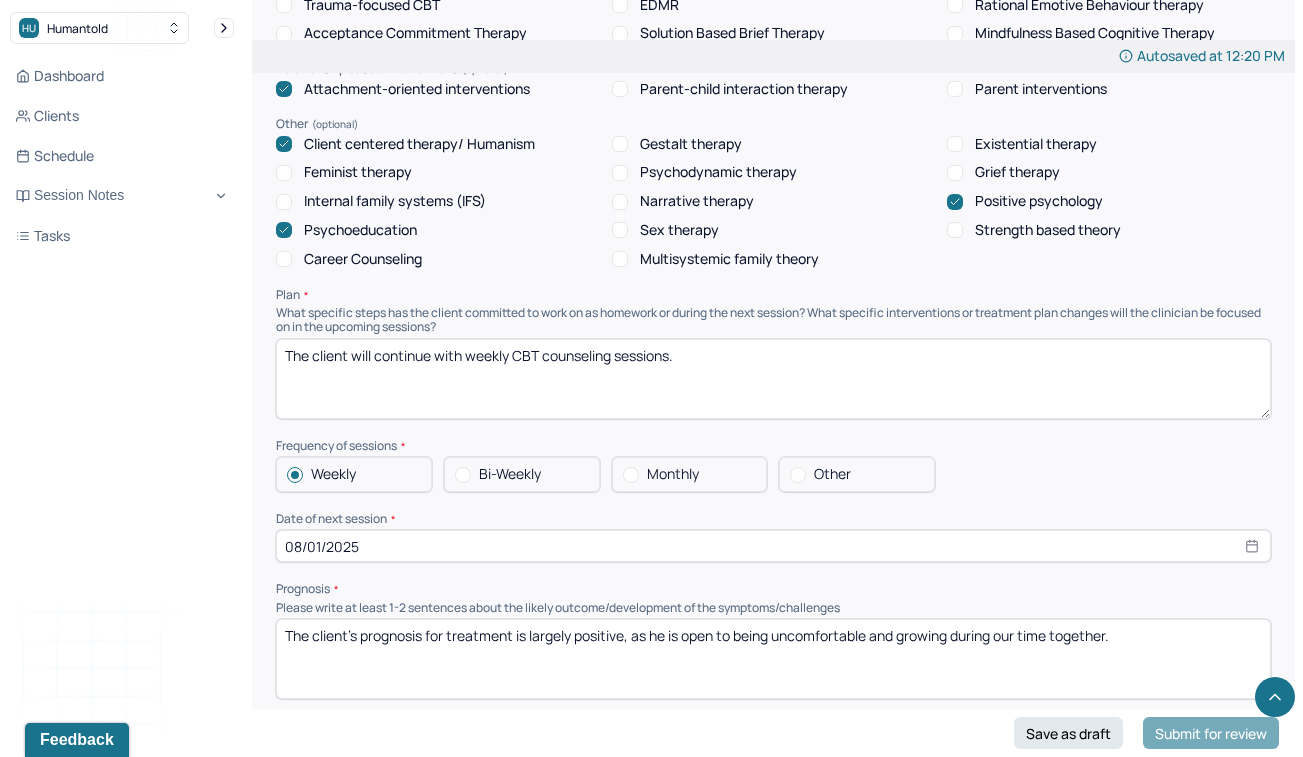 scroll, scrollTop: 1921, scrollLeft: 0, axis: vertical 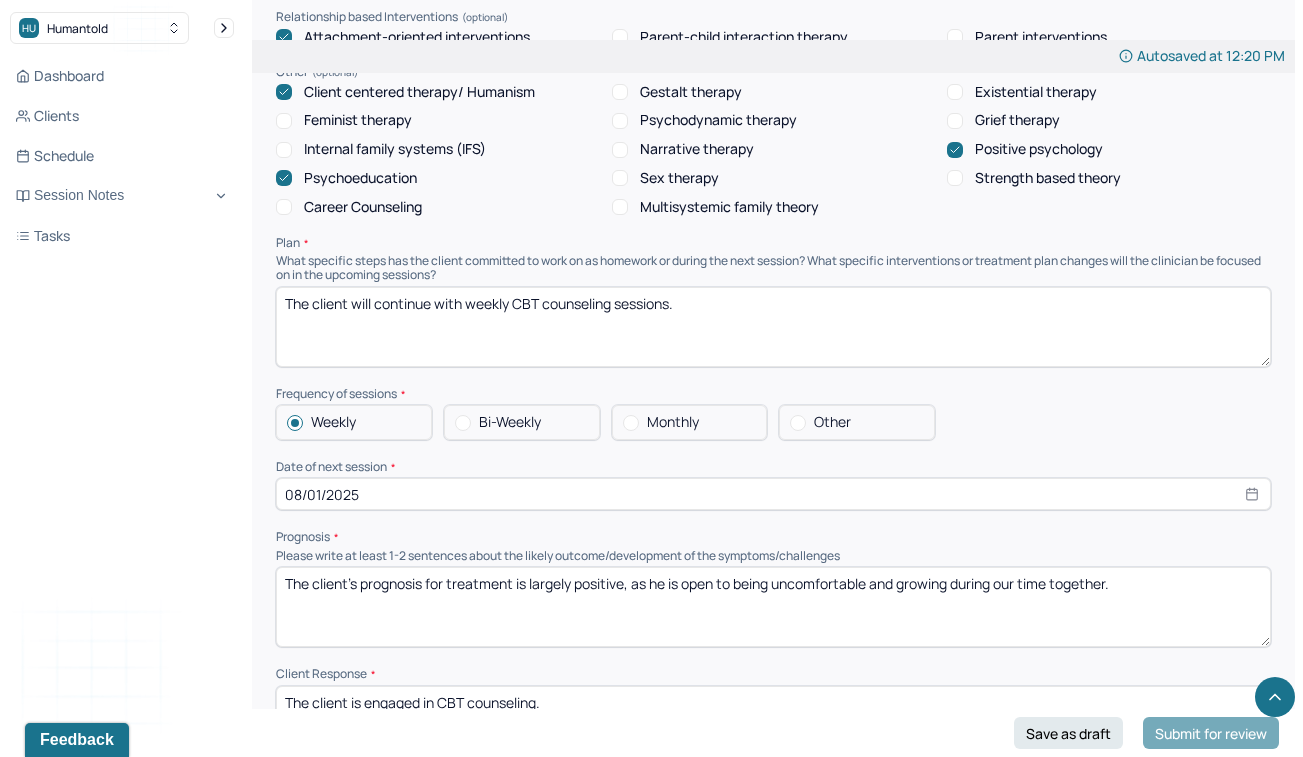 click on "The client will continue with weekly CBT counseling sessions." at bounding box center [773, 327] 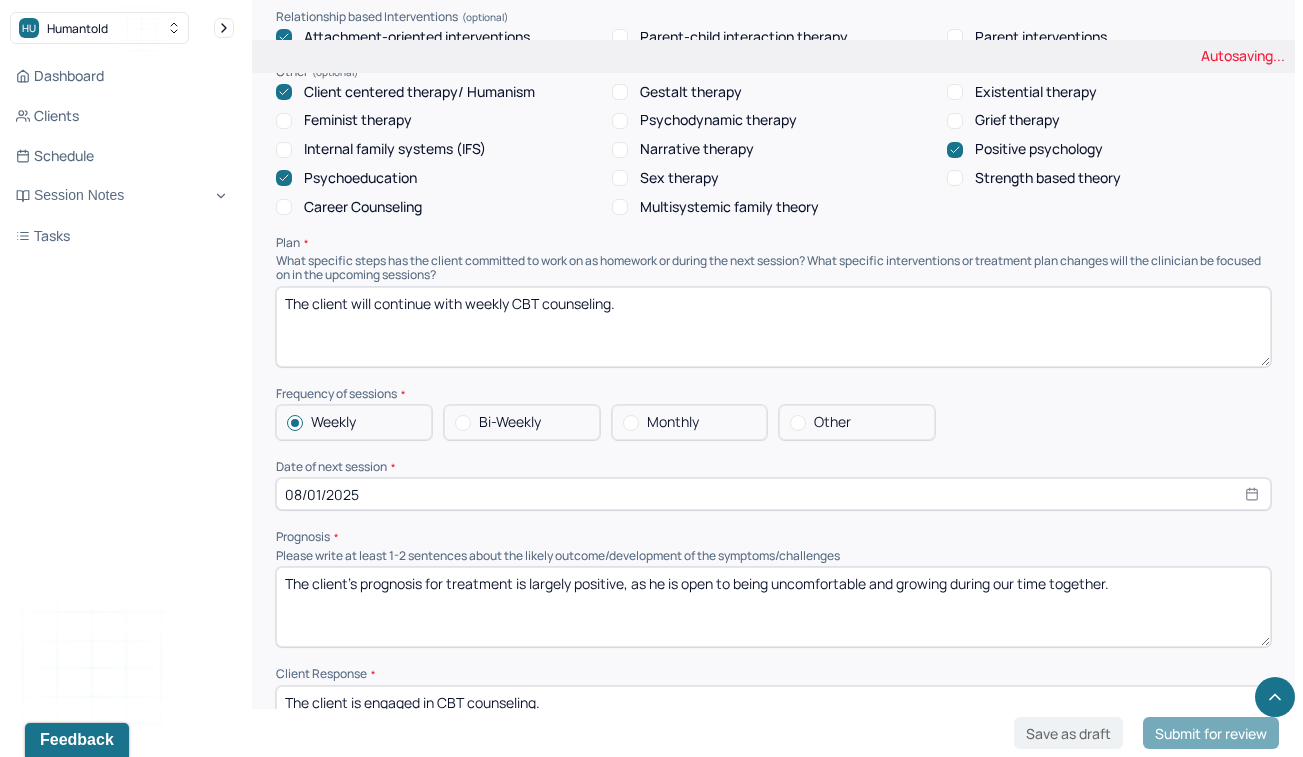 type on "The client will continue with weekly CBT counseling." 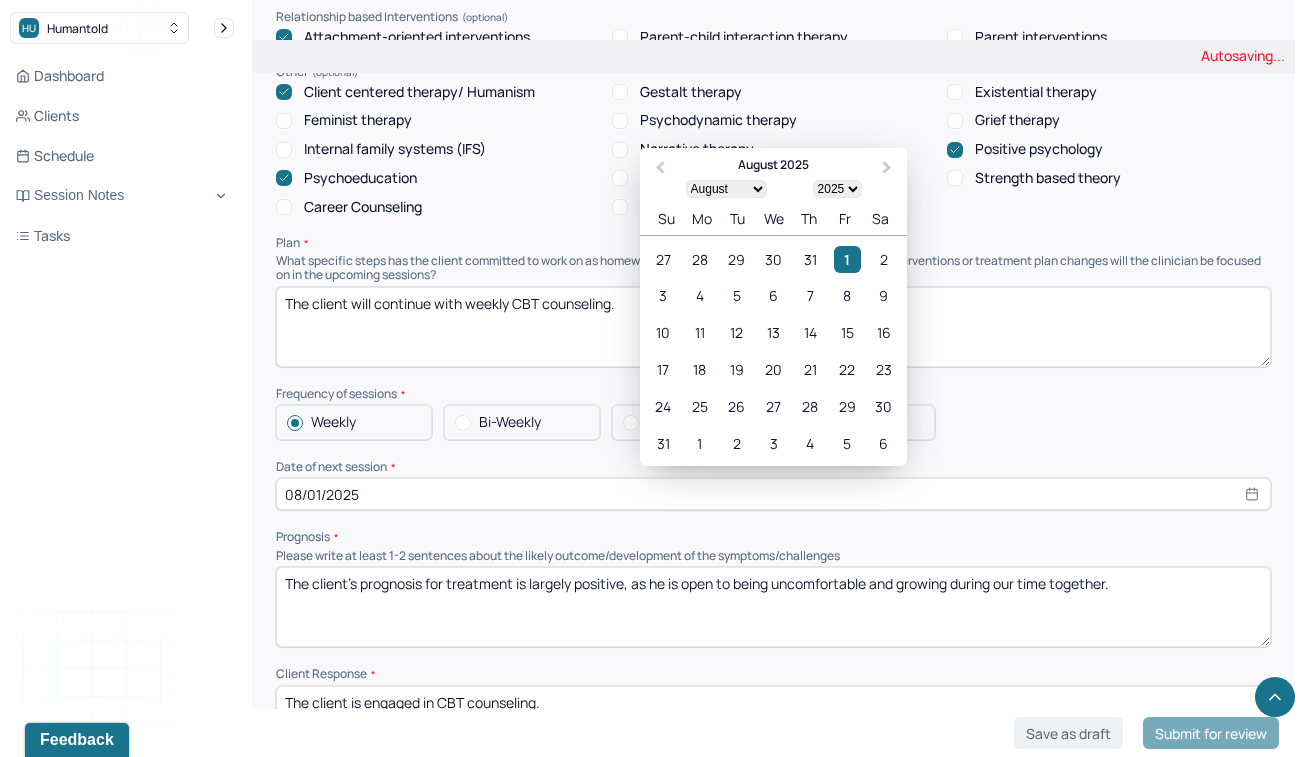 click on "08/01/2025" at bounding box center (773, 494) 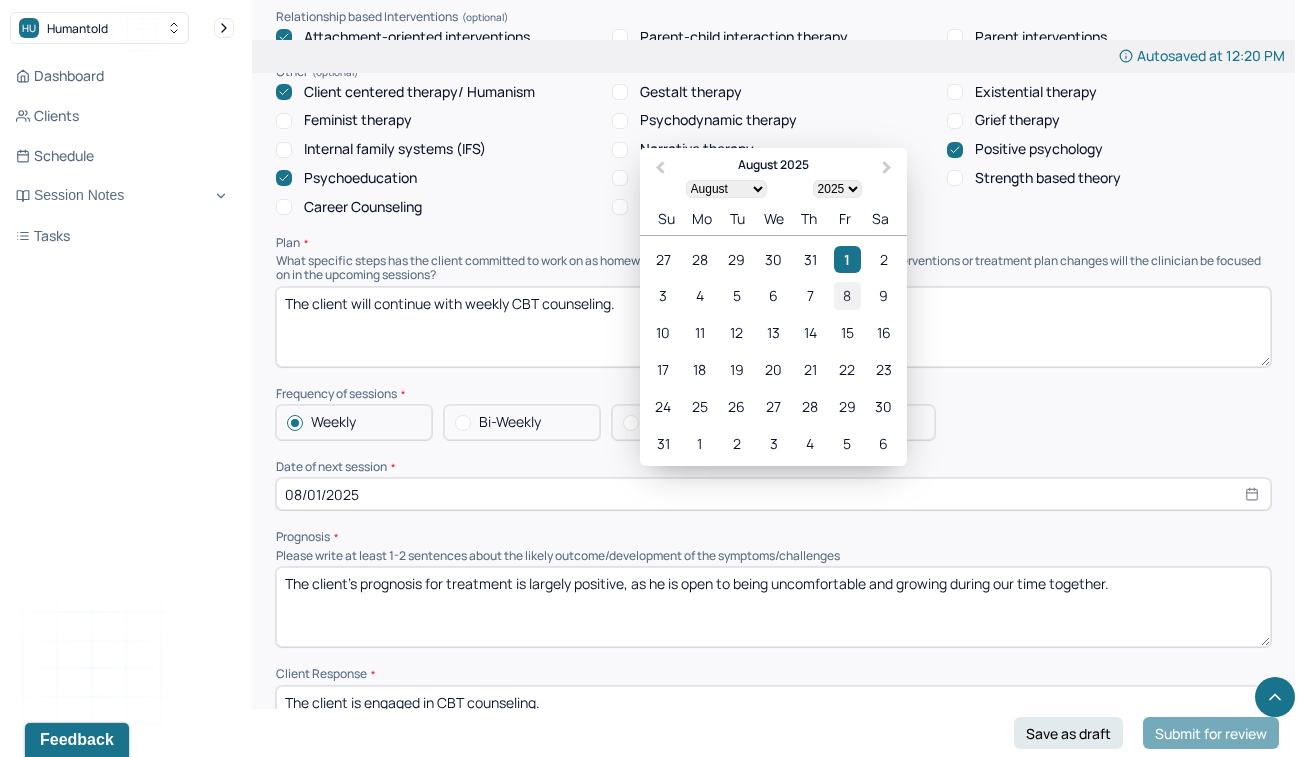 click on "8" at bounding box center (847, 296) 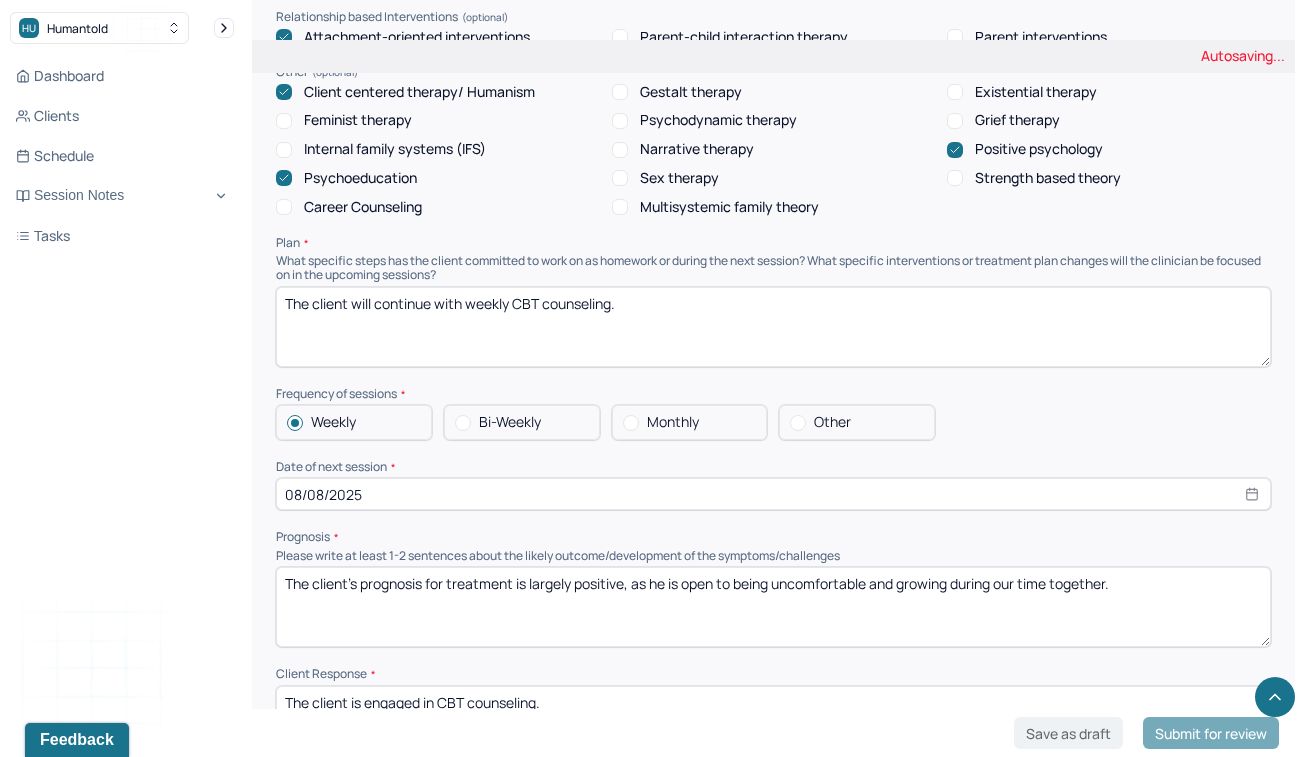 click on "Prognosis" at bounding box center [773, 537] 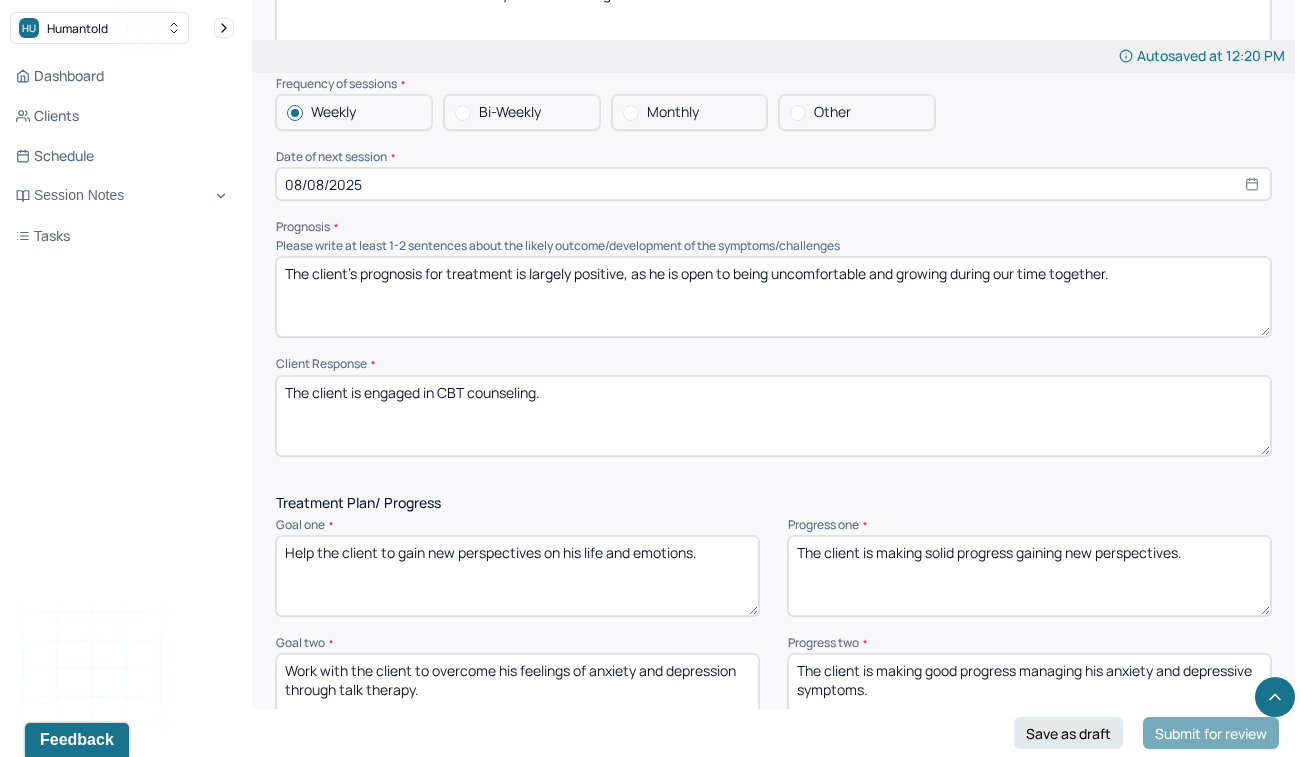 scroll, scrollTop: 2248, scrollLeft: 0, axis: vertical 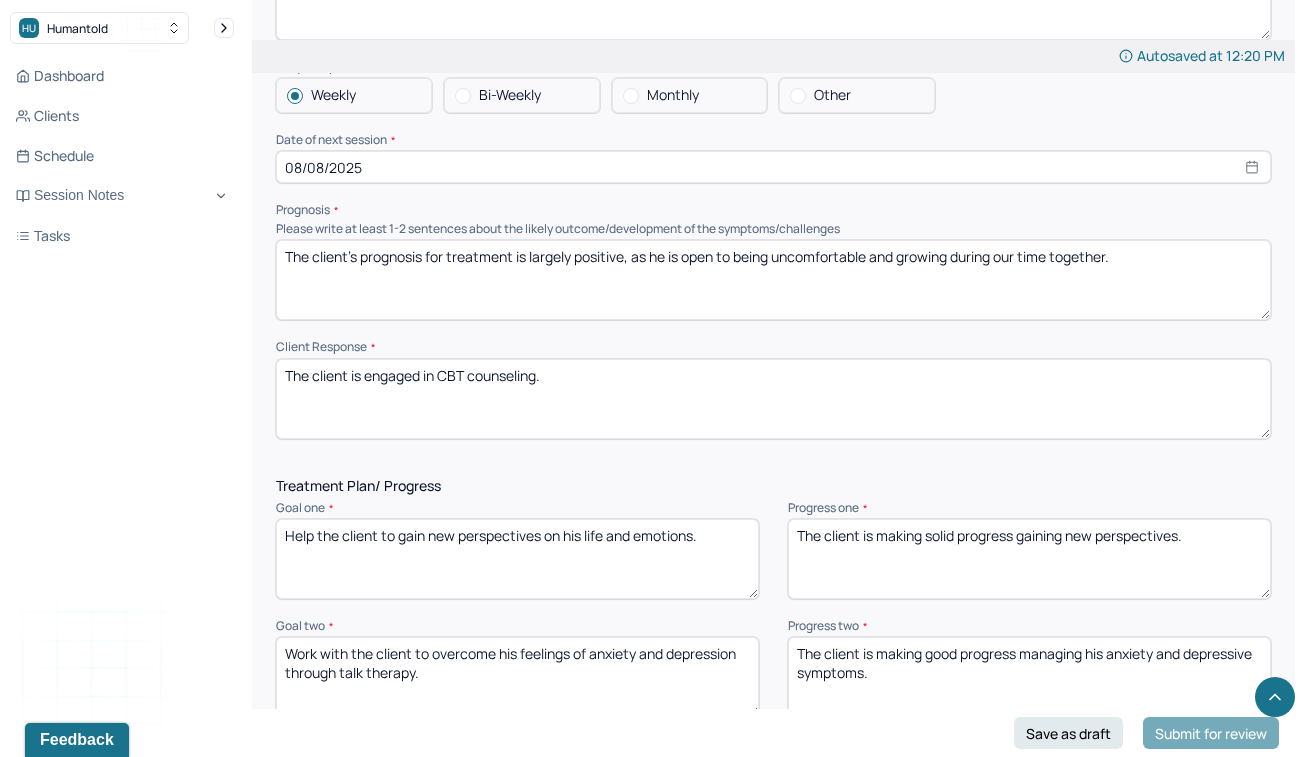 click on "The client's prognosis for treatment is largely positive, as he is open to being uncomfortable and growing during our time together." at bounding box center [773, 280] 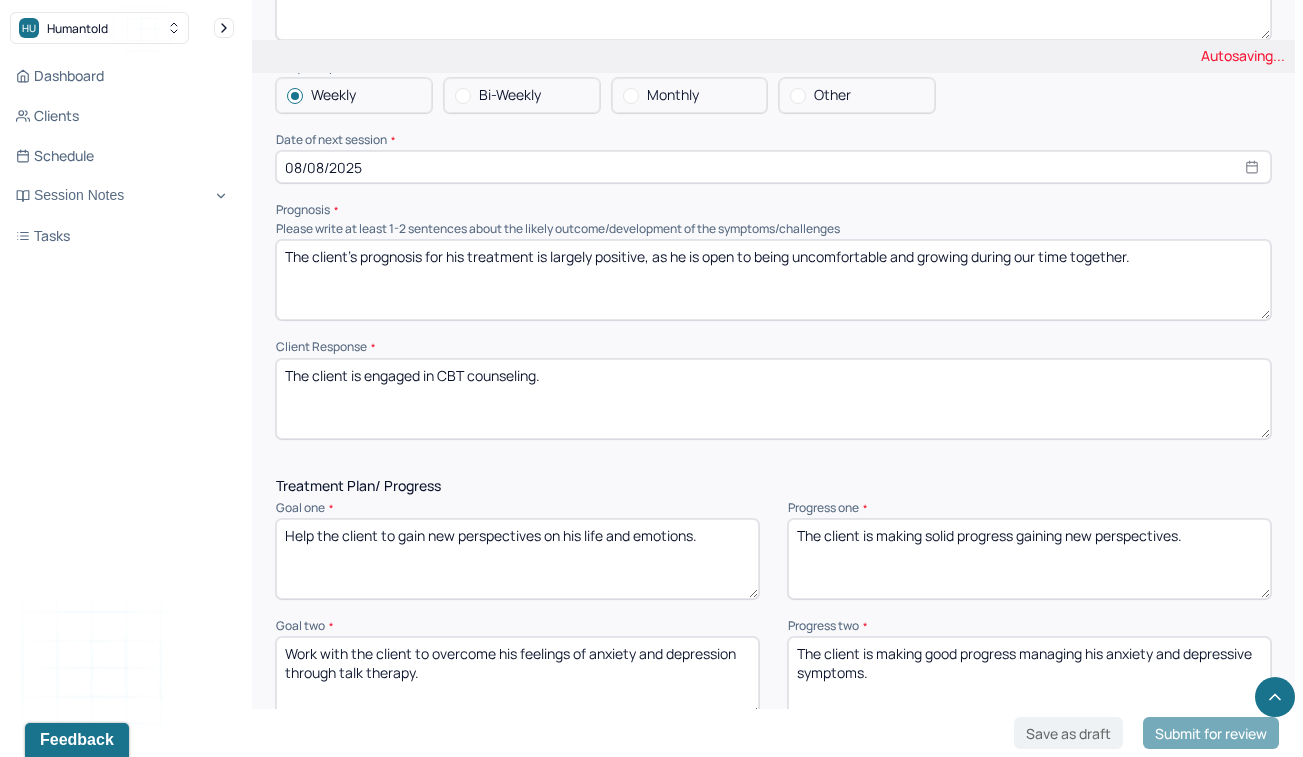 type on "The client's prognosis for his treatment is largely positive, as he is open to being uncomfortable and growing during our time together." 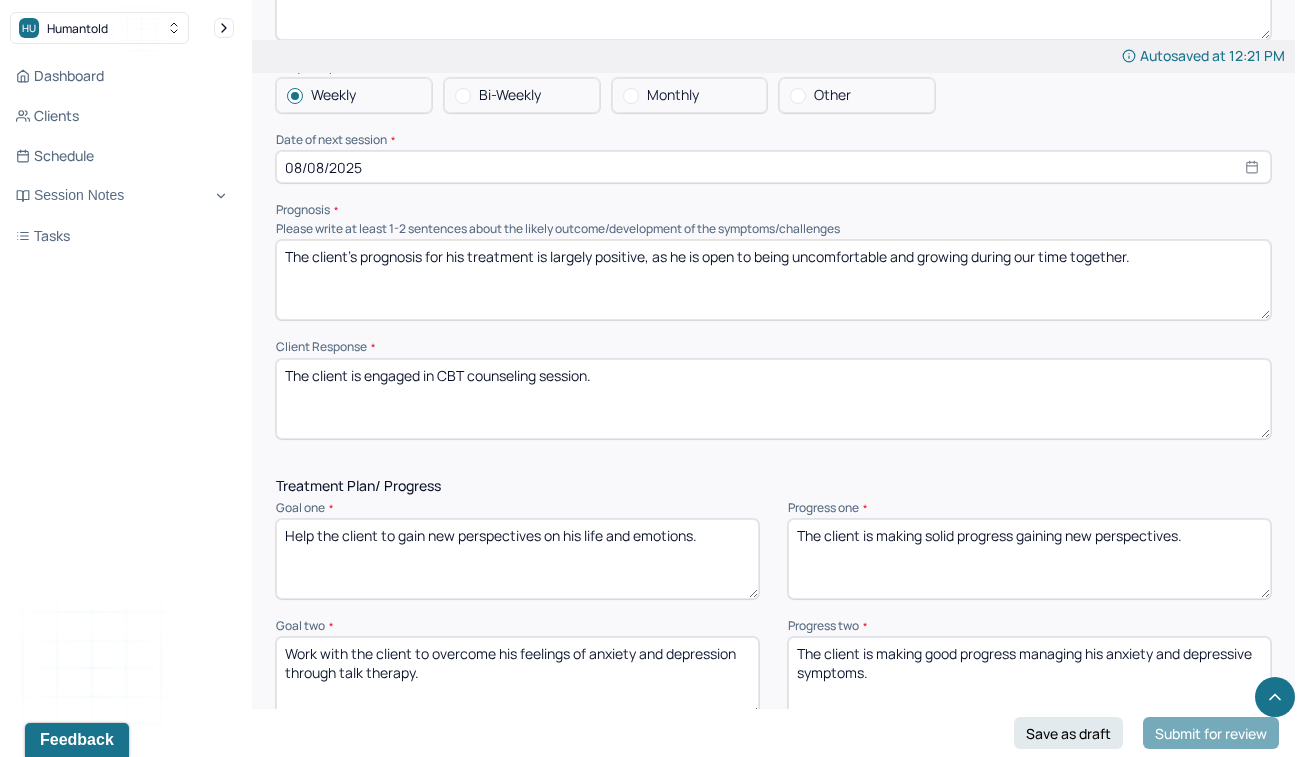 type on "The client is engaged in CBT counseling session." 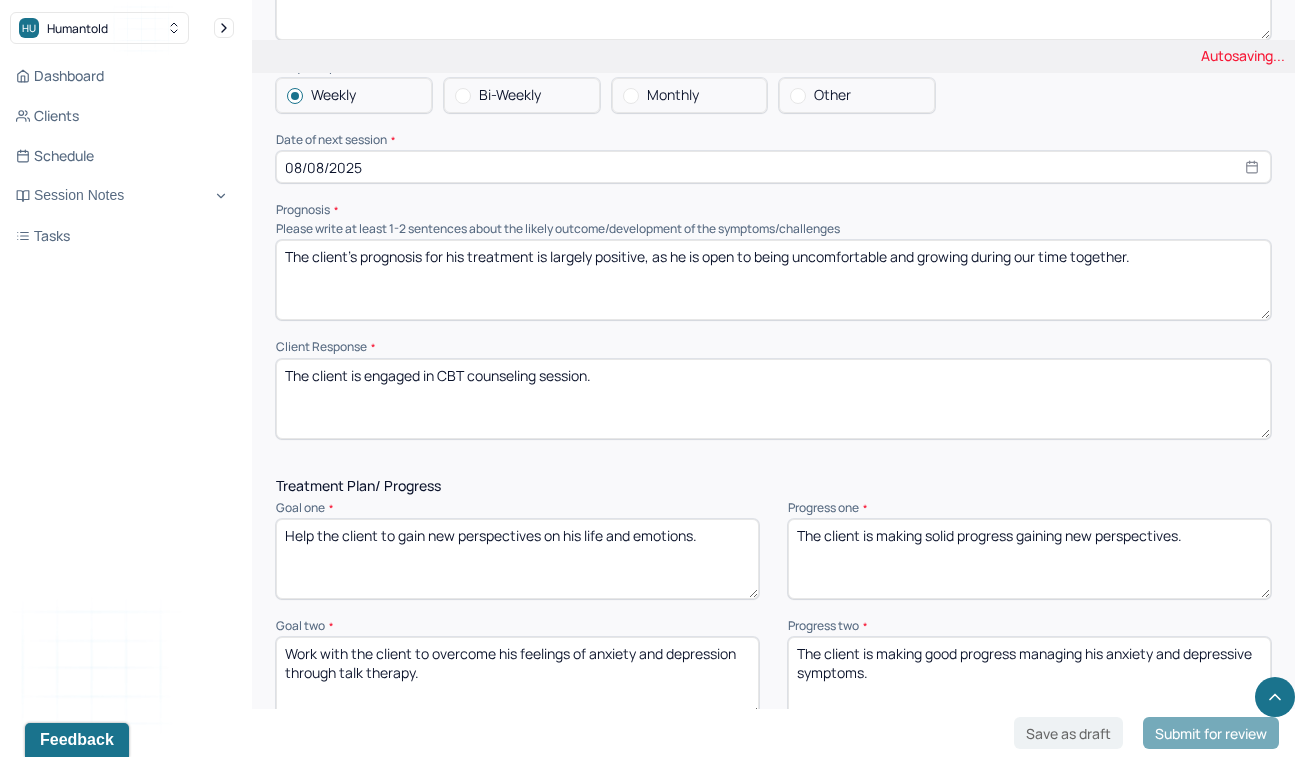 click on "Instructions The fields marked with an asterisk ( * ) are required before you can submit your notes. Before you can submit your session notes, they must be signed. You have the option to save your notes as a draft before making a submission. Appointment location * Teletherapy Client Teletherapy Location here Home Office Other Provider Teletherapy Location Home Office Other Consent was received for the teletherapy session The teletherapy session was conducted via video Primary diagnosis * F41.1 GENERALIZED ANXIETY DISORDER Secondary diagnosis (optional) F43.10 POSTTRAUMATIC STRESS DISORDER Tertiary diagnosis (optional) Tertiary diagnosis Emotional / Behavioural symptoms demonstrated * The client is experiencing fear, frustration and confusion. Causing * Maladaptive Functioning Intention for Session * Facilitate coping mechanisms Session Note Subjective Objective How did they present themselves? Was there nervous talking or lack of eye contact? Assessment Therapy Intervention Techniques Trauma-focused CBT EDMR" at bounding box center (773, -299) 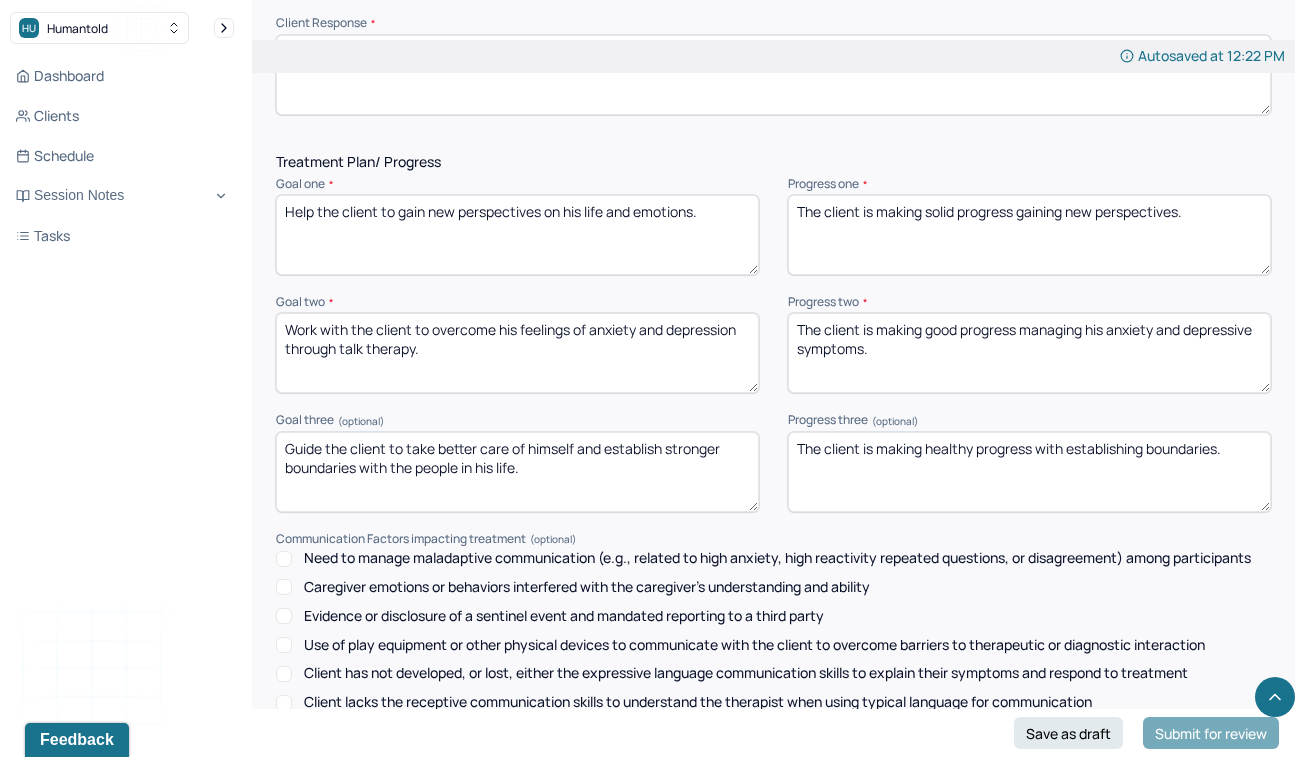 scroll, scrollTop: 2583, scrollLeft: 0, axis: vertical 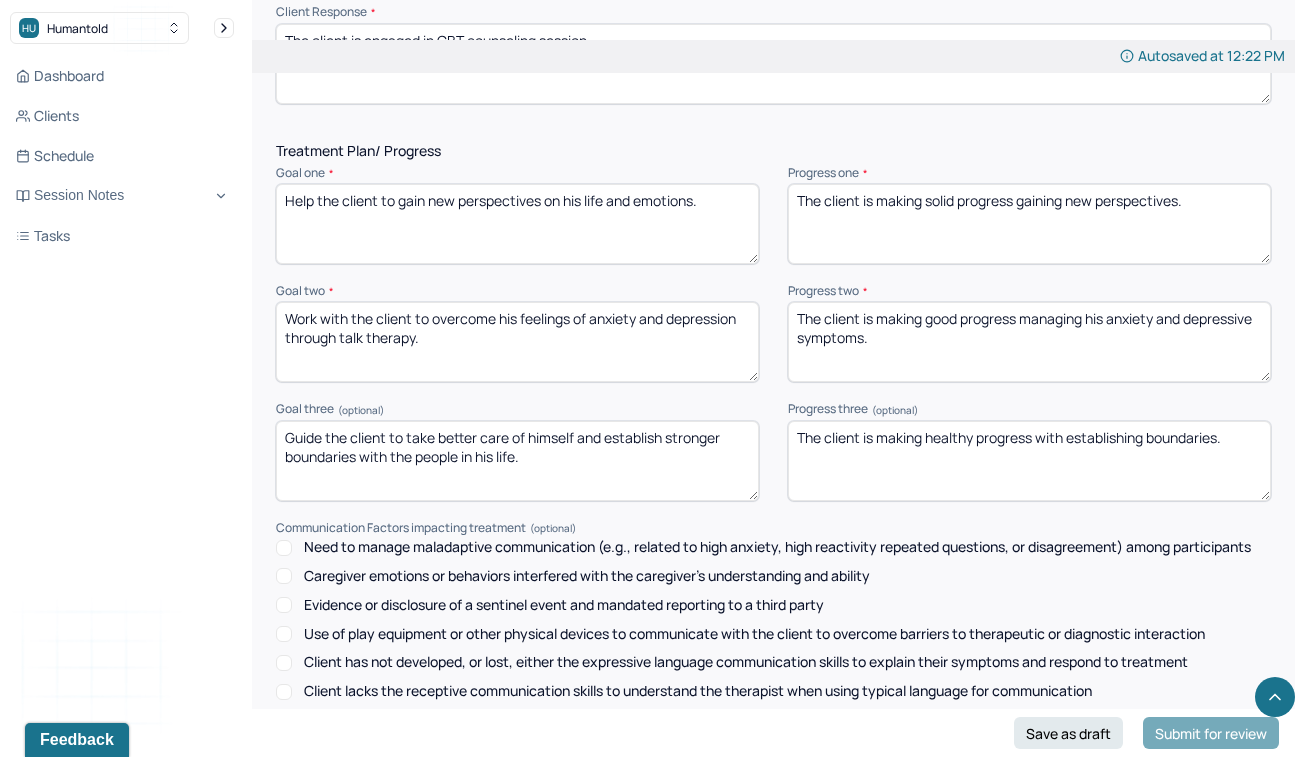 click on "The client is making solid progress gaining new perspectives." at bounding box center (1029, 224) 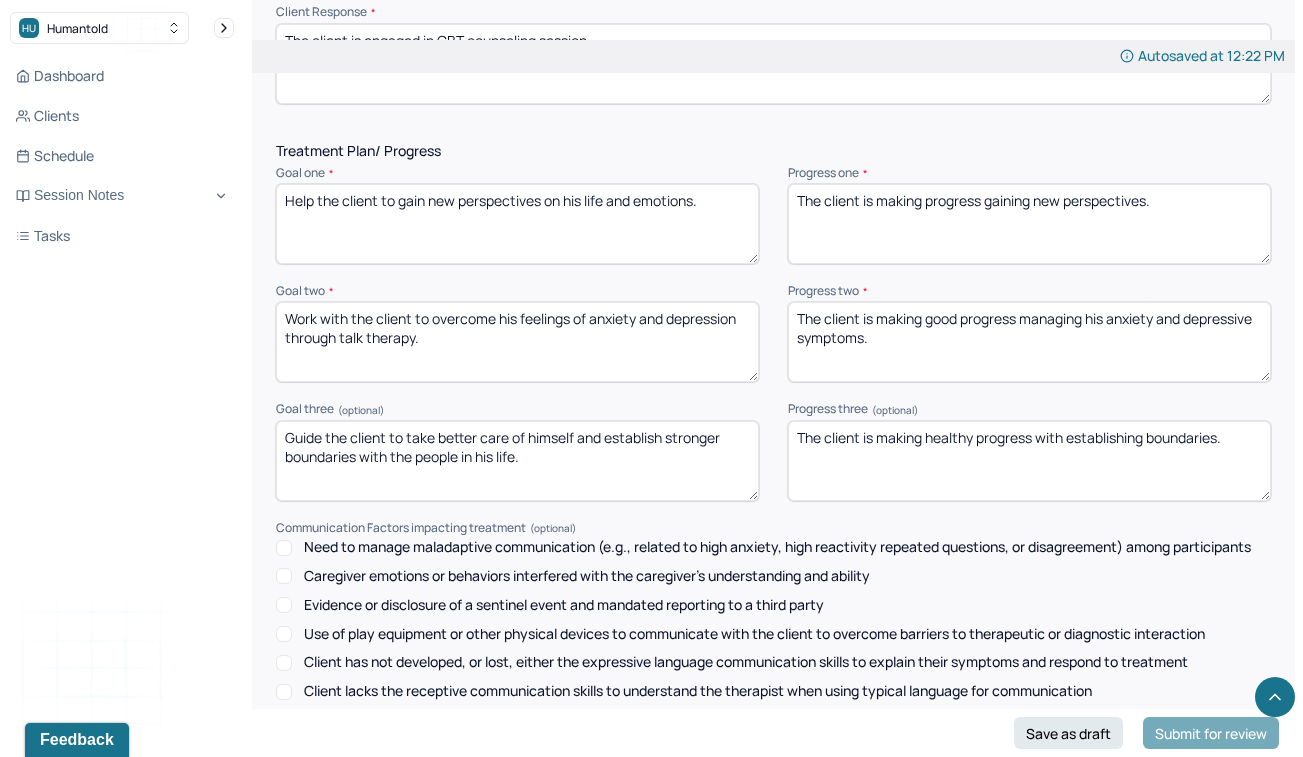 type on "The client is making progress gaining new perspectives." 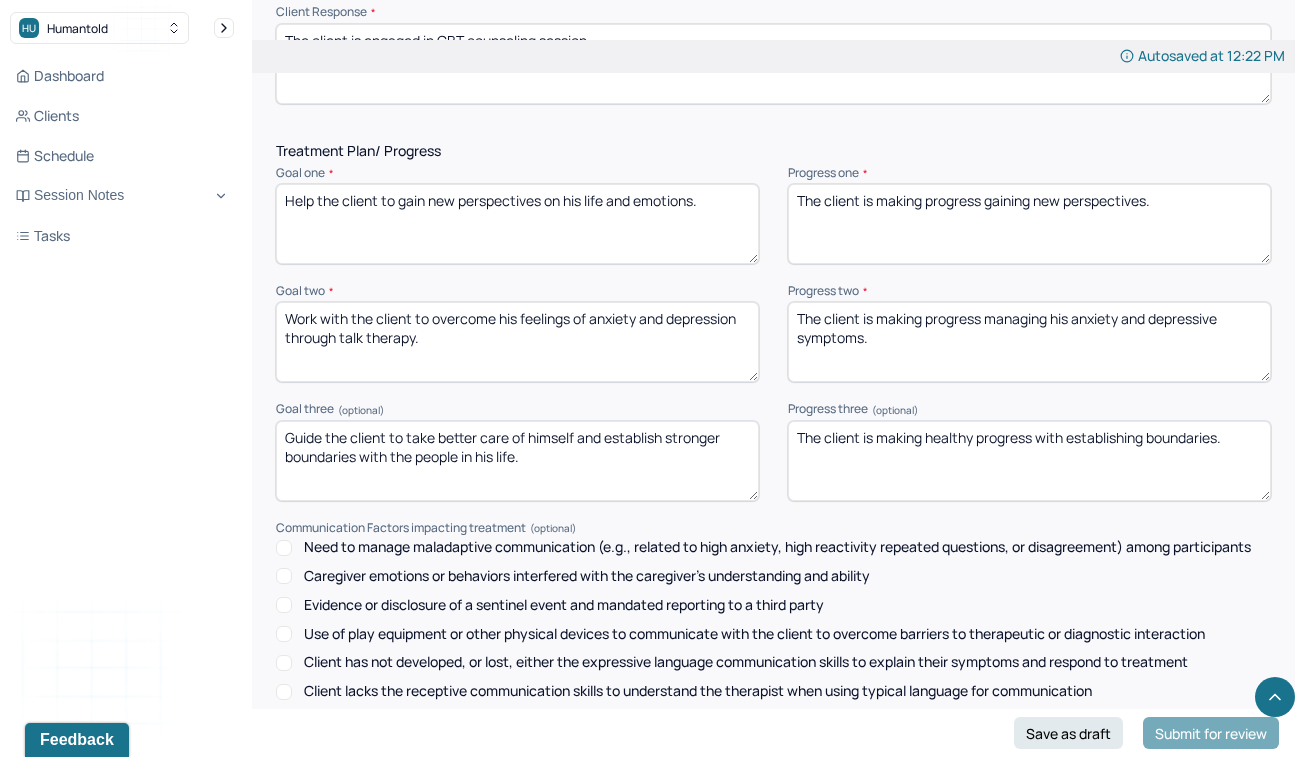 type on "The client is making progress managing his anxiety and depressive symptoms." 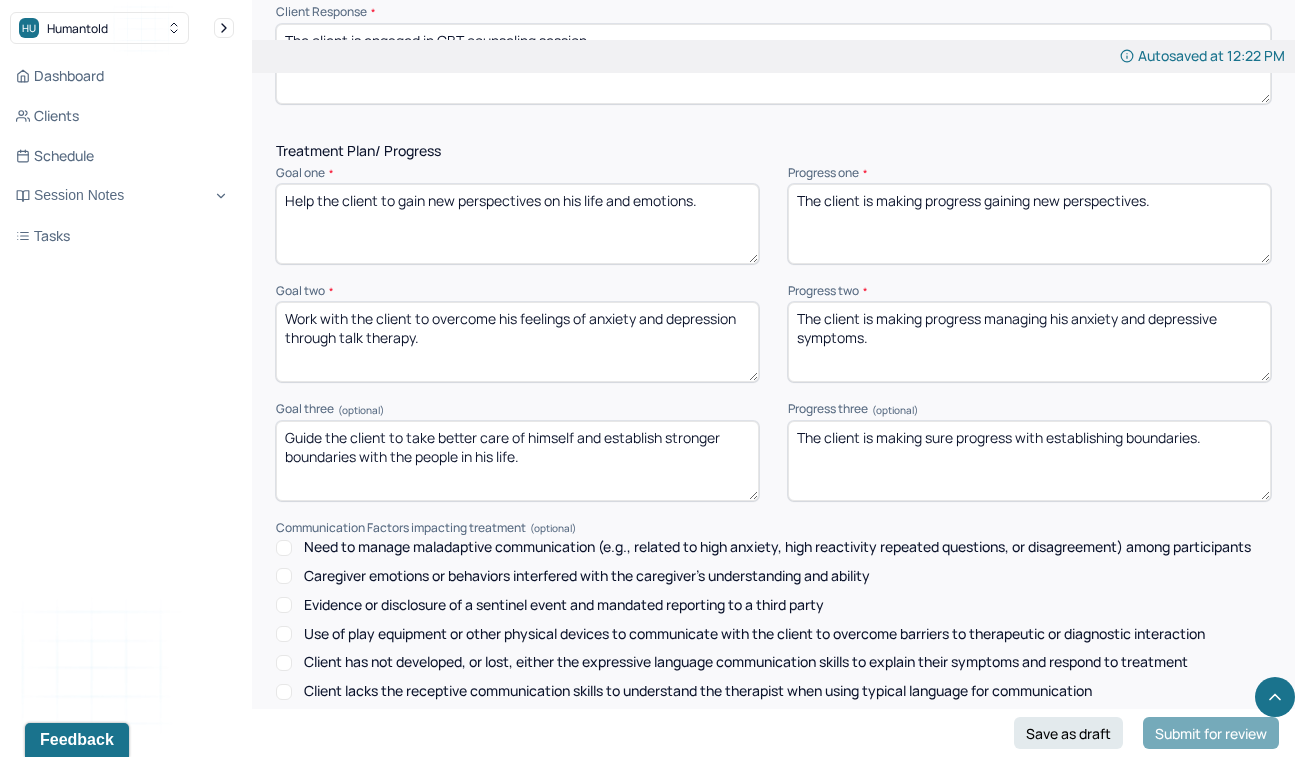 type on "The client is making sure progress with establishing boundaries." 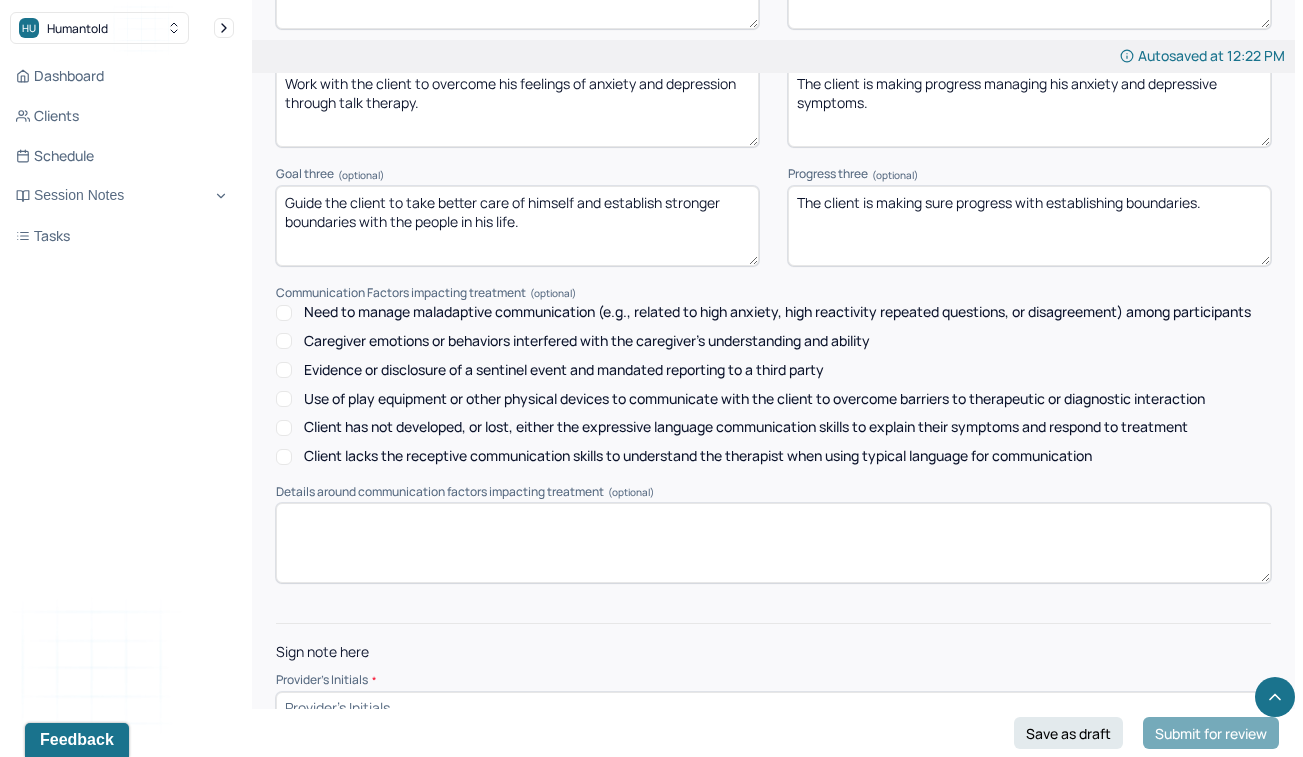 scroll, scrollTop: 2817, scrollLeft: 0, axis: vertical 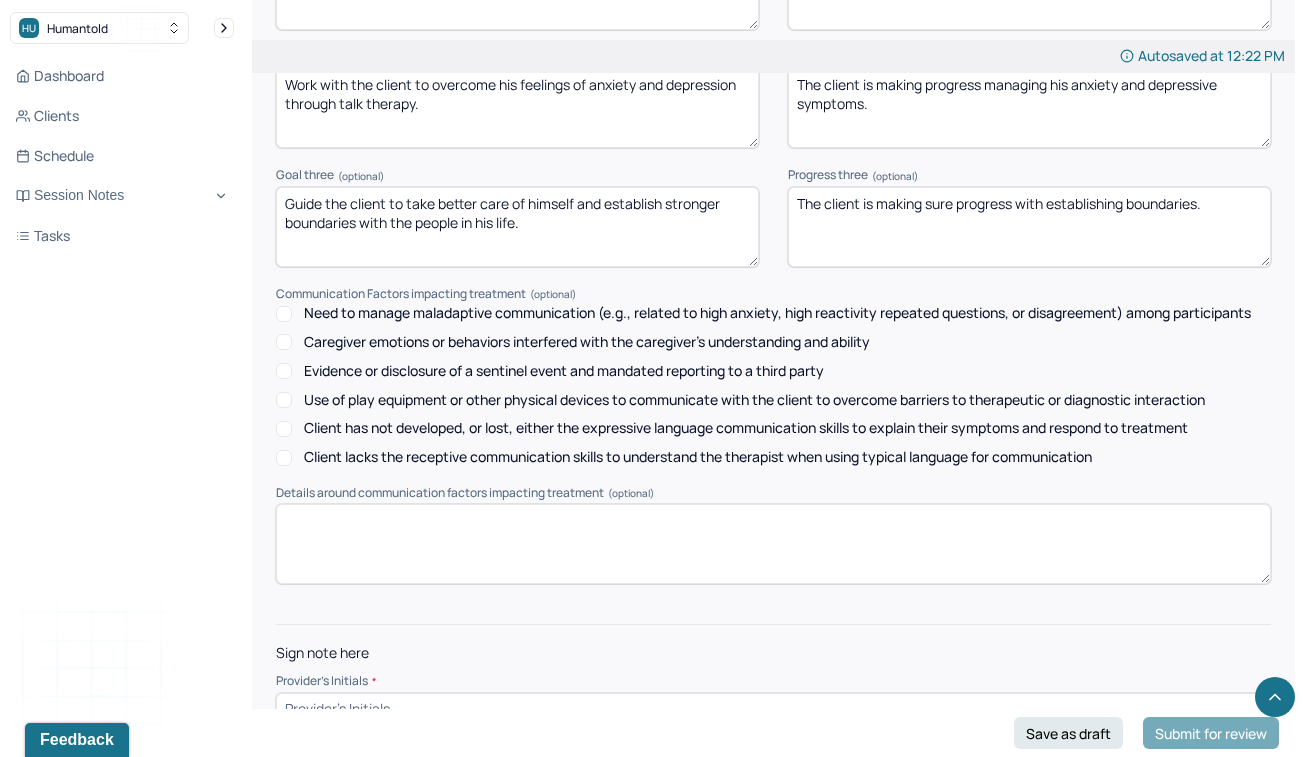 click at bounding box center (773, 709) 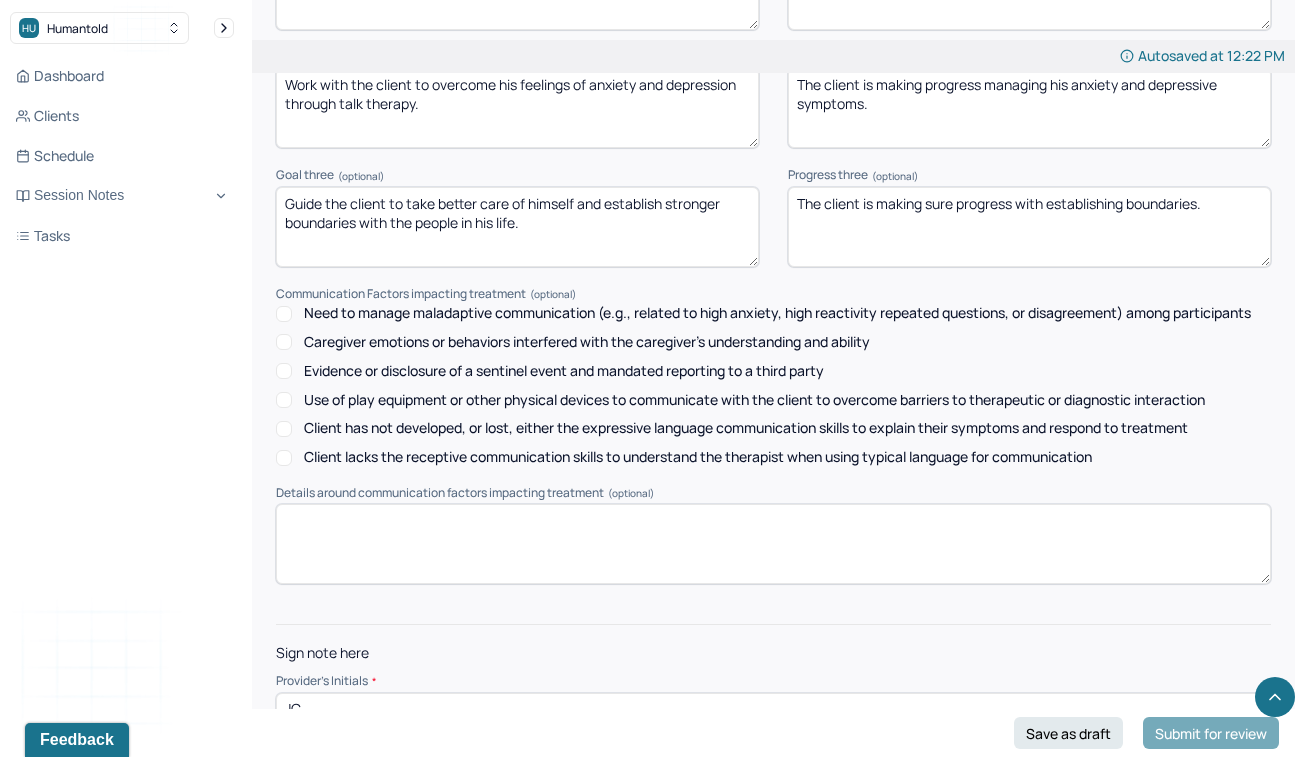 type on "JC" 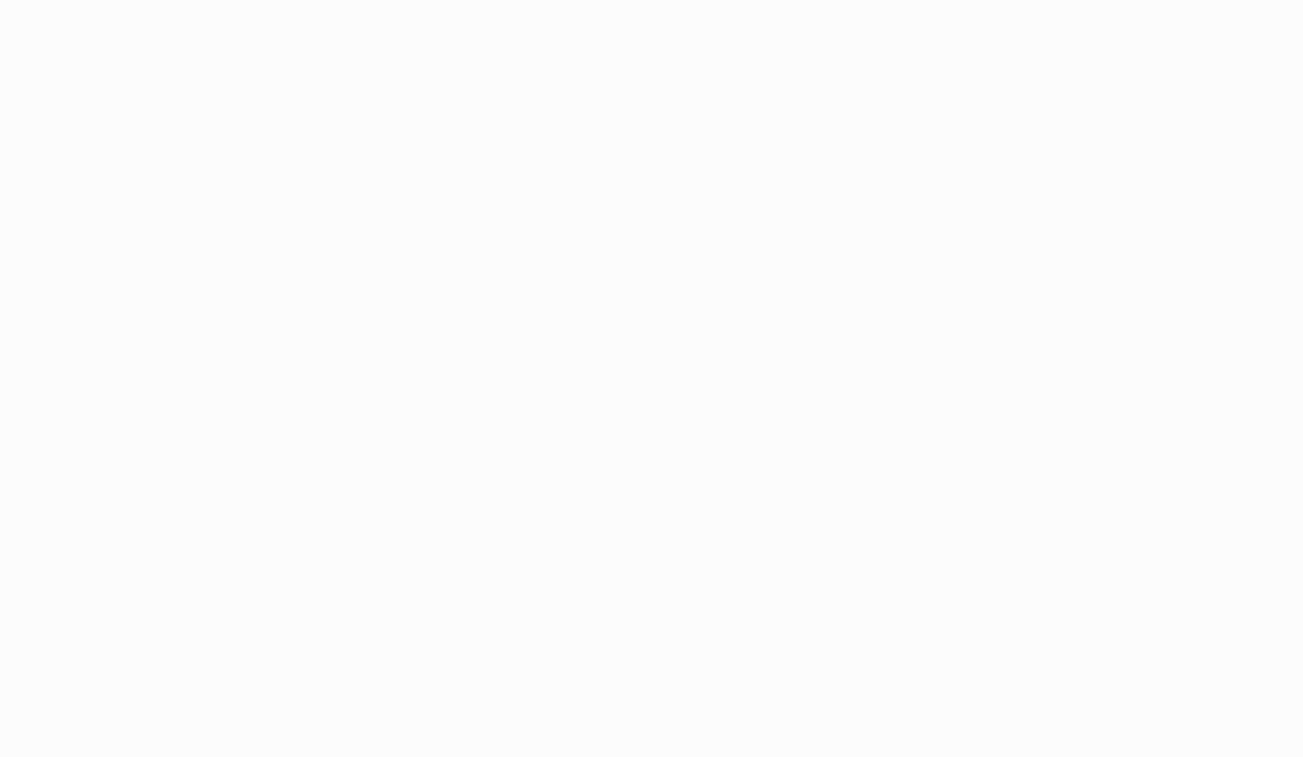 scroll, scrollTop: 0, scrollLeft: 0, axis: both 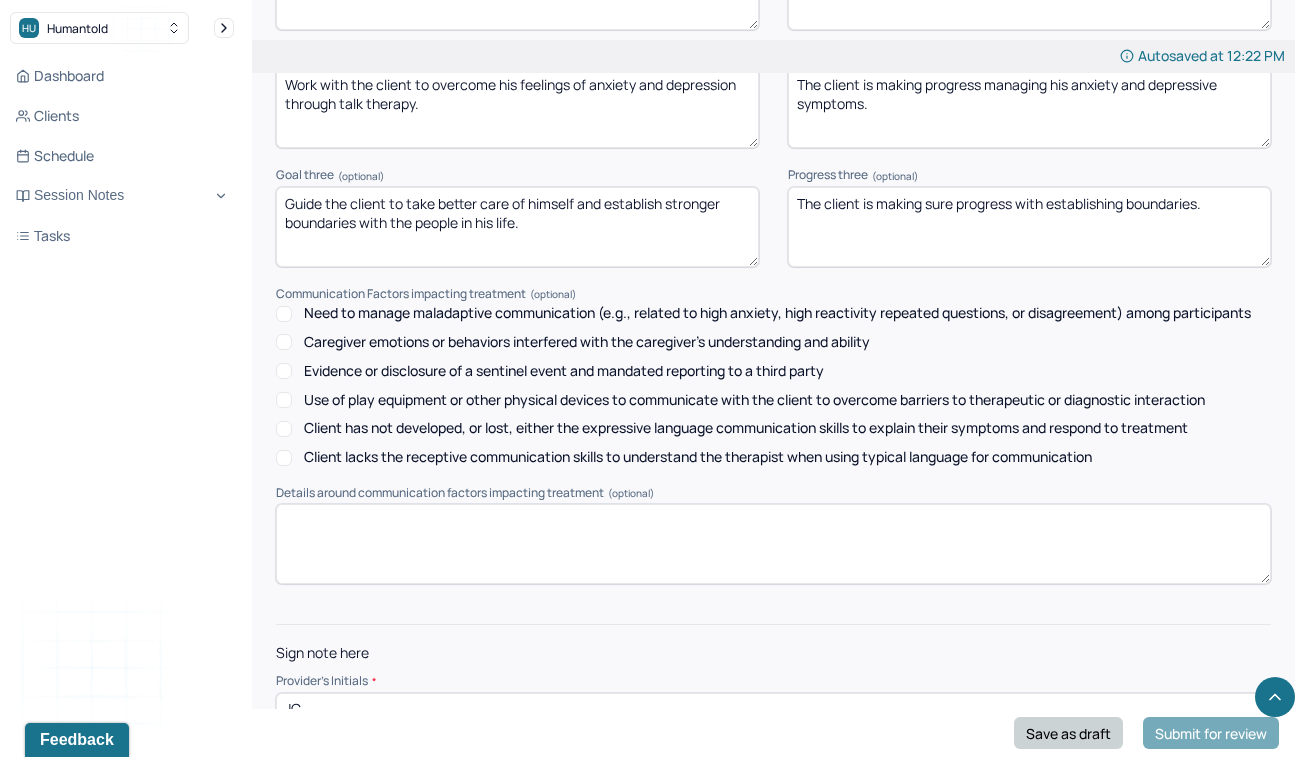click on "Save as draft" at bounding box center [1068, 733] 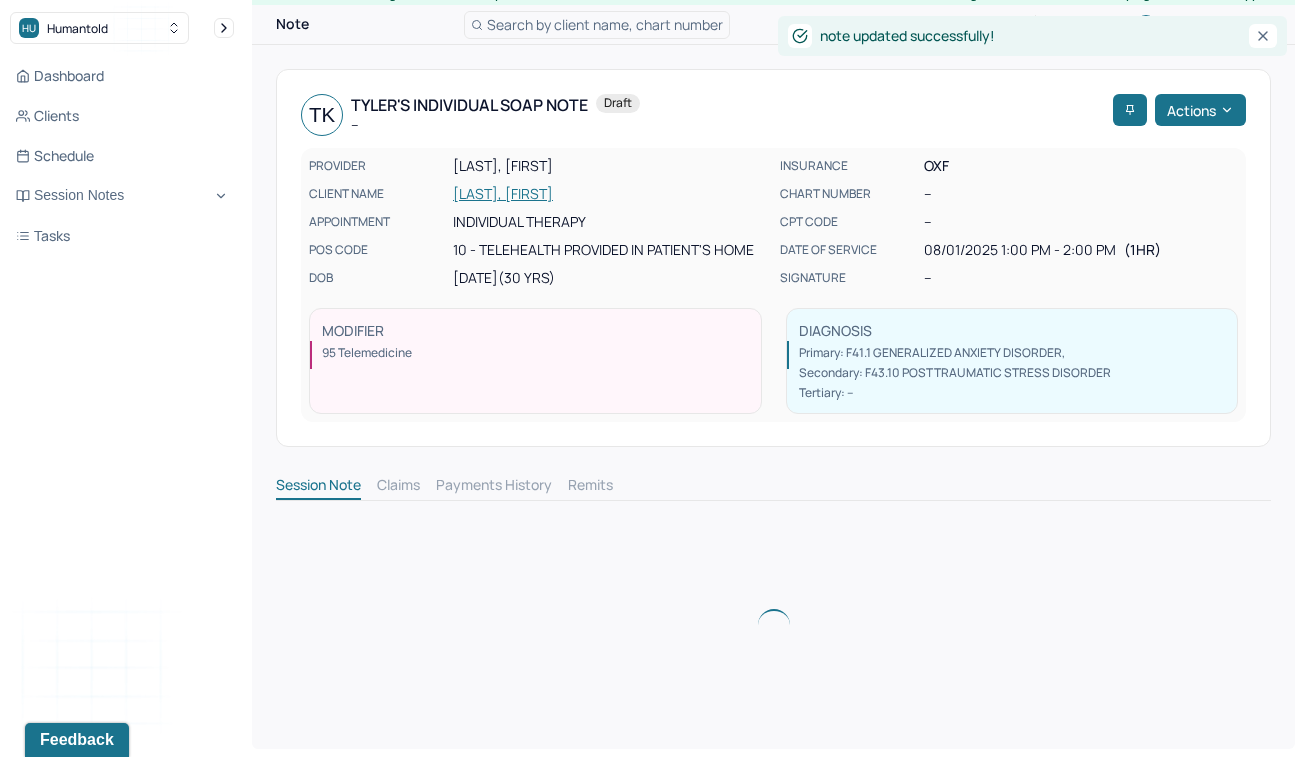 scroll, scrollTop: 23, scrollLeft: 0, axis: vertical 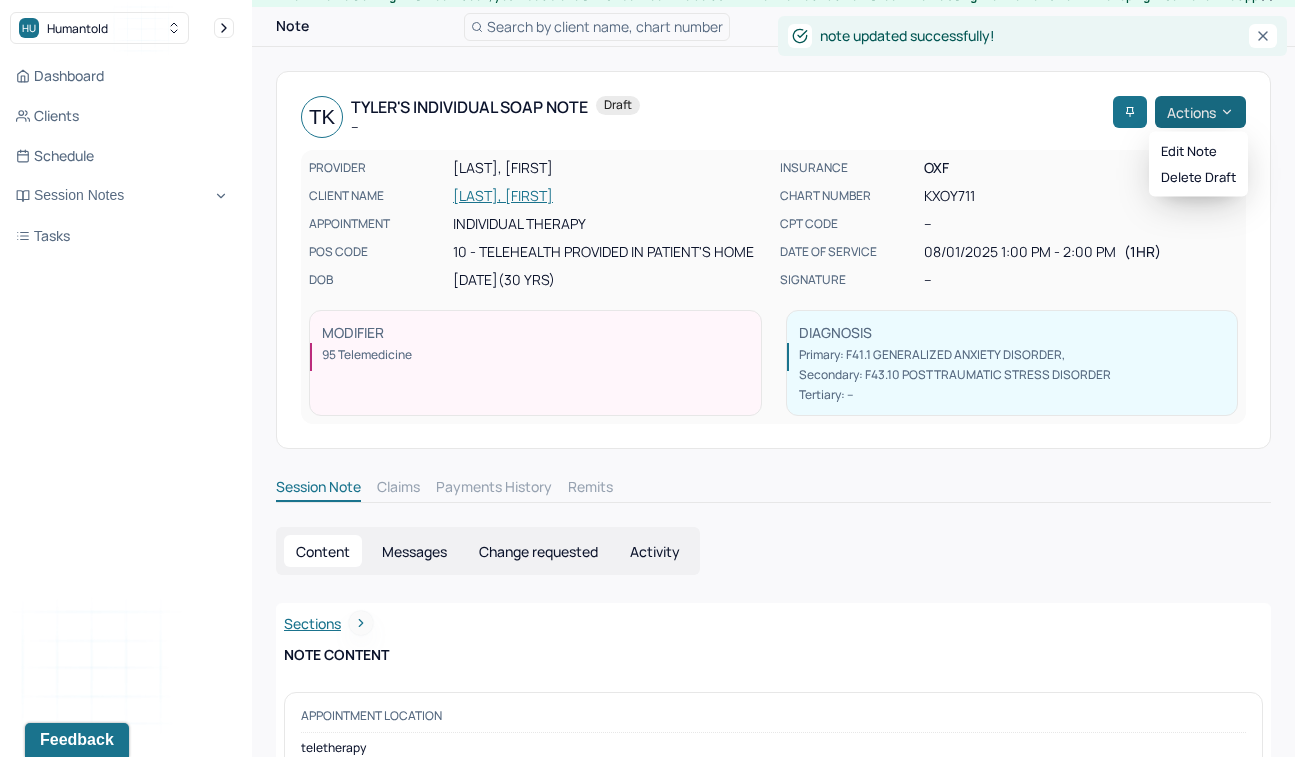 click 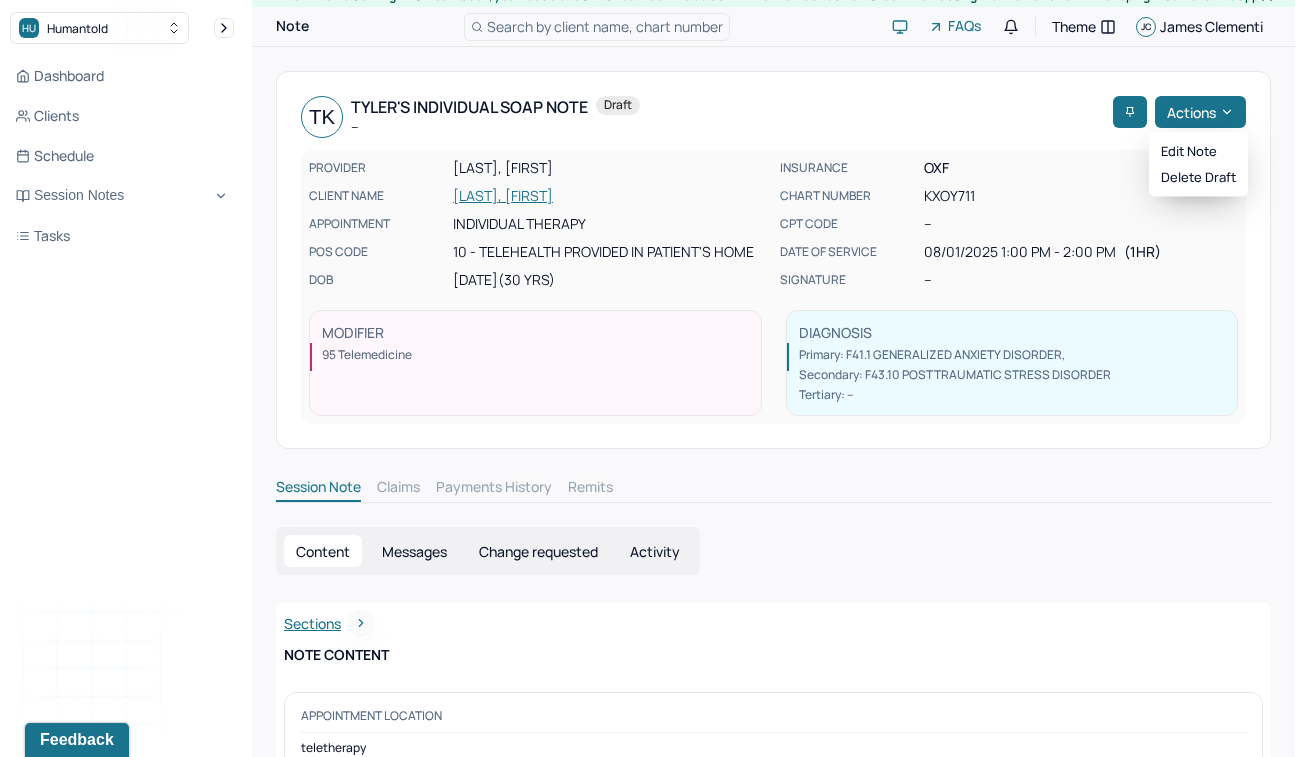click on "TK [FIRST]'s   Individual soap note -- Draft" at bounding box center (703, 117) 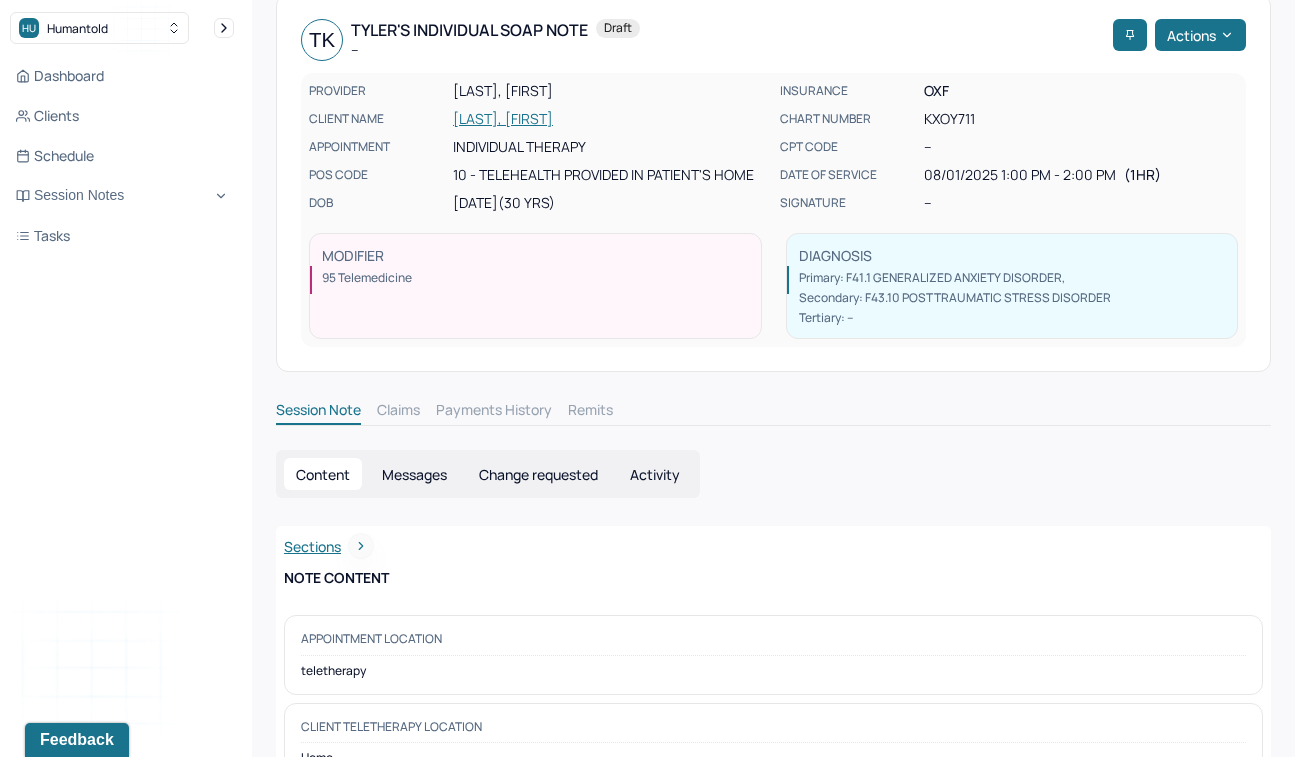 scroll, scrollTop: 84, scrollLeft: 0, axis: vertical 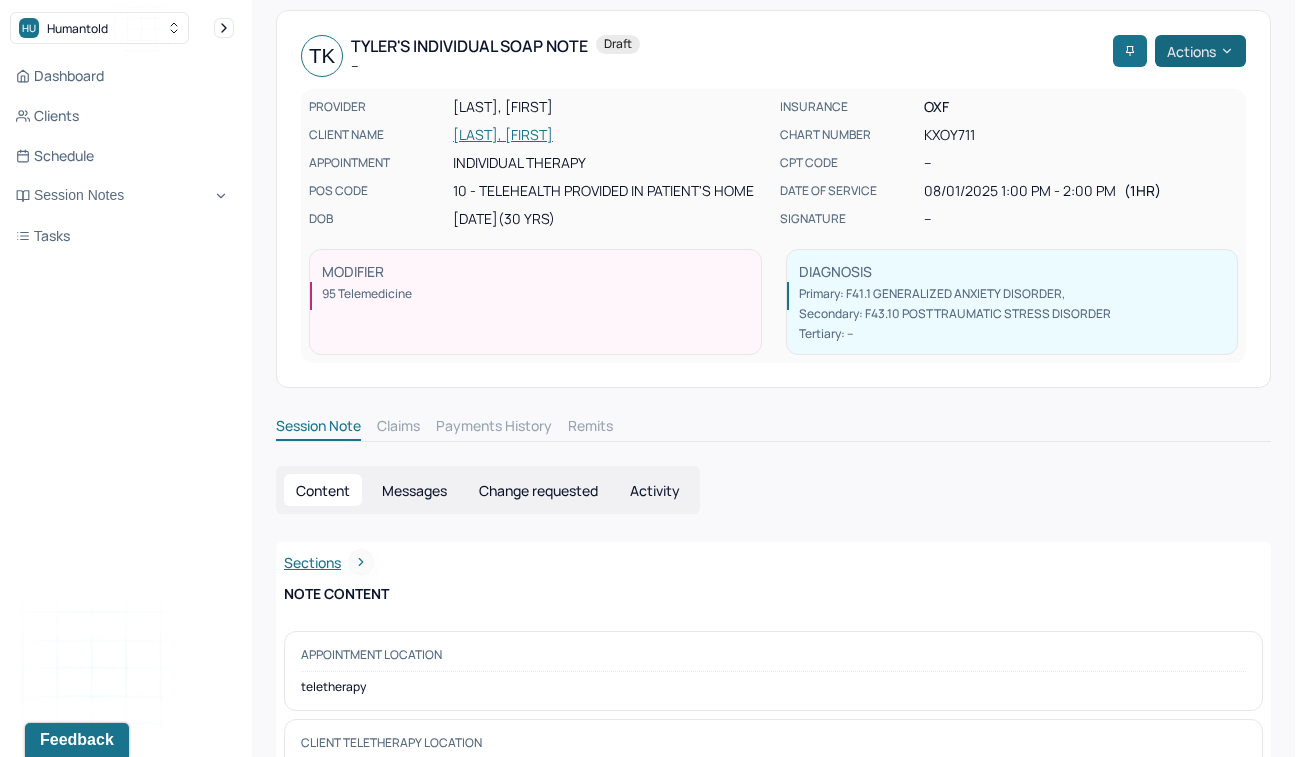 click on "Actions" at bounding box center [1200, 51] 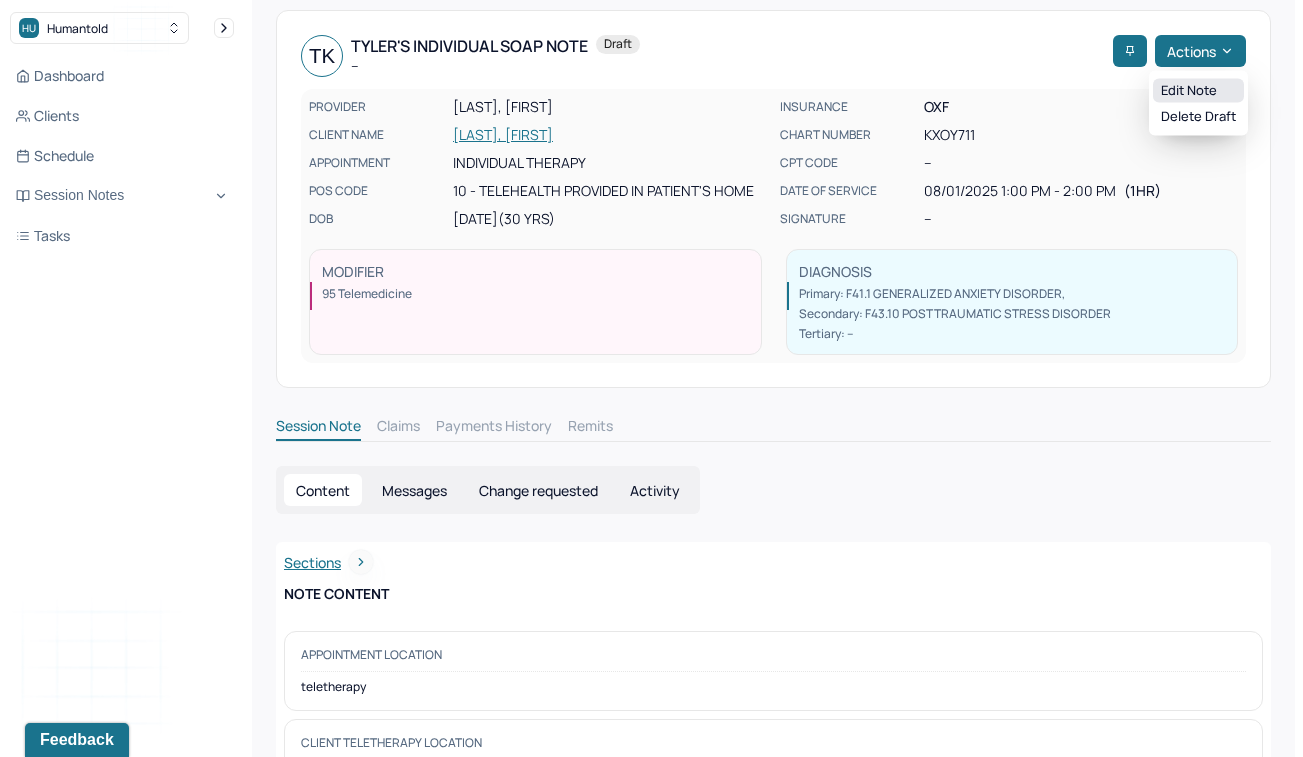 click on "Edit note" at bounding box center [1198, 91] 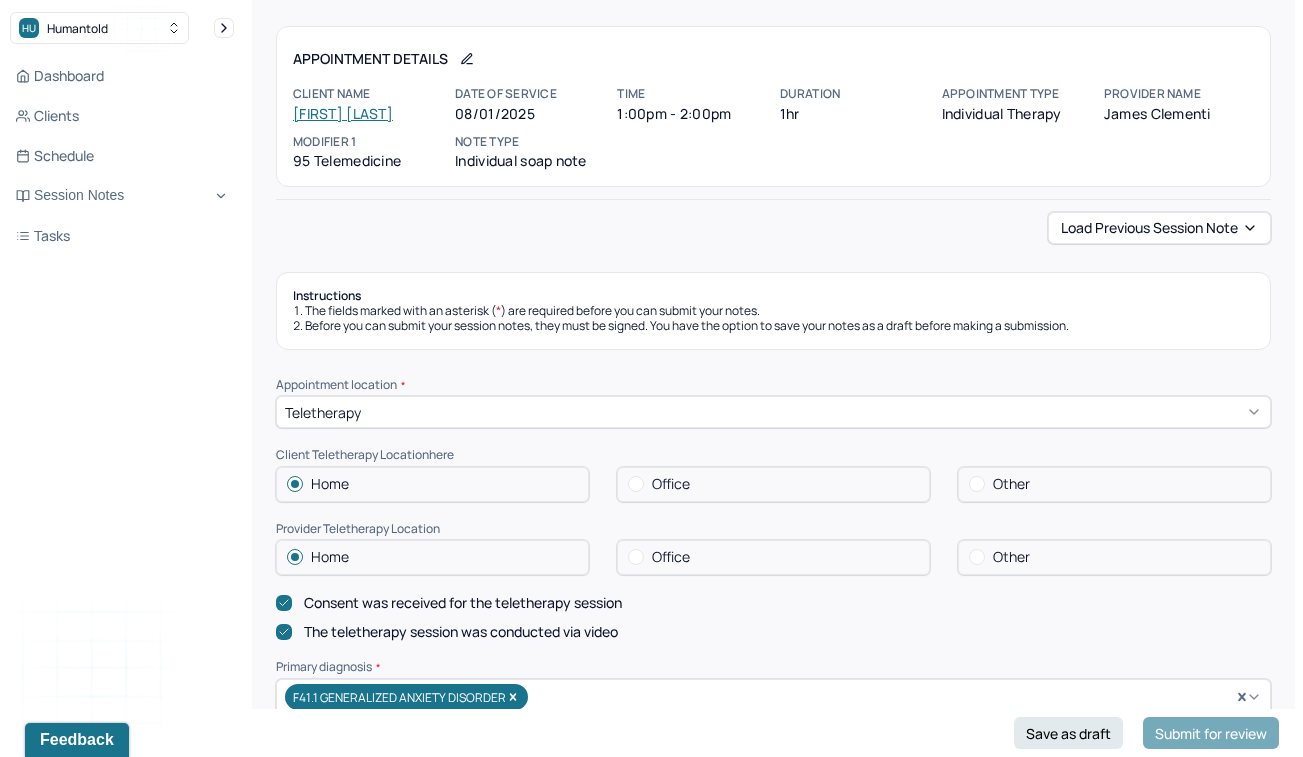 click on "Appointment Details Client name [FIRST] [LAST] Date of service [DATE] Time 1:00pm - 2:00pm Duration 1hr Appointment type individual therapy Provider name [FIRST] [LAST] Modifier 1 95 Telemedicine Note type Individual soap note Load previous session note Instructions The fields marked with an asterisk ( * ) are required before you can submit your notes. Before you can submit your session notes, they must be signed. You have the option to save your notes as a draft before making a submission. Appointment location * Teletherapy Client Teletherapy Location here Home Office Other Provider Teletherapy Location Home Office Other Consent was received for the teletherapy session The teletherapy session was conducted via video Primary diagnosis * F41.1 GENERALIZED ANXIETY DISORDER Secondary diagnosis (optional) F43.10 POSTTRAUMATIC STRESS DISORDER Tertiary diagnosis (optional) Tertiary diagnosis Emotional / Behavioural symptoms demonstrated * The client is experiencing fear, frustration and confusion. Causing * * *" at bounding box center (773, 1755) 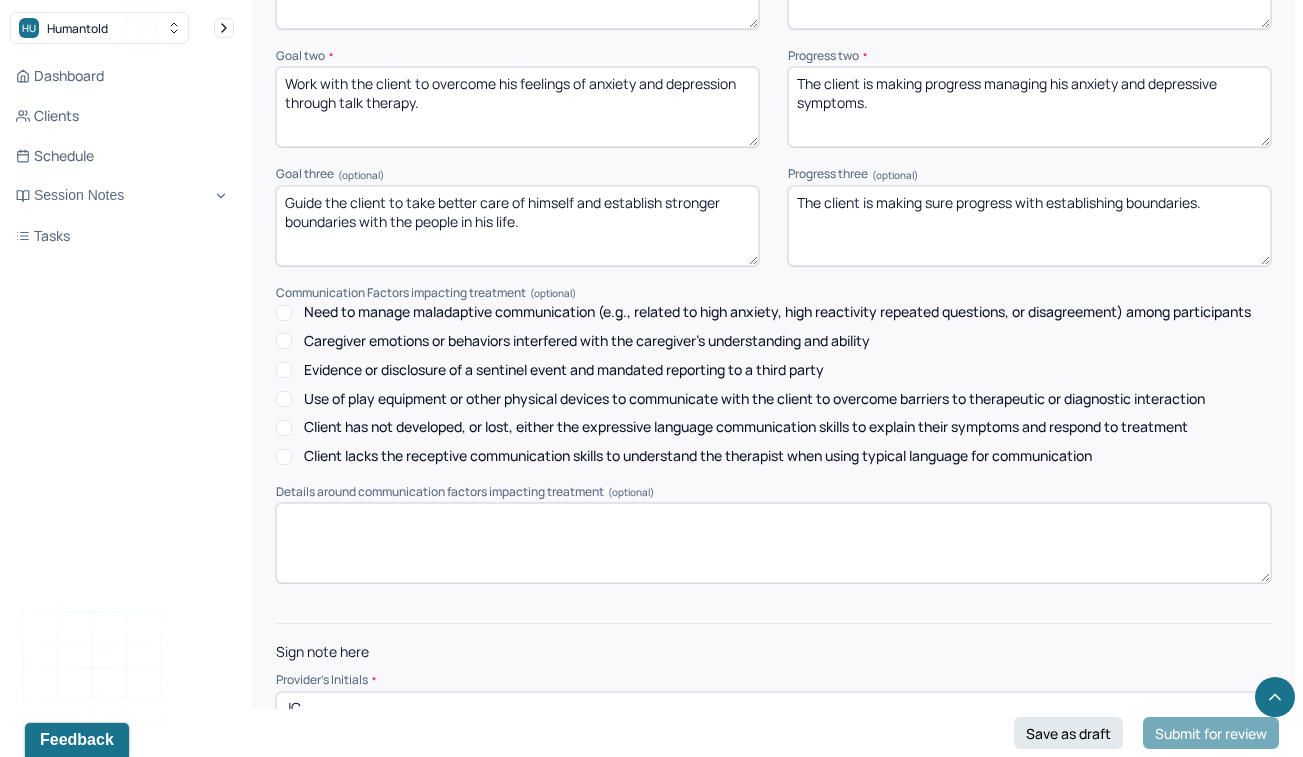 scroll, scrollTop: 2817, scrollLeft: 0, axis: vertical 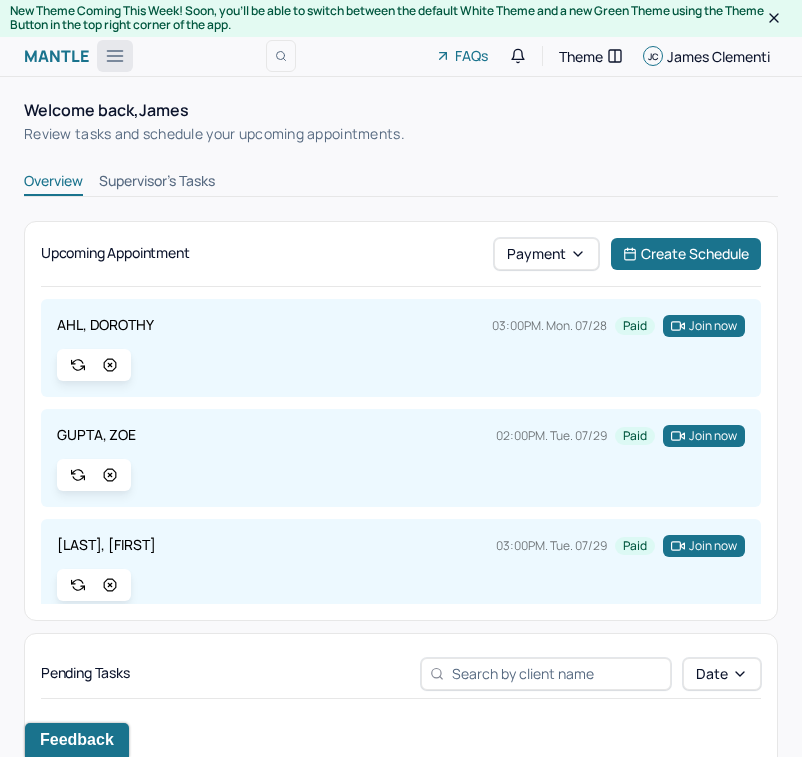 click 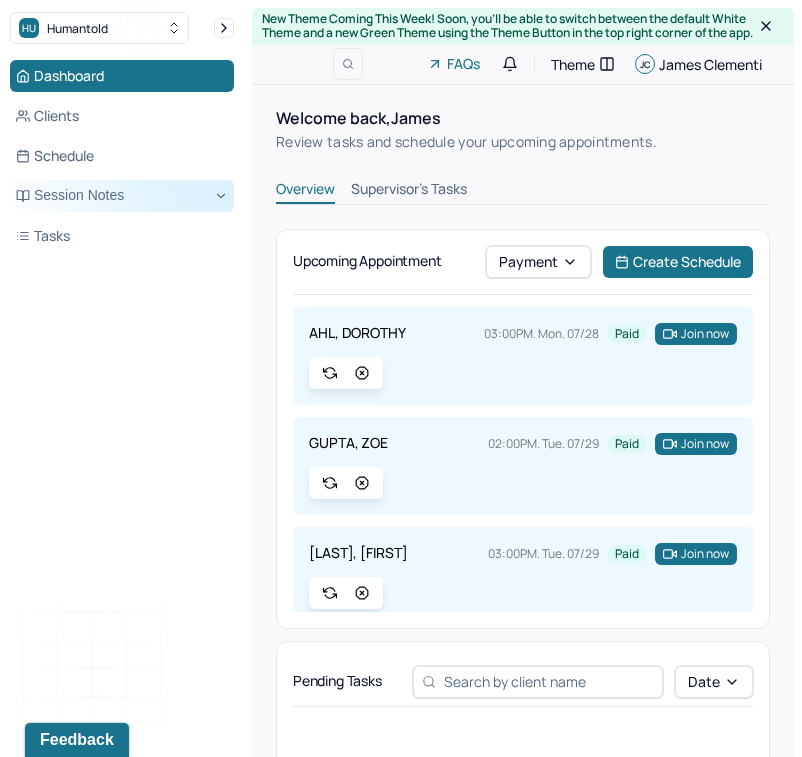click on "Session Notes" at bounding box center (122, 196) 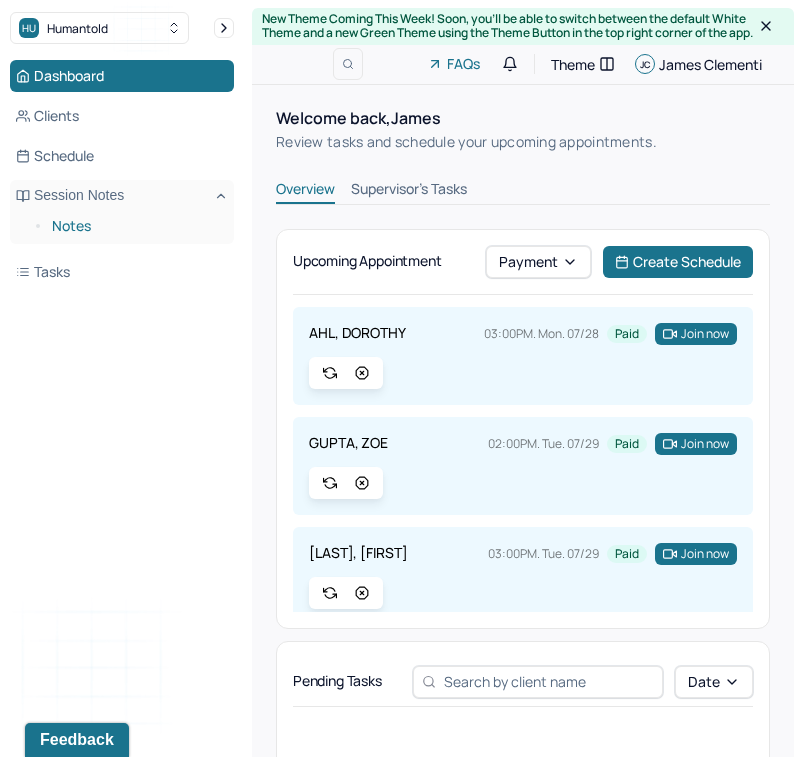 click on "Notes" at bounding box center (135, 226) 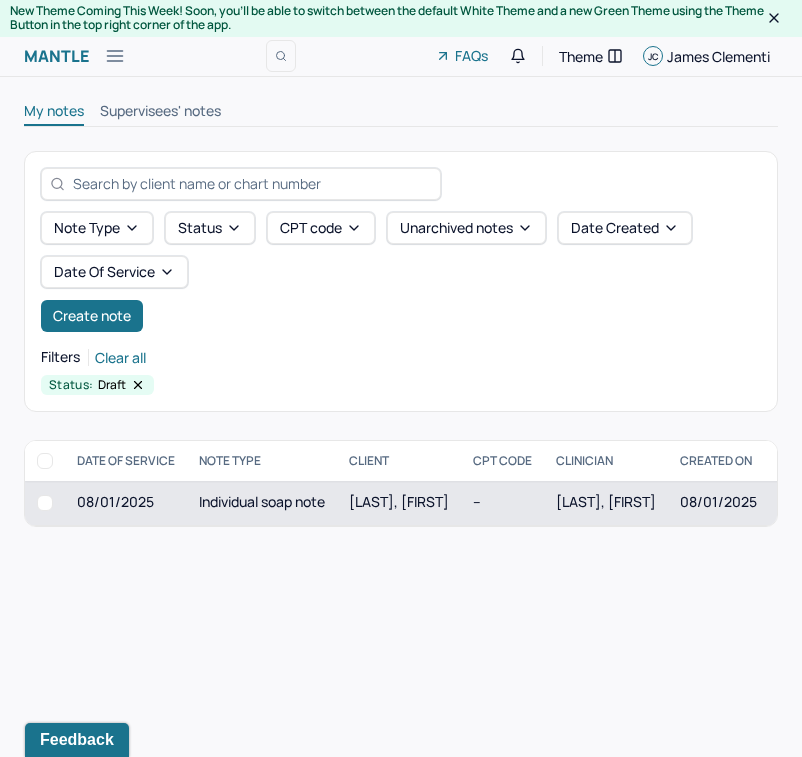 click on "[LAST], [FIRST]" at bounding box center [399, 501] 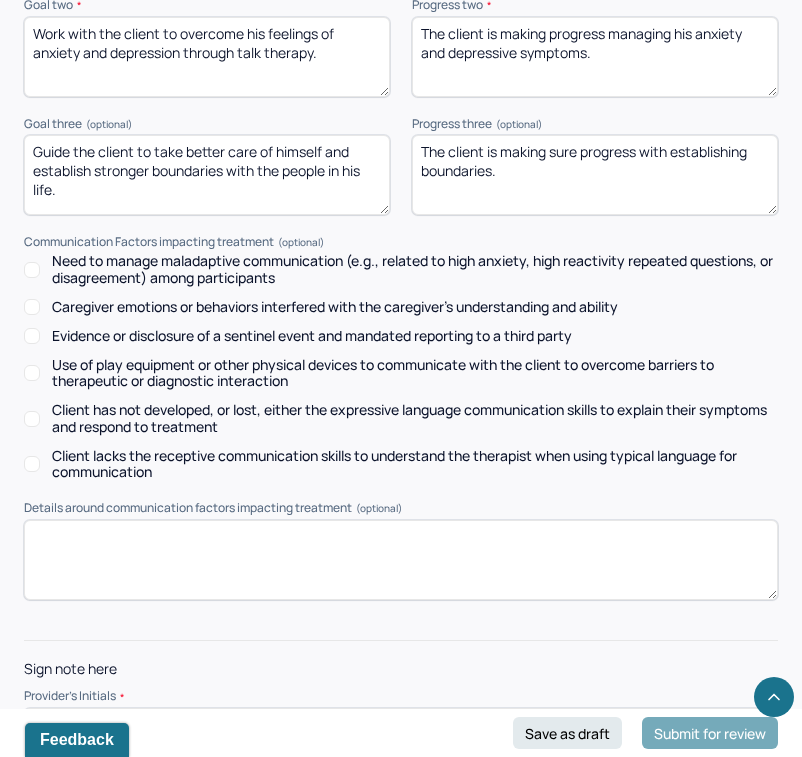 scroll, scrollTop: 3047, scrollLeft: 0, axis: vertical 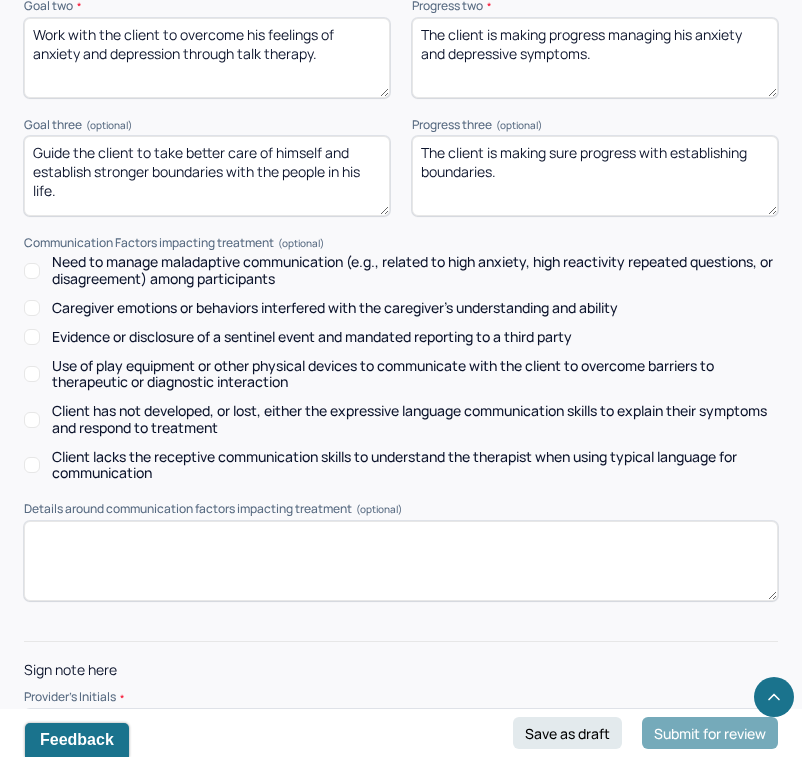 click on "JC" at bounding box center (401, 725) 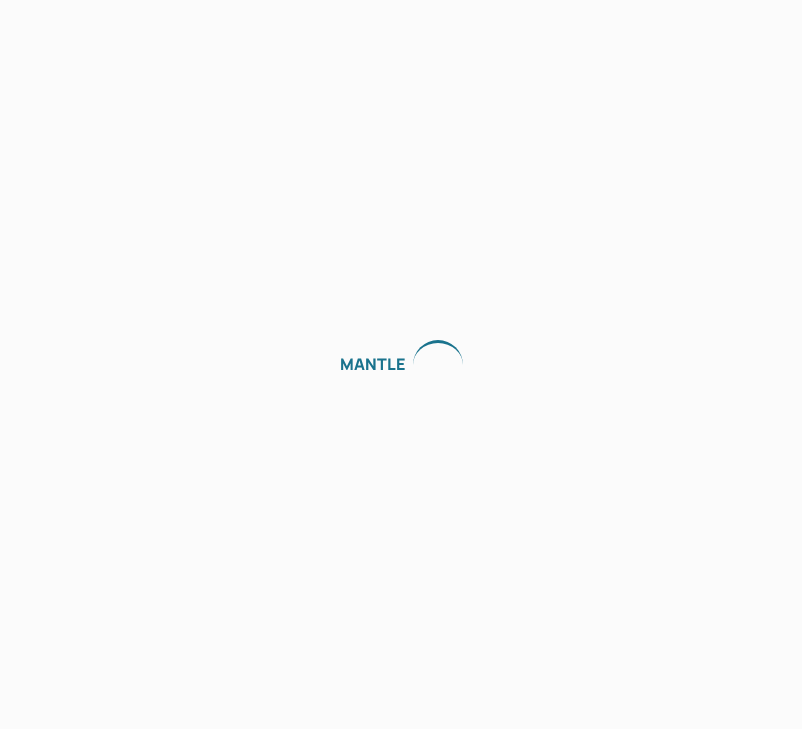 scroll, scrollTop: 0, scrollLeft: 0, axis: both 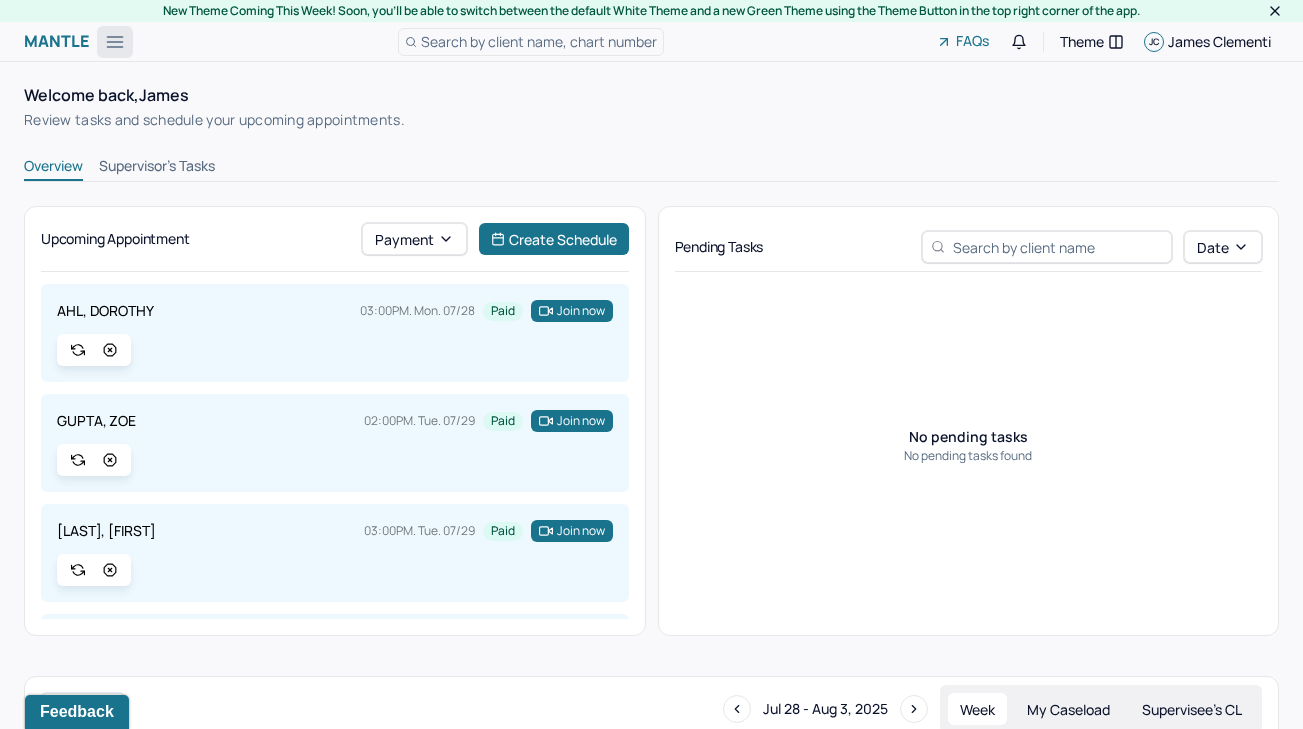 click 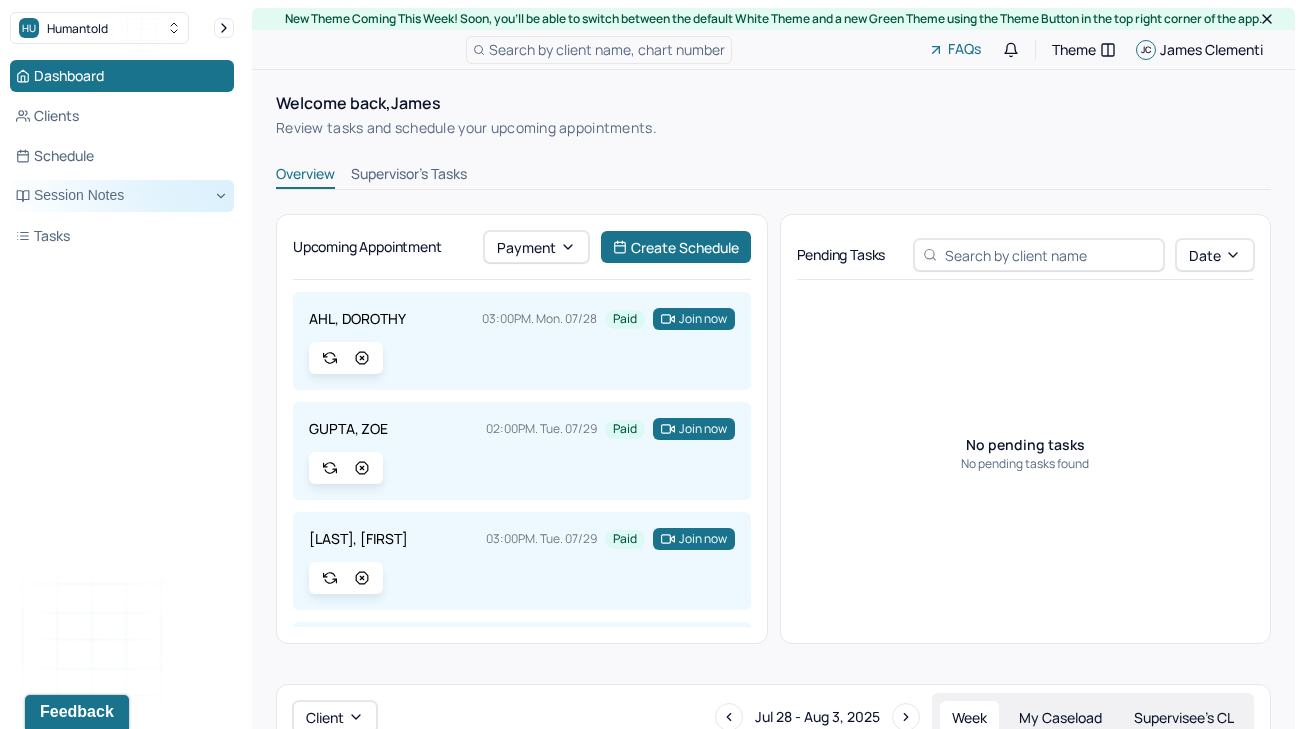 click on "Session Notes" at bounding box center (122, 196) 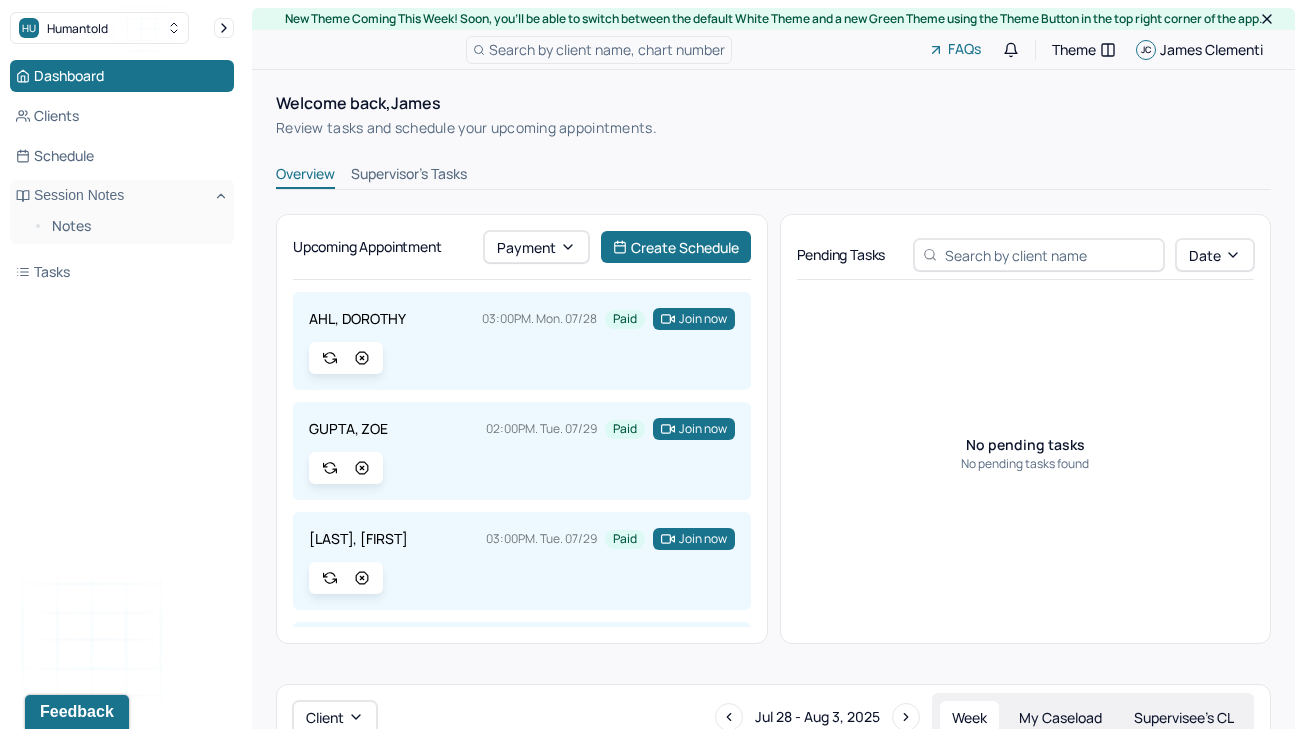 click on "Notes" at bounding box center (122, 228) 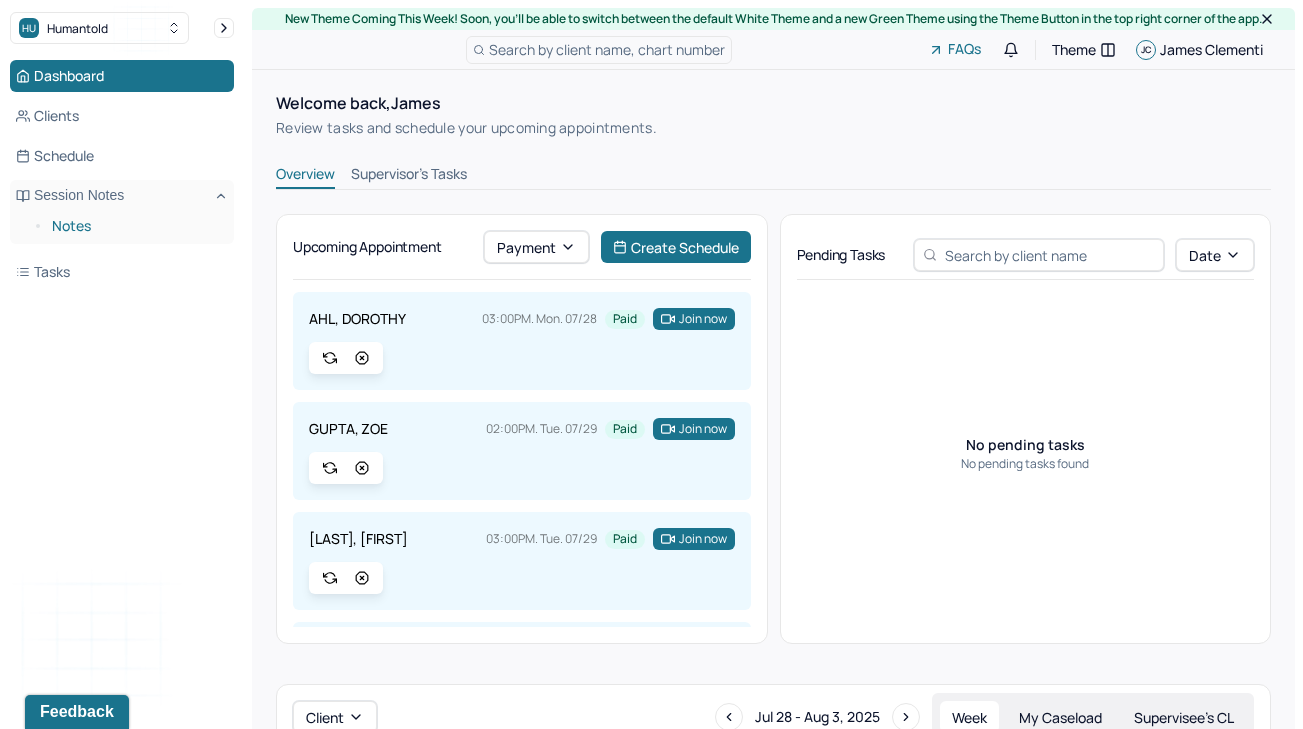 click on "Notes" at bounding box center (135, 226) 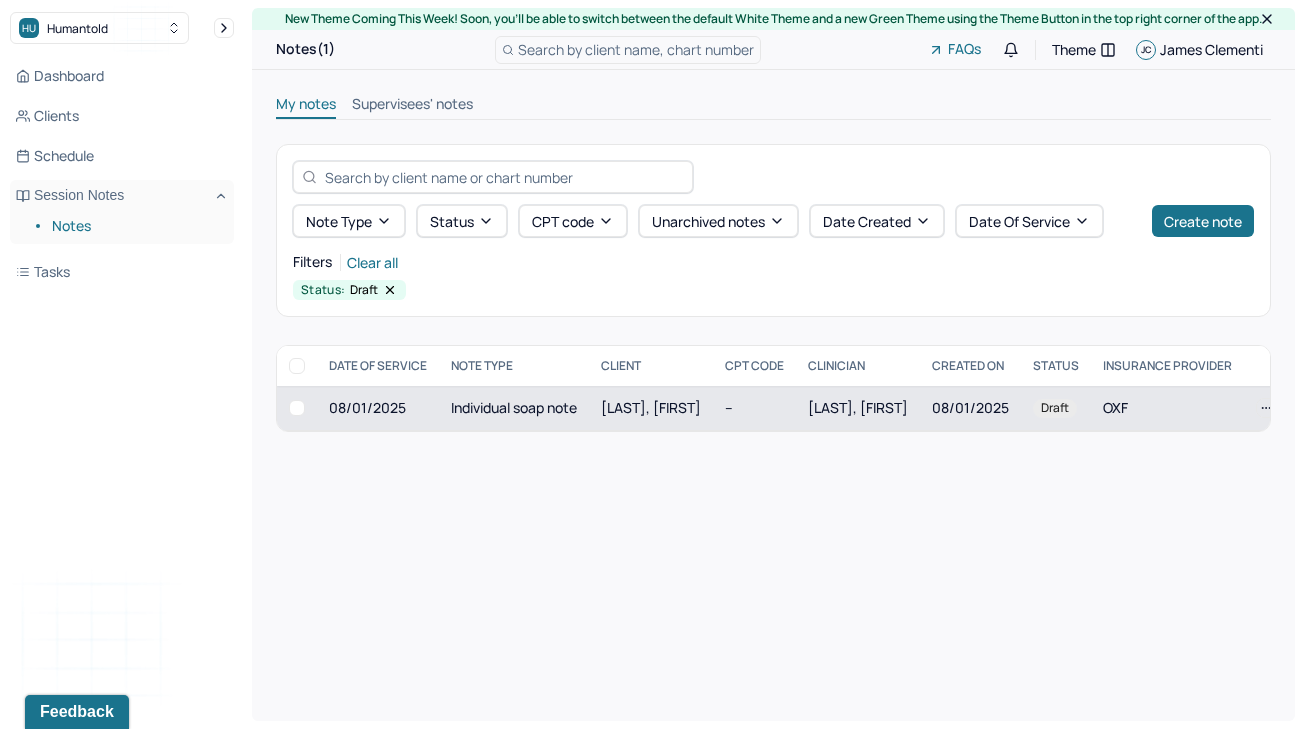 click on "Individual soap note" at bounding box center (514, 408) 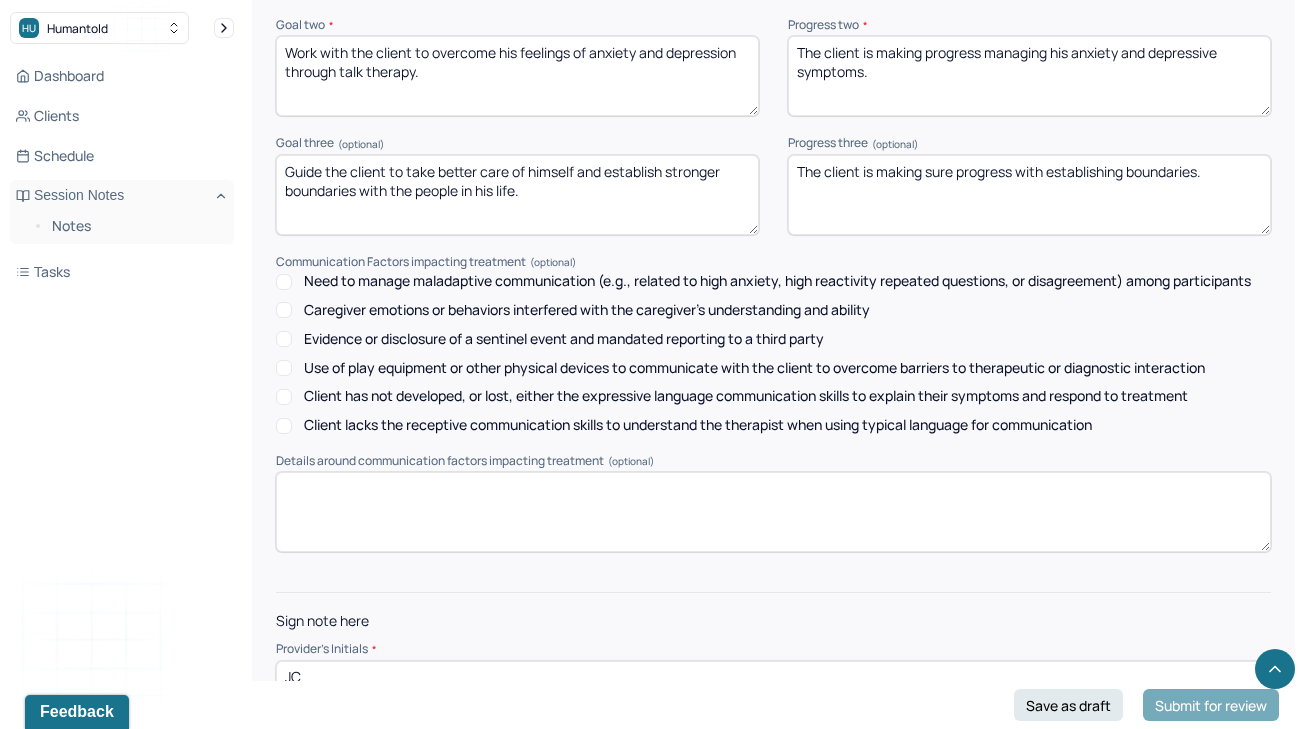 scroll, scrollTop: 2845, scrollLeft: 0, axis: vertical 